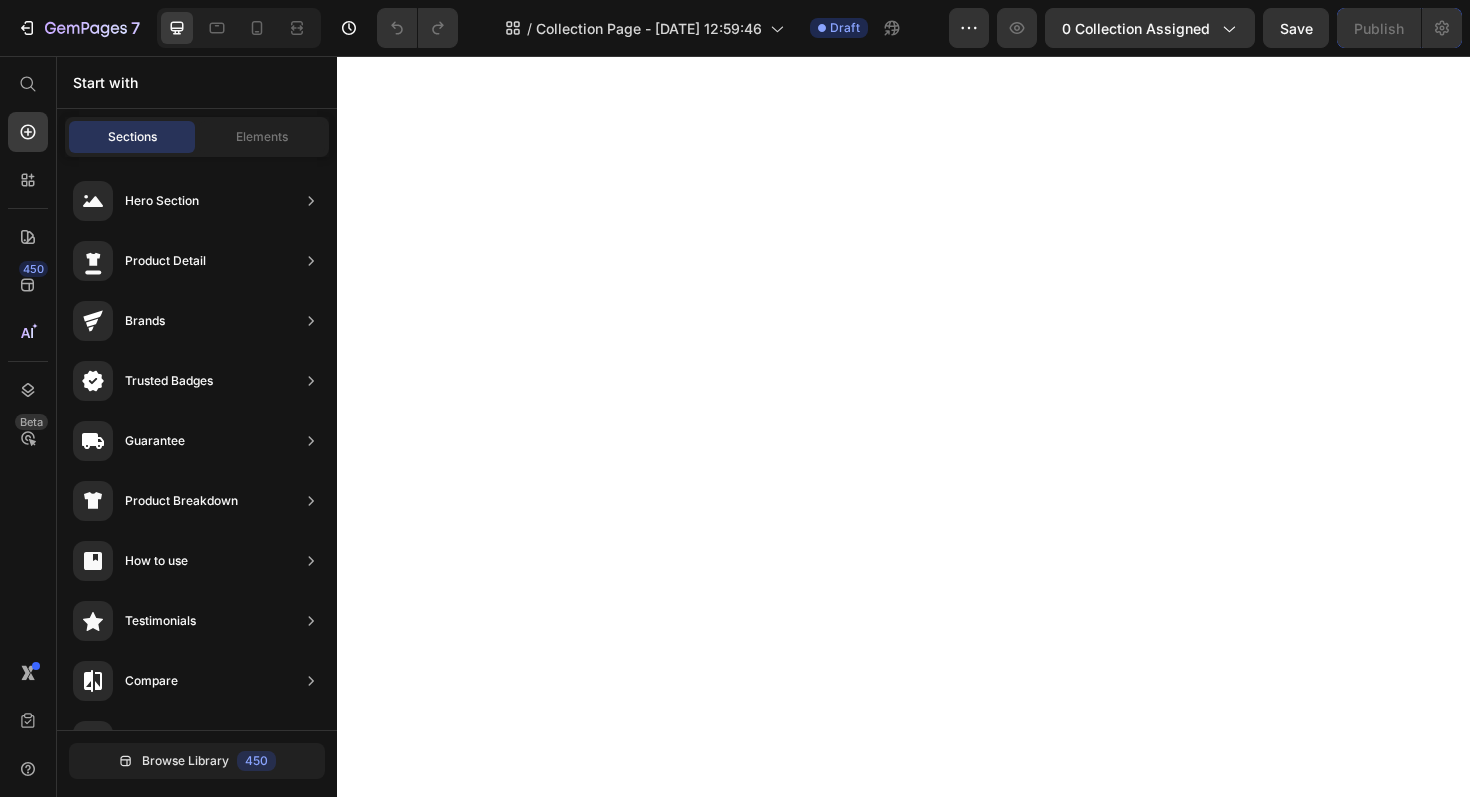 scroll, scrollTop: 0, scrollLeft: 0, axis: both 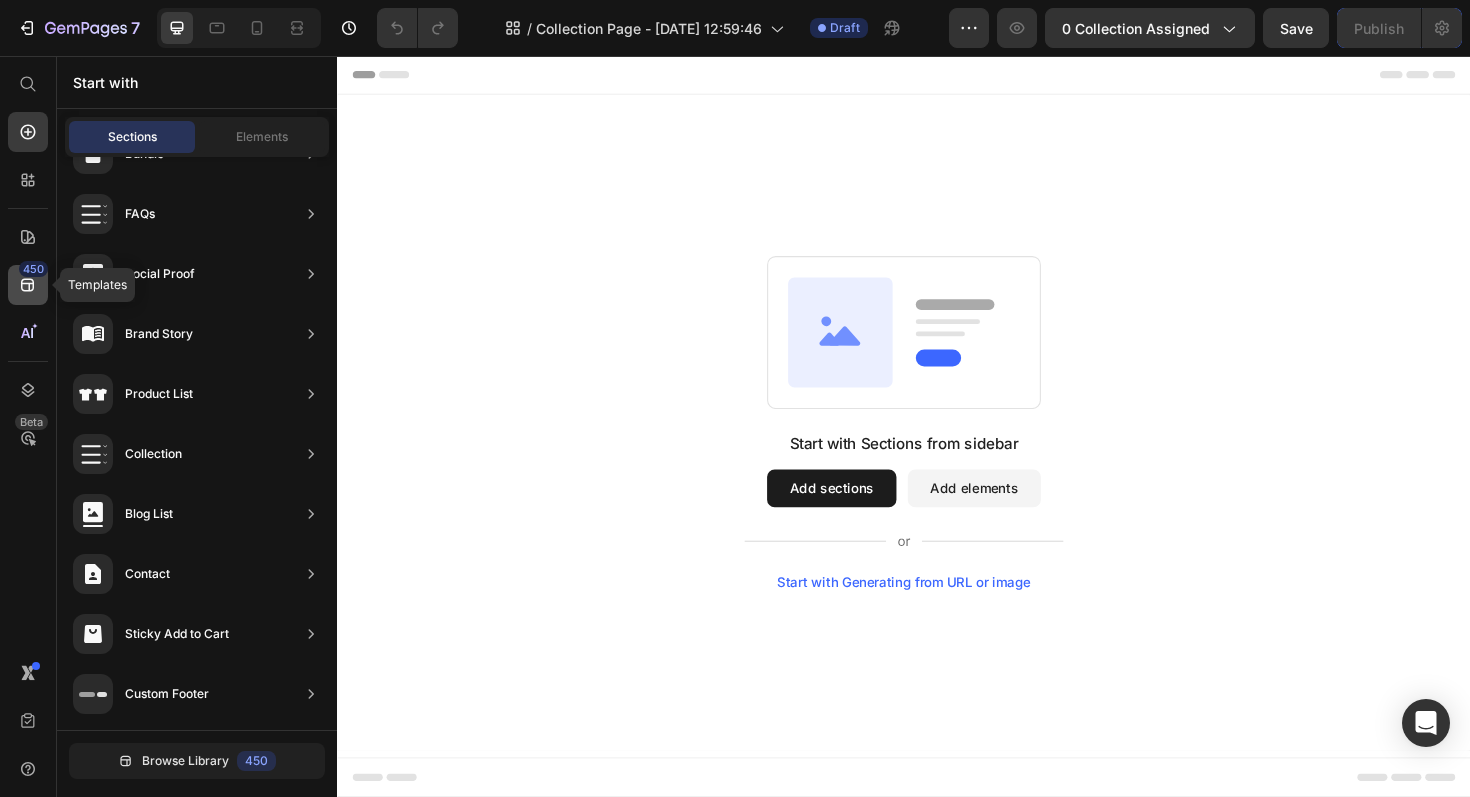click 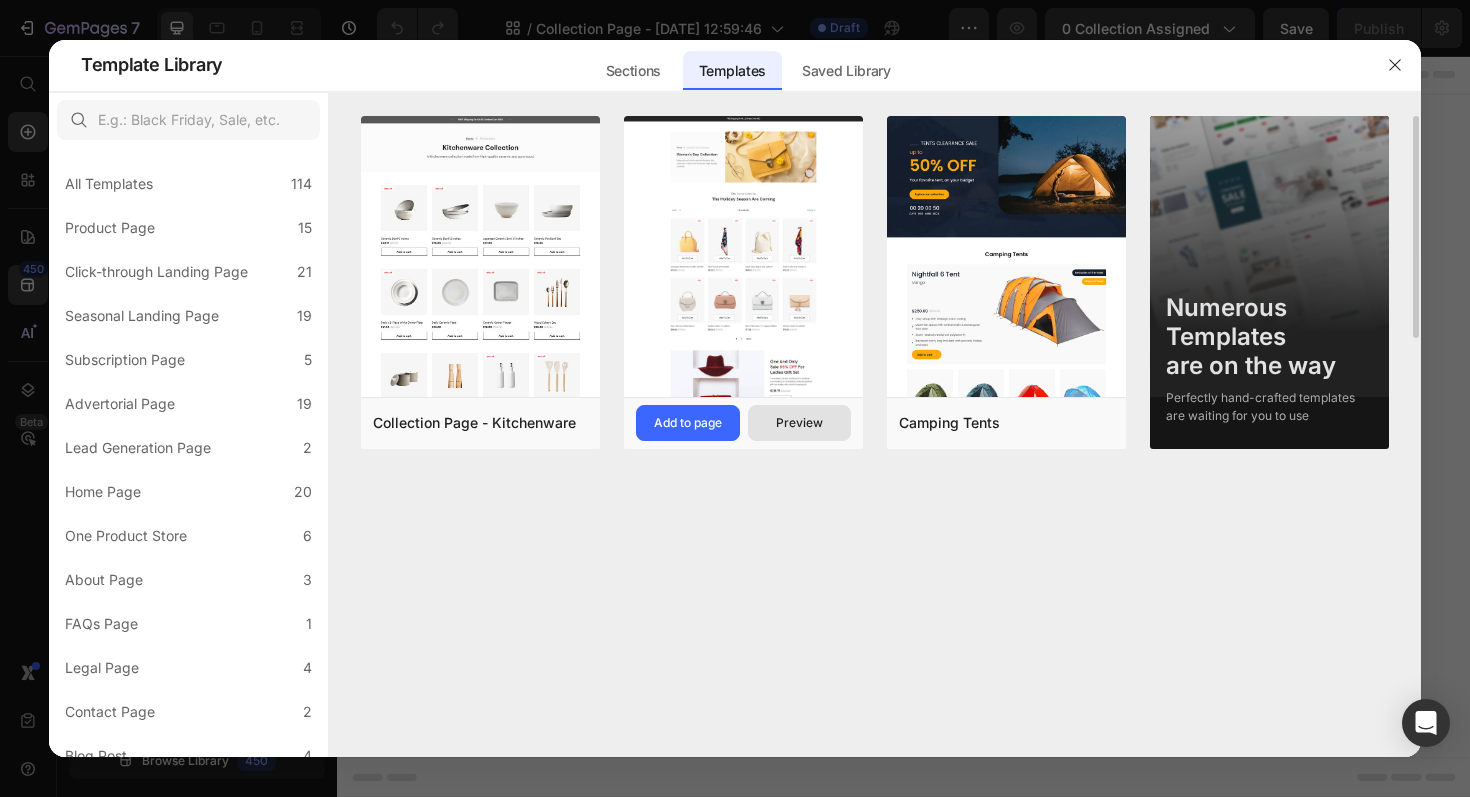 click on "Preview" at bounding box center (799, 423) 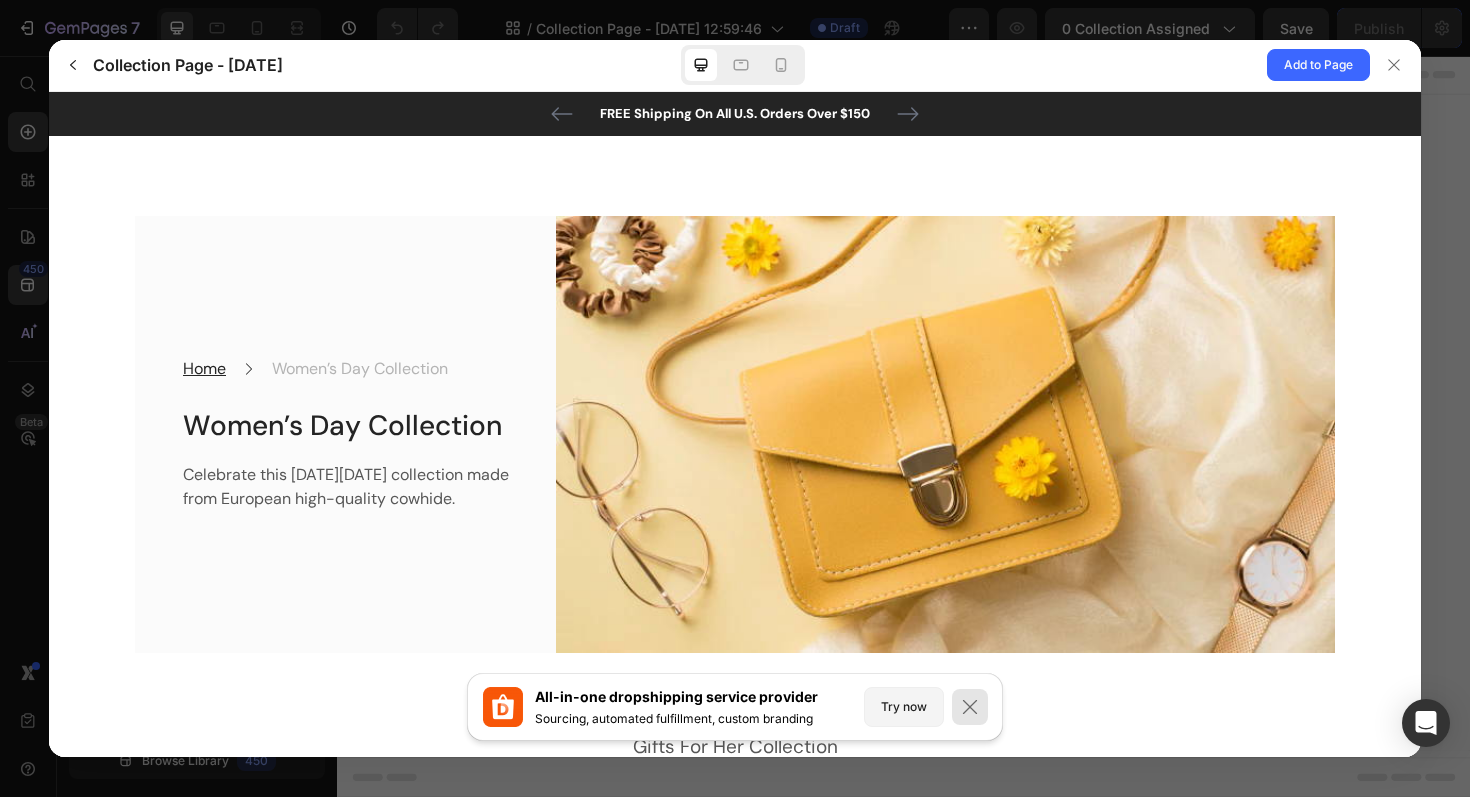 scroll, scrollTop: 1093, scrollLeft: 0, axis: vertical 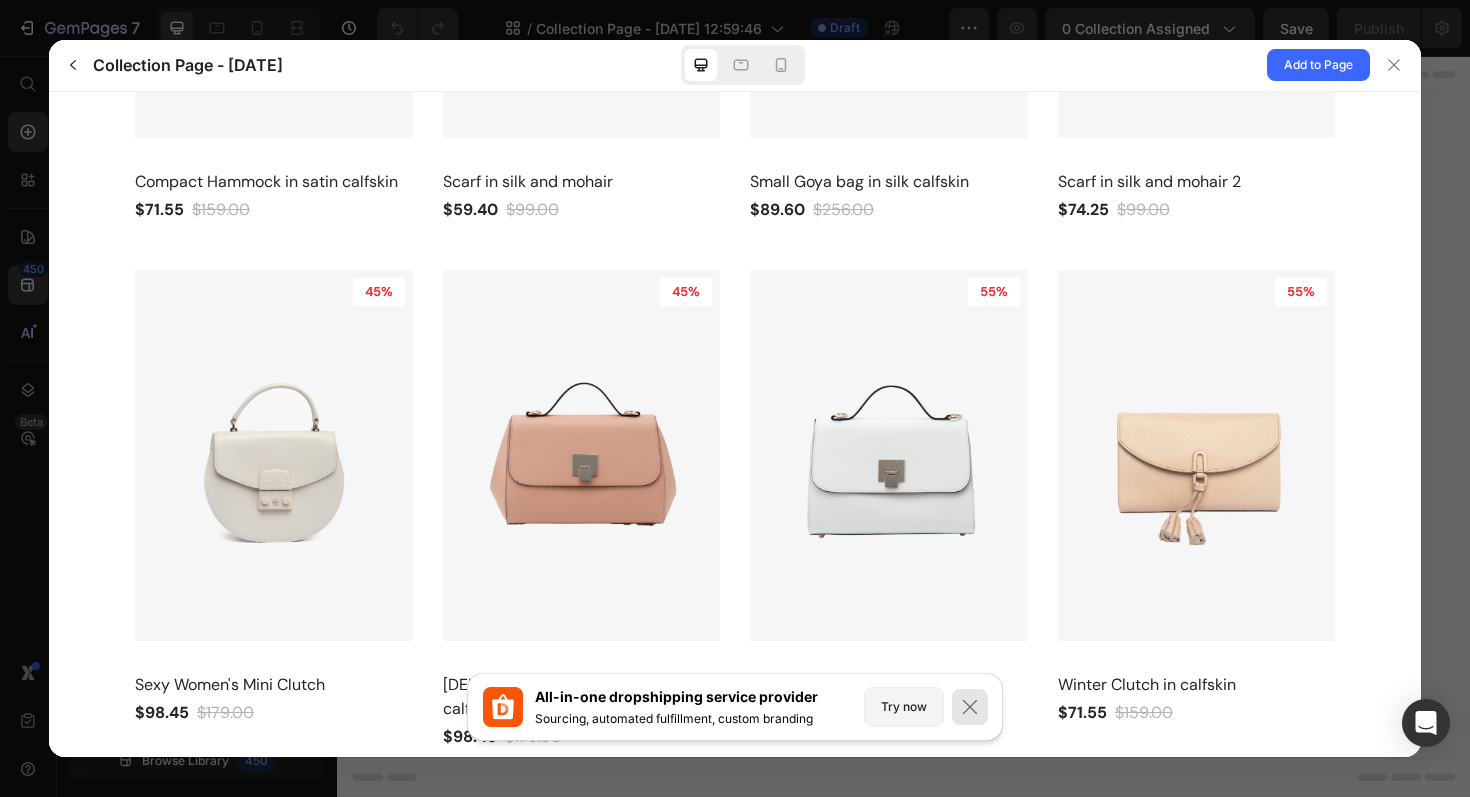 click 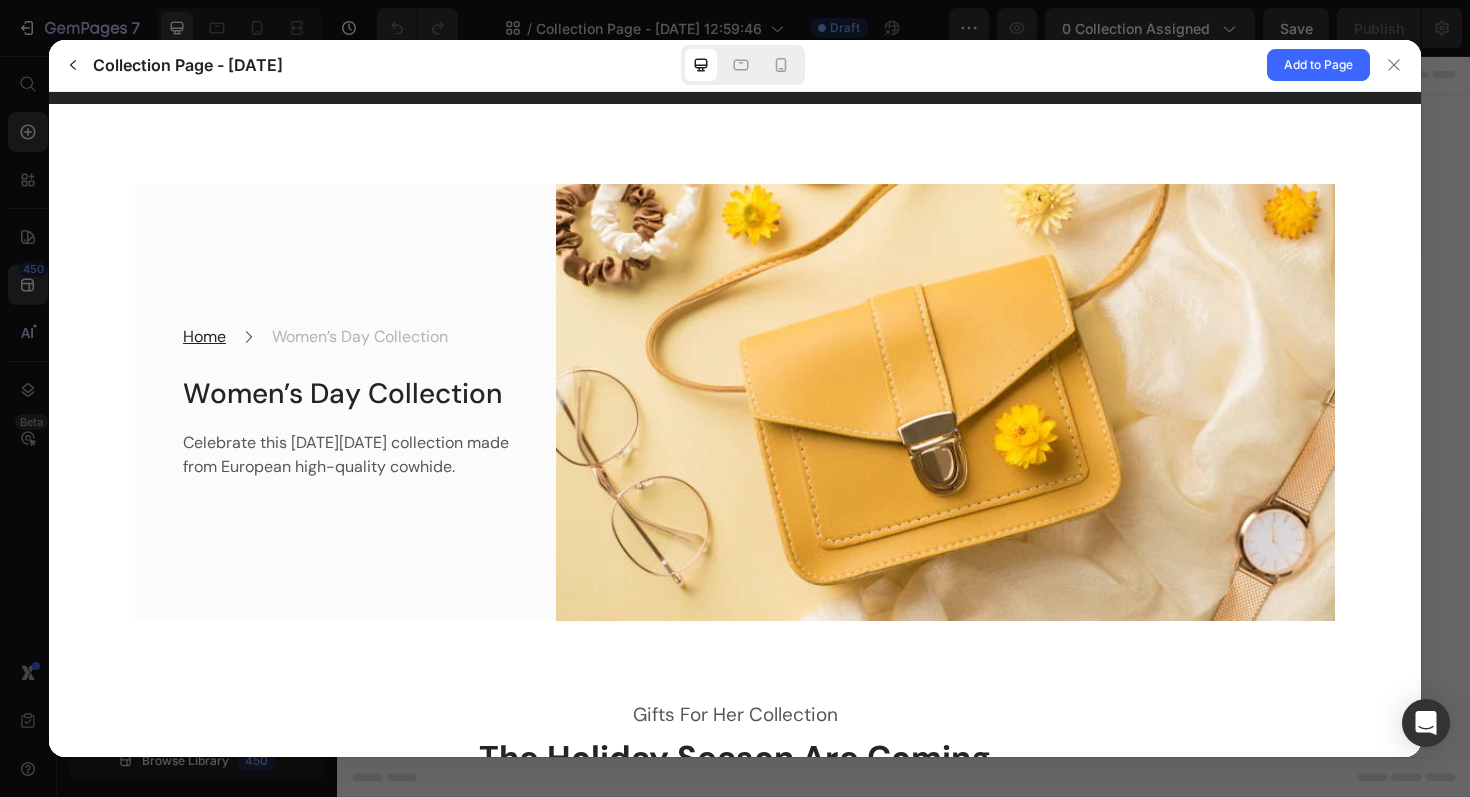 scroll, scrollTop: 0, scrollLeft: 0, axis: both 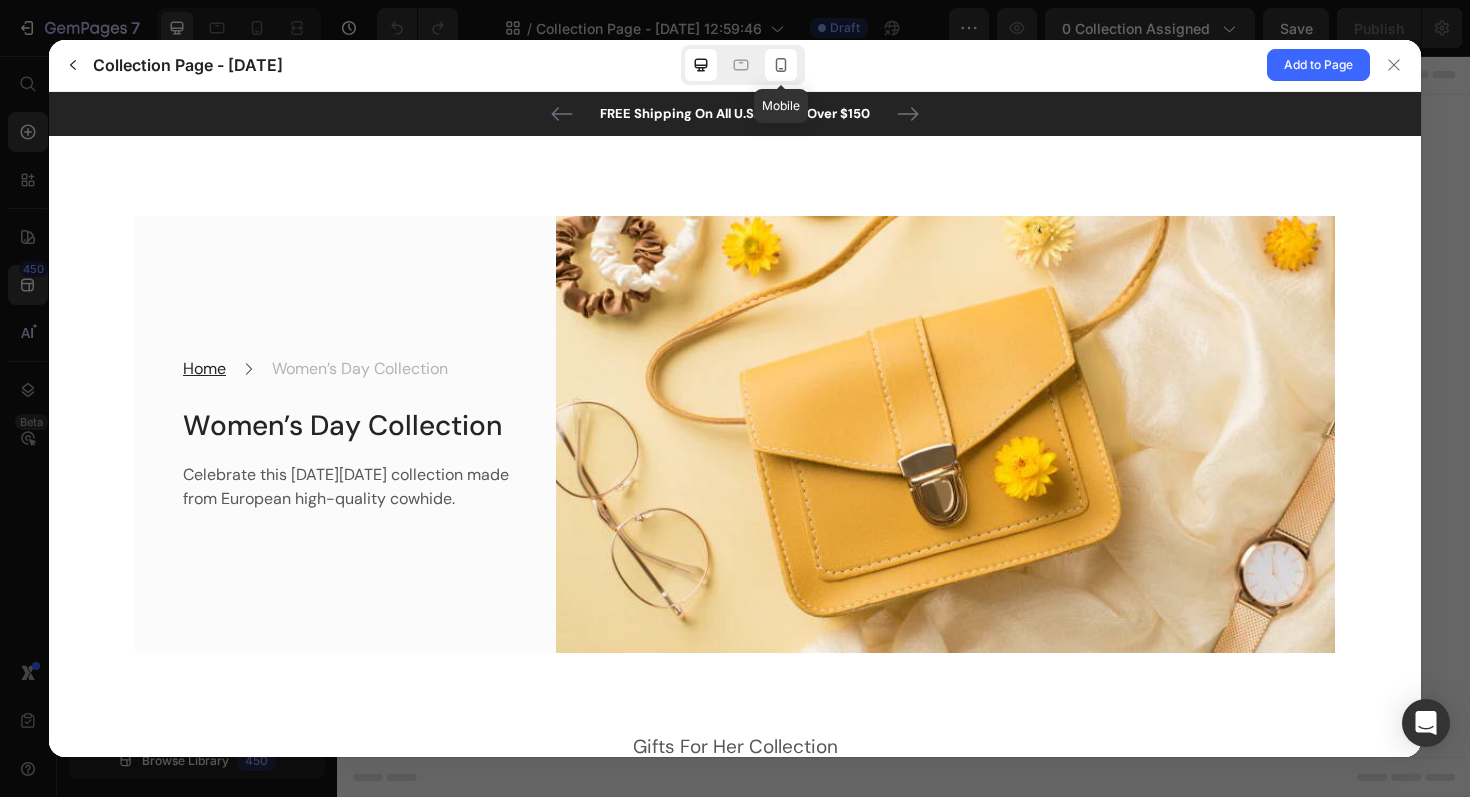click 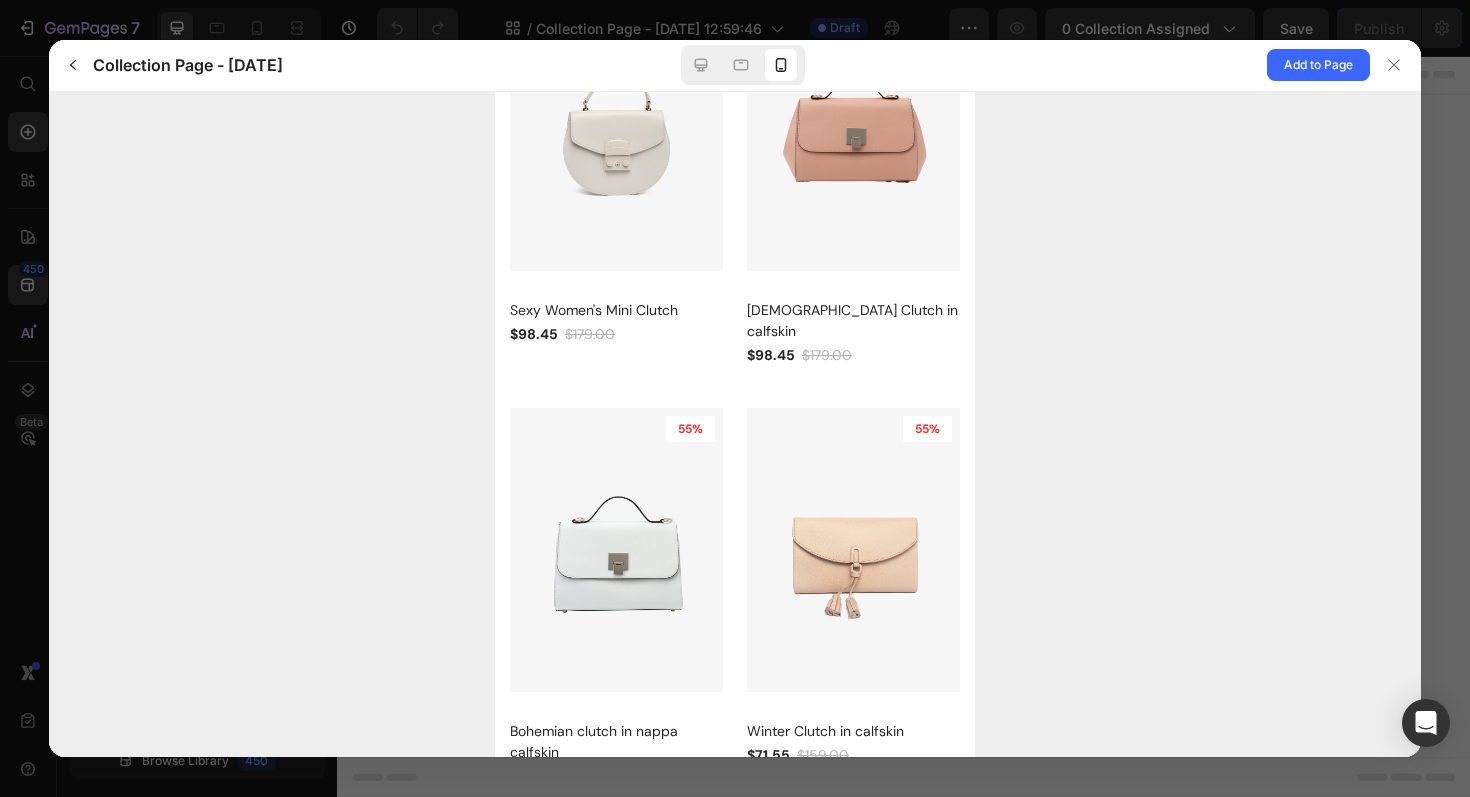 scroll, scrollTop: 1695, scrollLeft: 0, axis: vertical 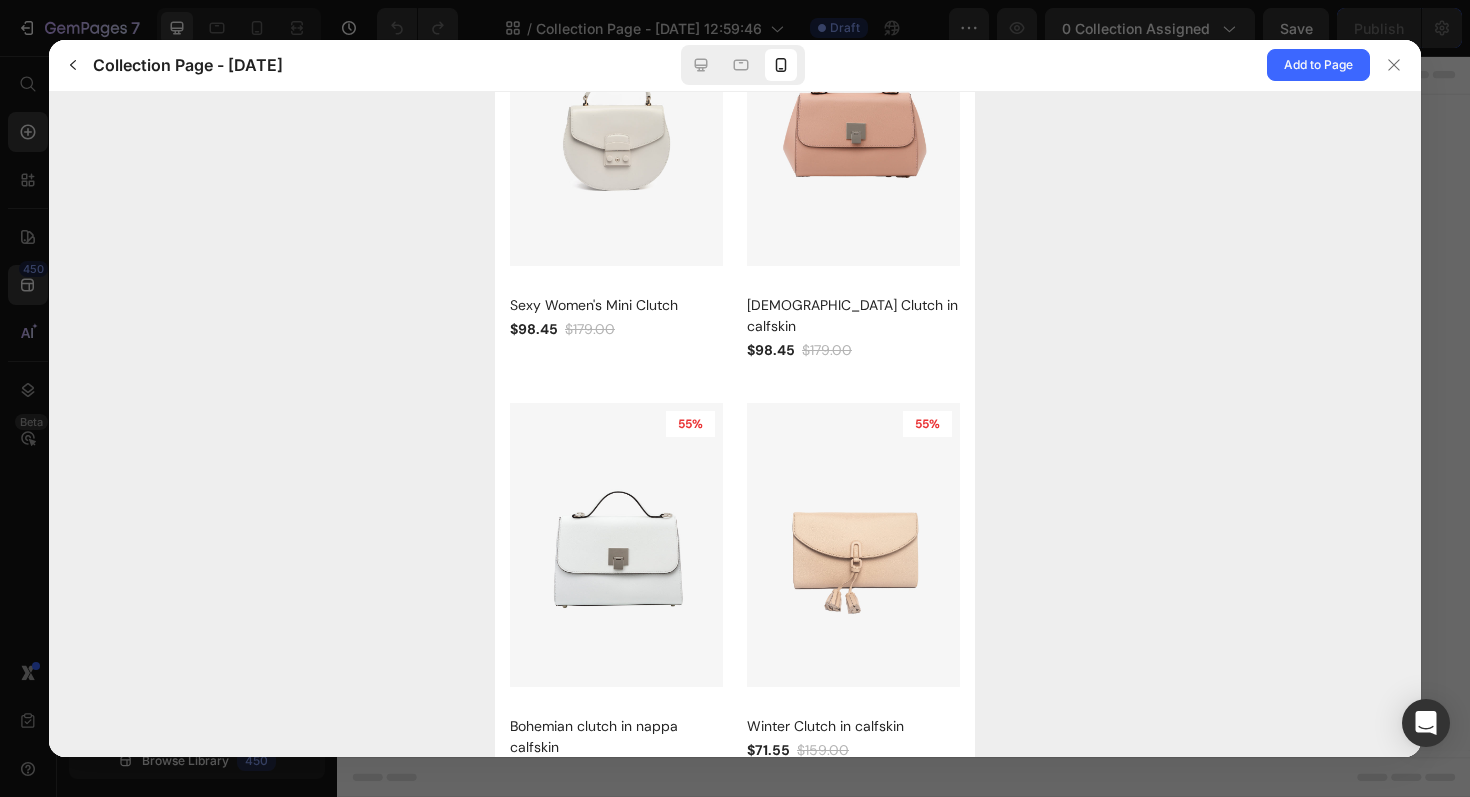click on "55%" at bounding box center [690, 423] 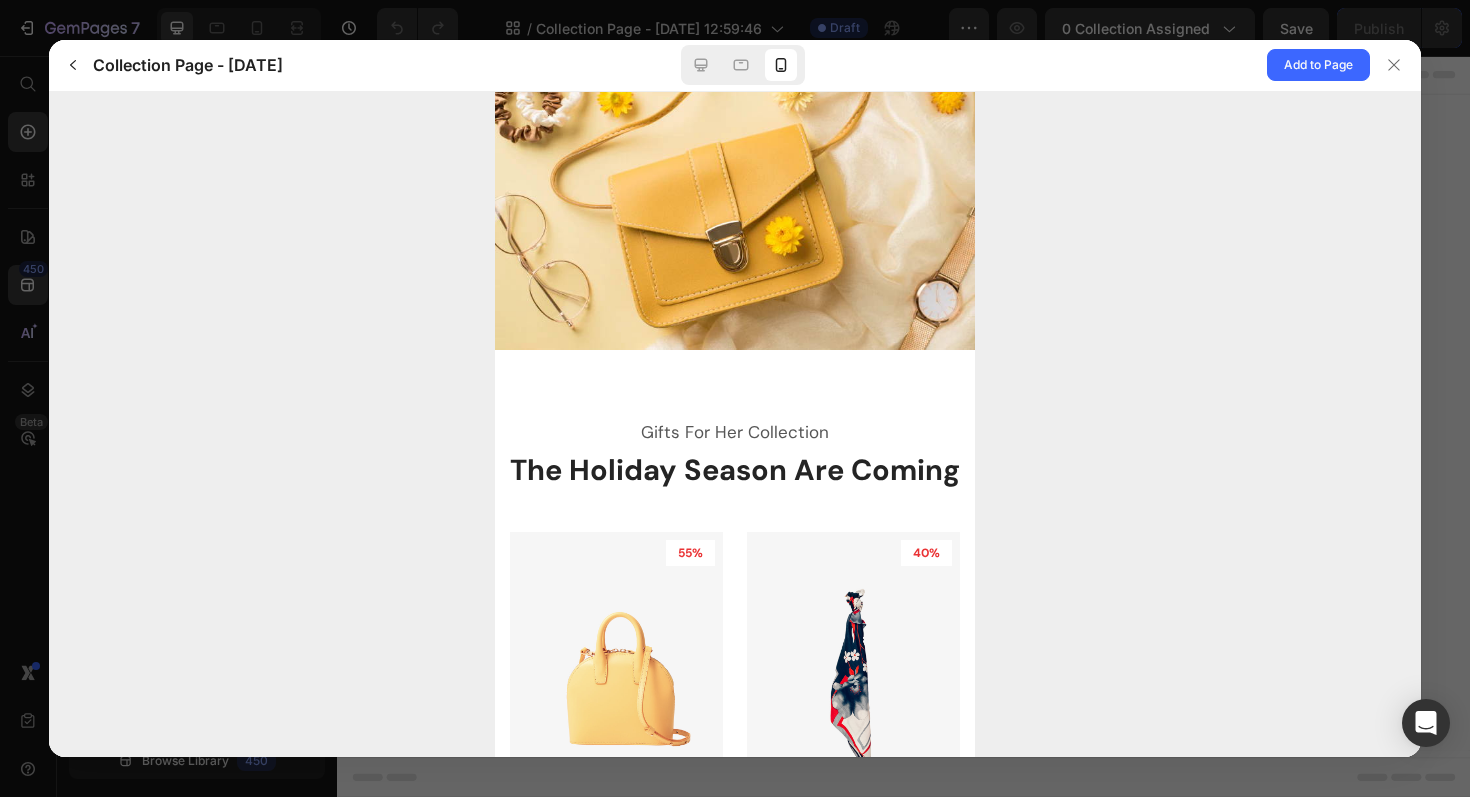 scroll, scrollTop: 0, scrollLeft: 0, axis: both 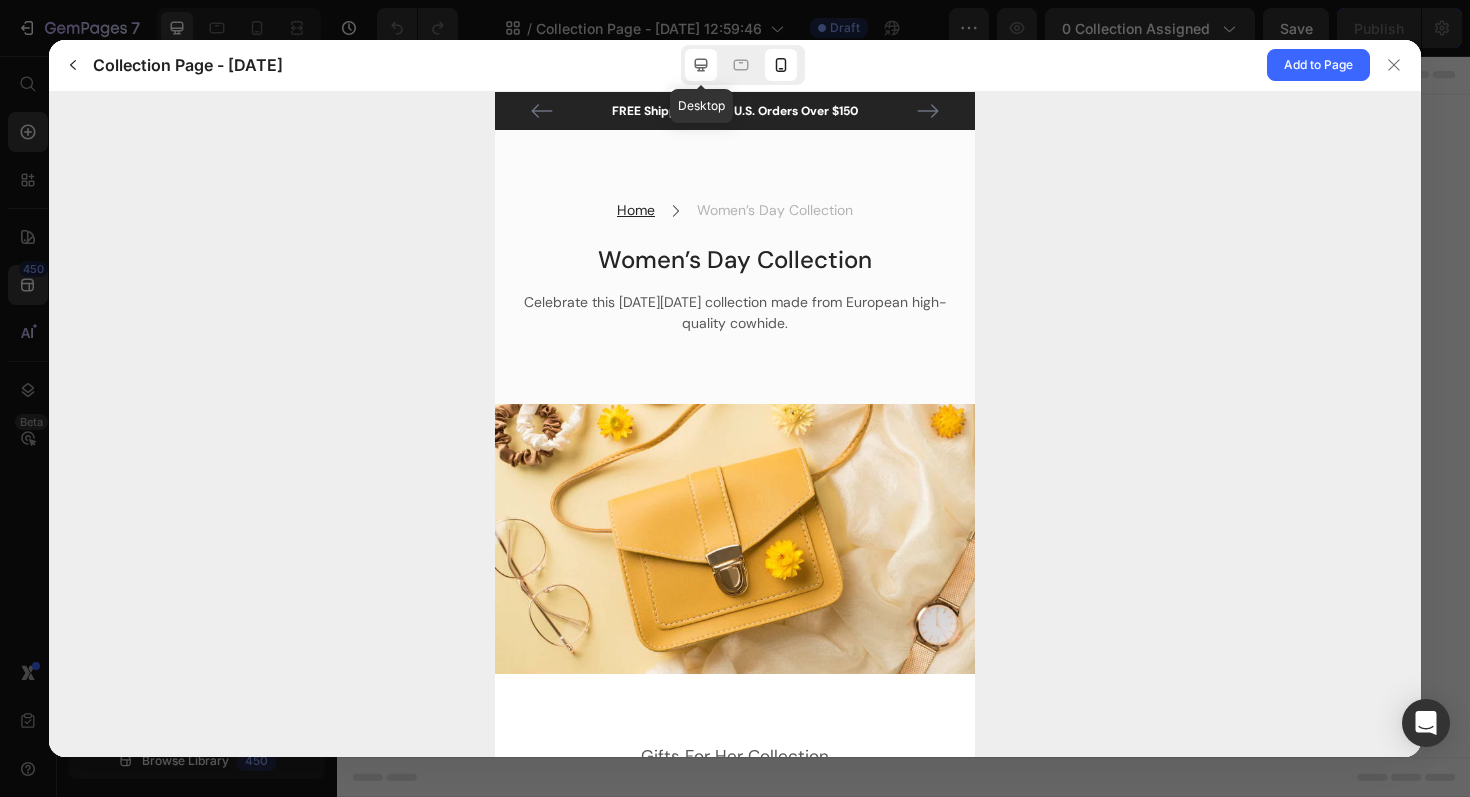 click 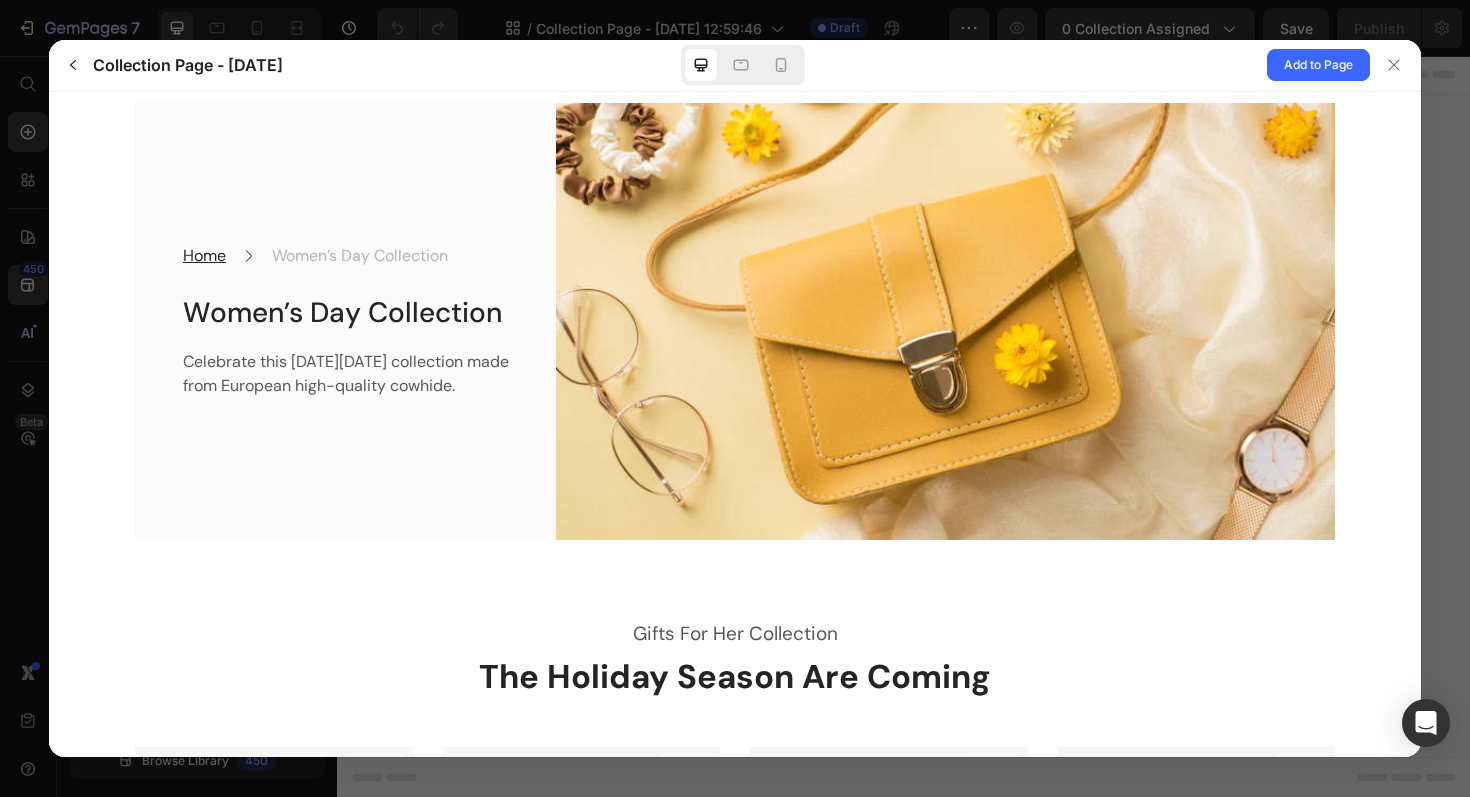 scroll, scrollTop: 86, scrollLeft: 0, axis: vertical 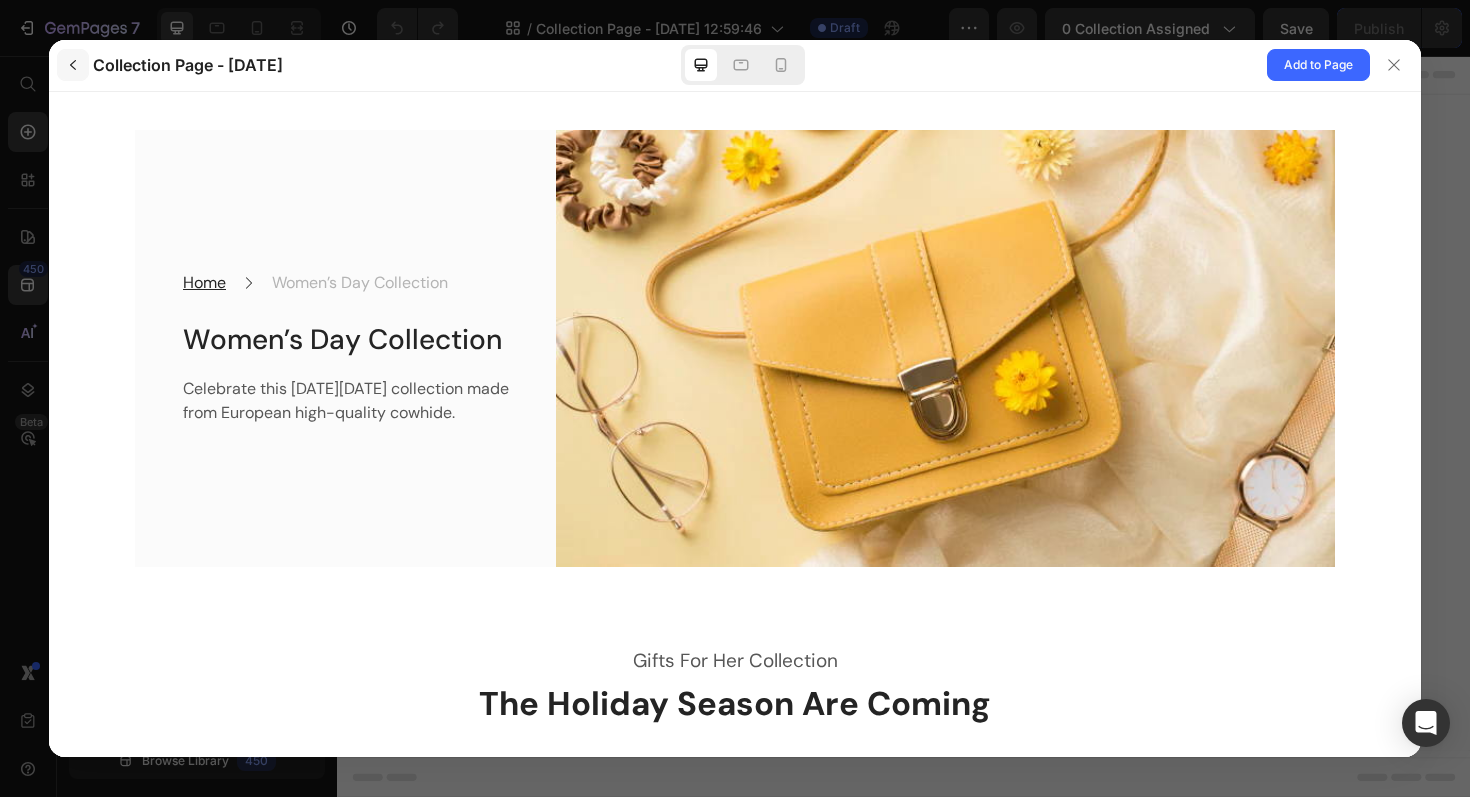 click 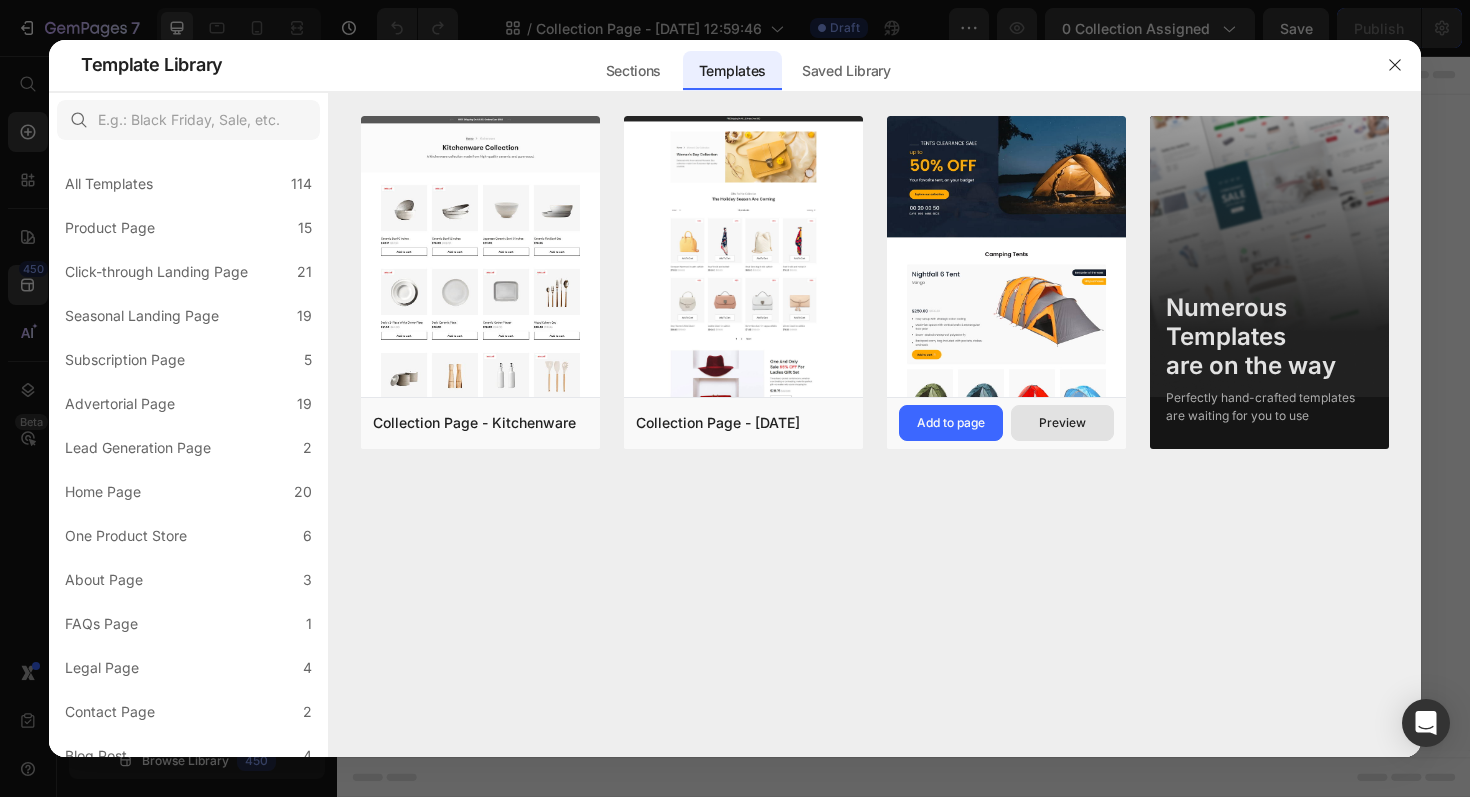 click on "Preview" at bounding box center (1062, 423) 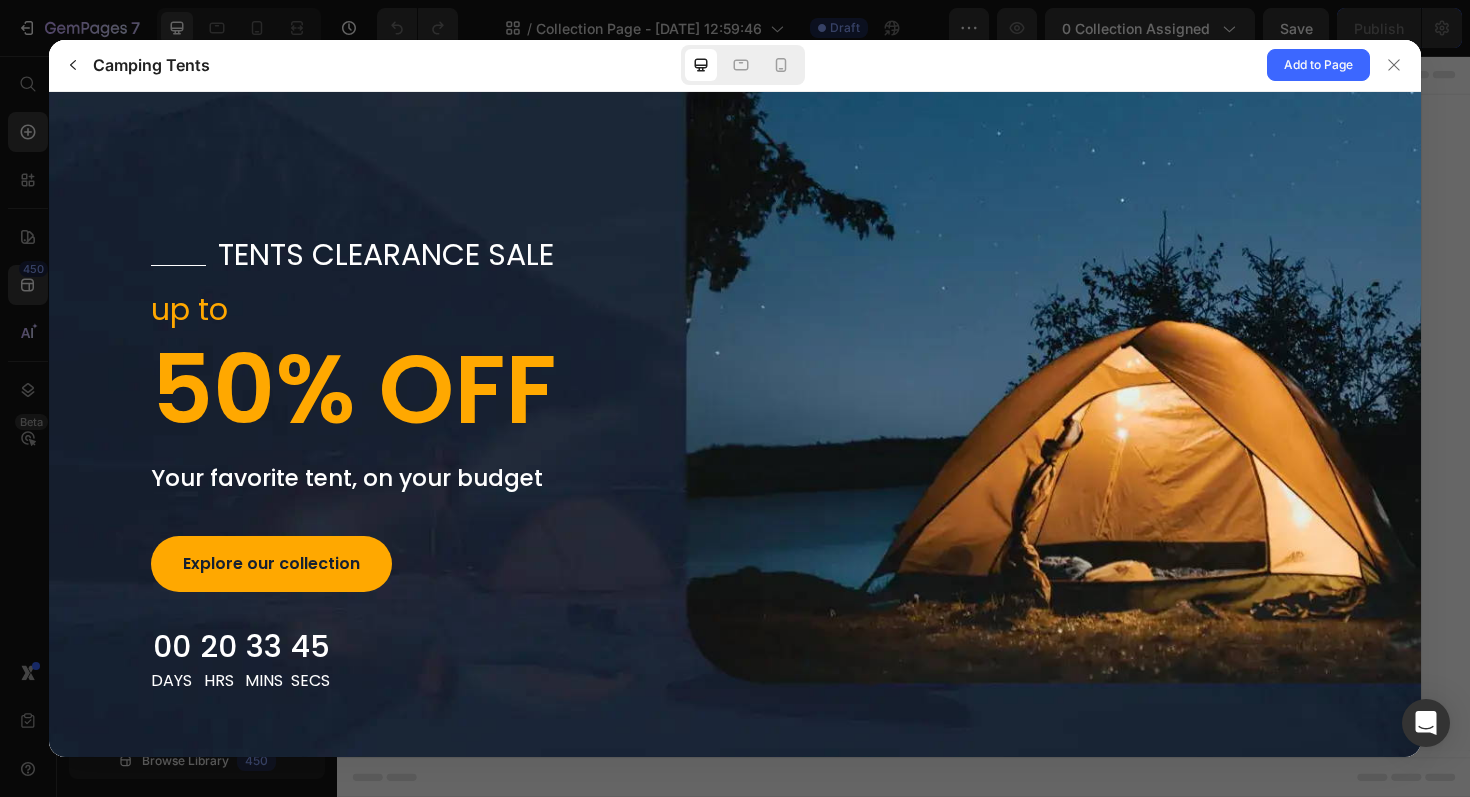 scroll, scrollTop: 0, scrollLeft: 0, axis: both 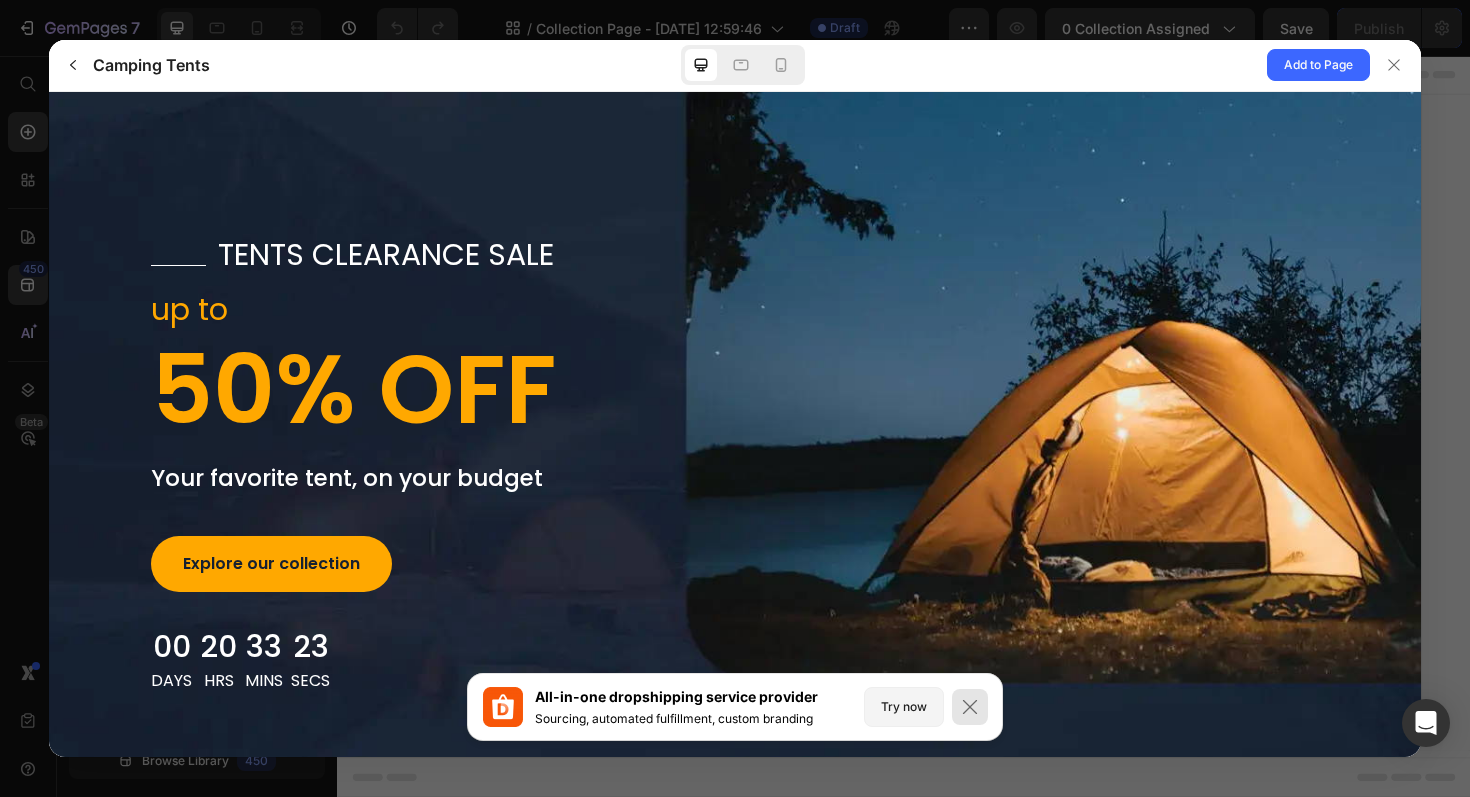 click 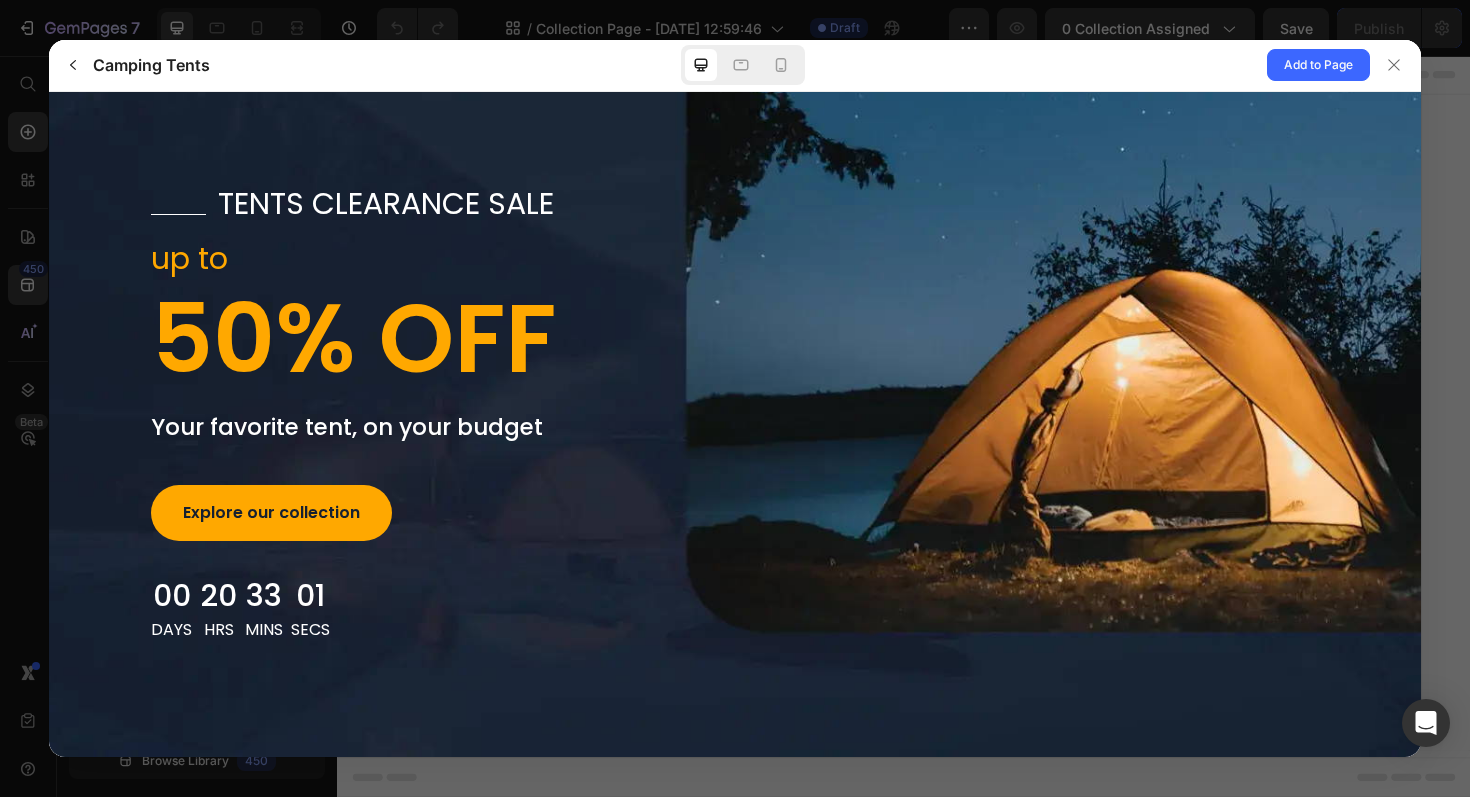 scroll, scrollTop: 0, scrollLeft: 0, axis: both 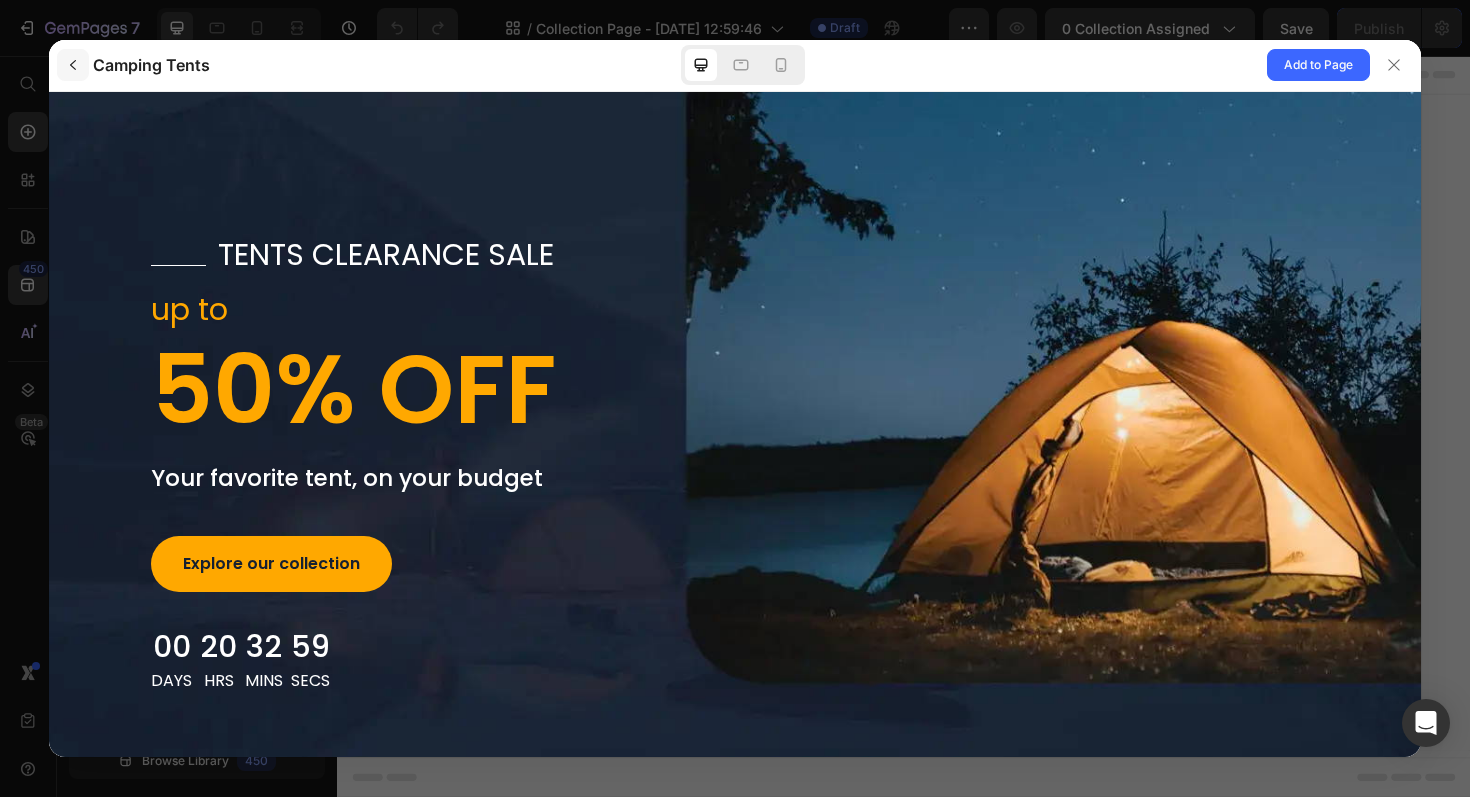 click 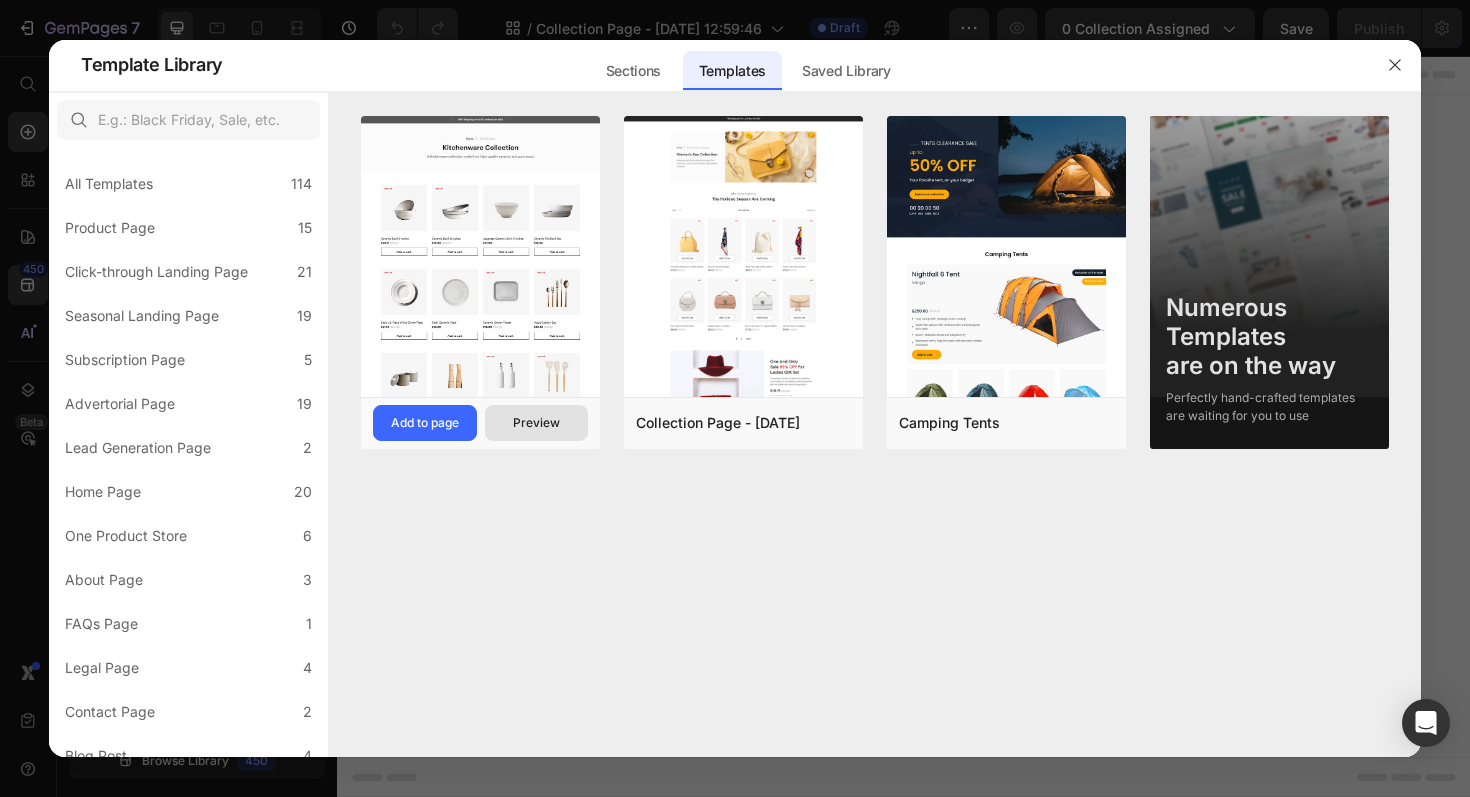 click on "Preview" at bounding box center [536, 423] 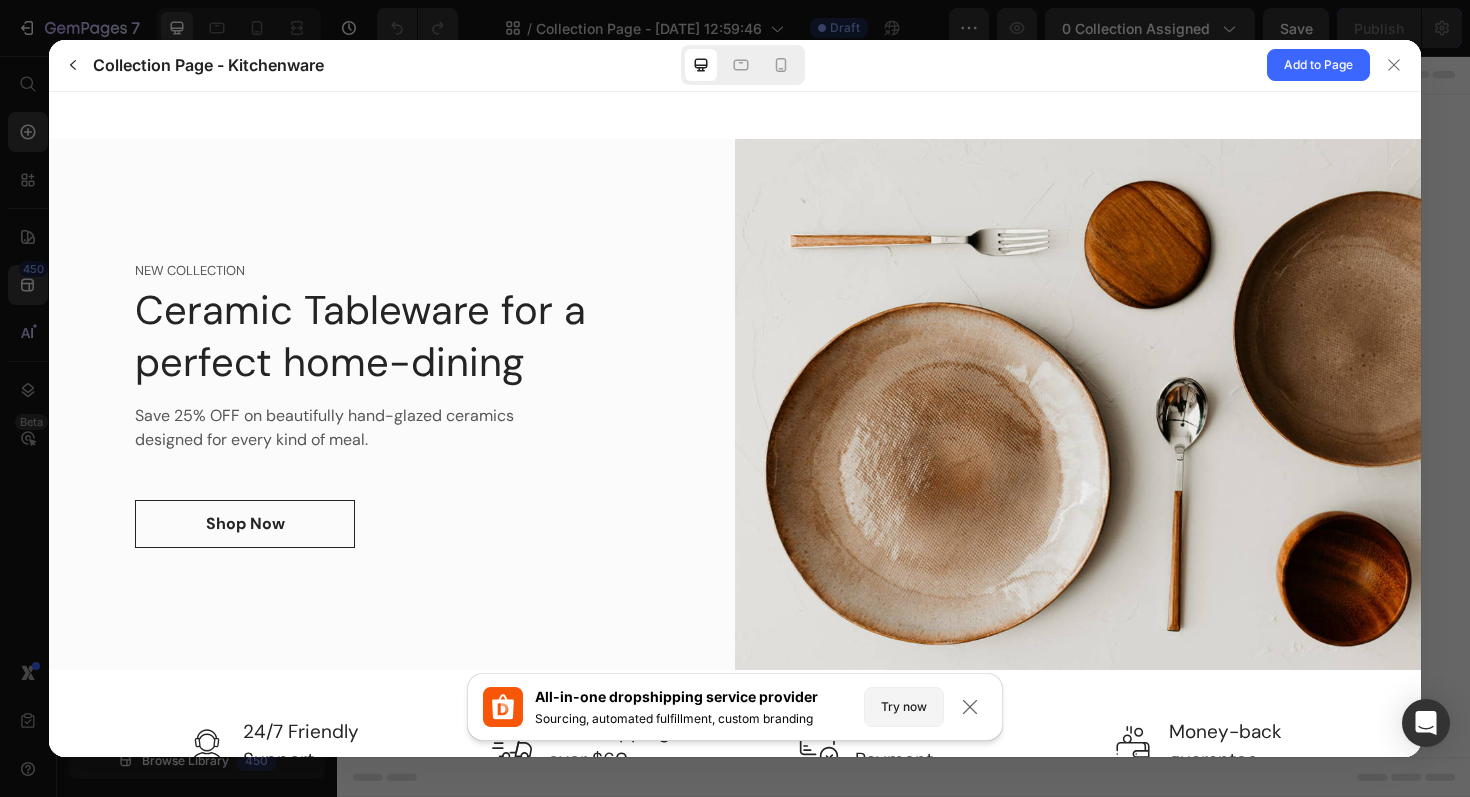 scroll, scrollTop: 1984, scrollLeft: 0, axis: vertical 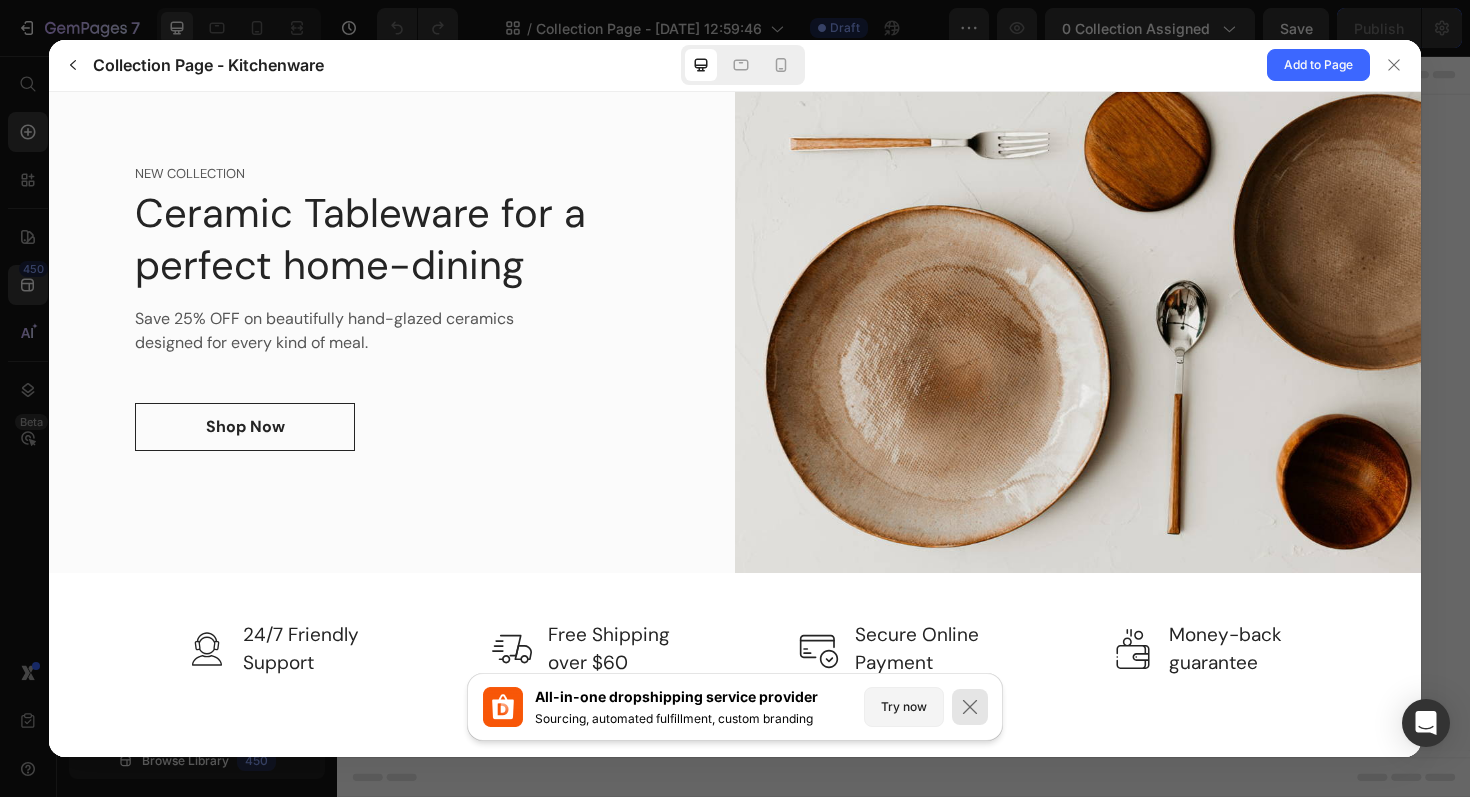 click 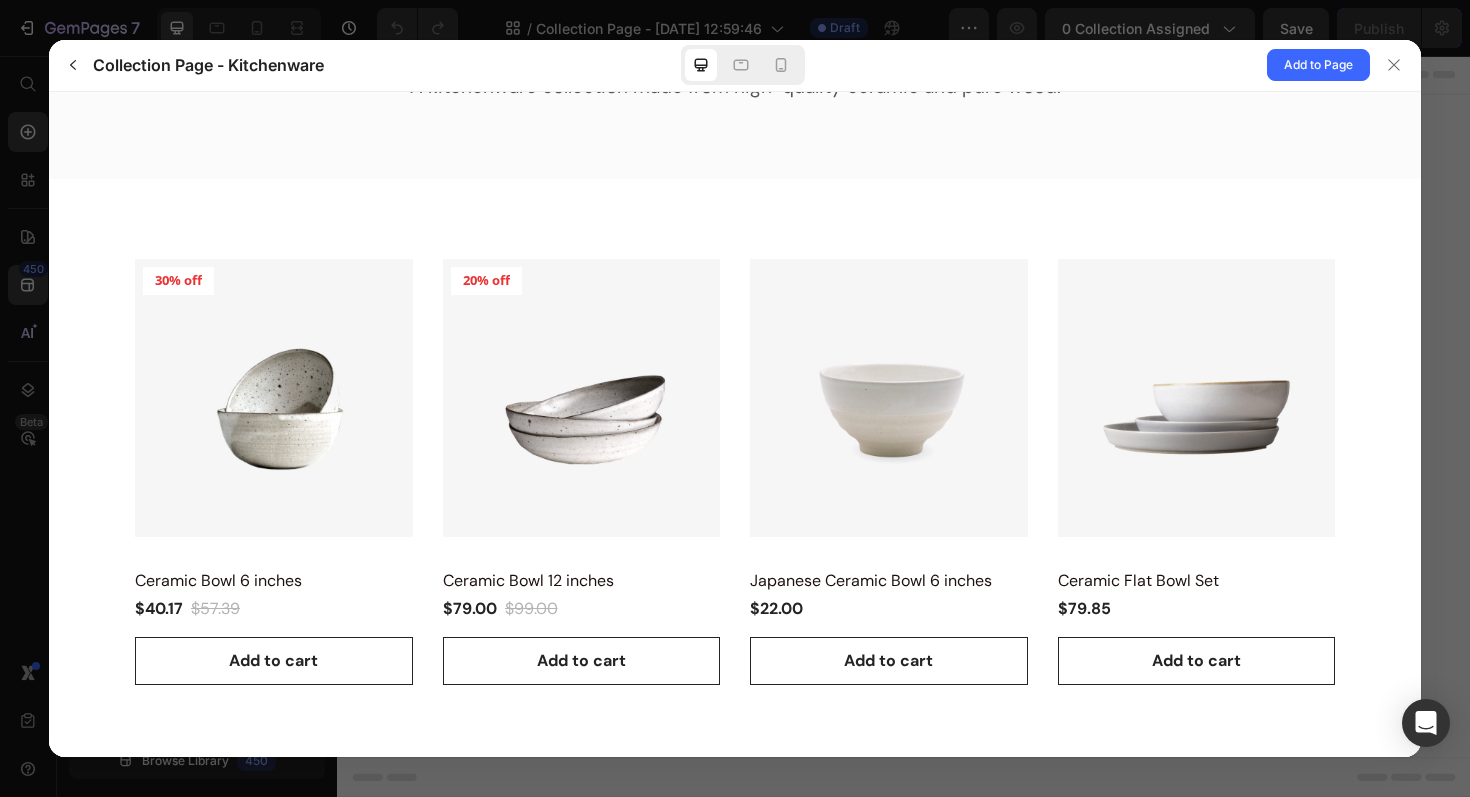 scroll, scrollTop: 251, scrollLeft: 0, axis: vertical 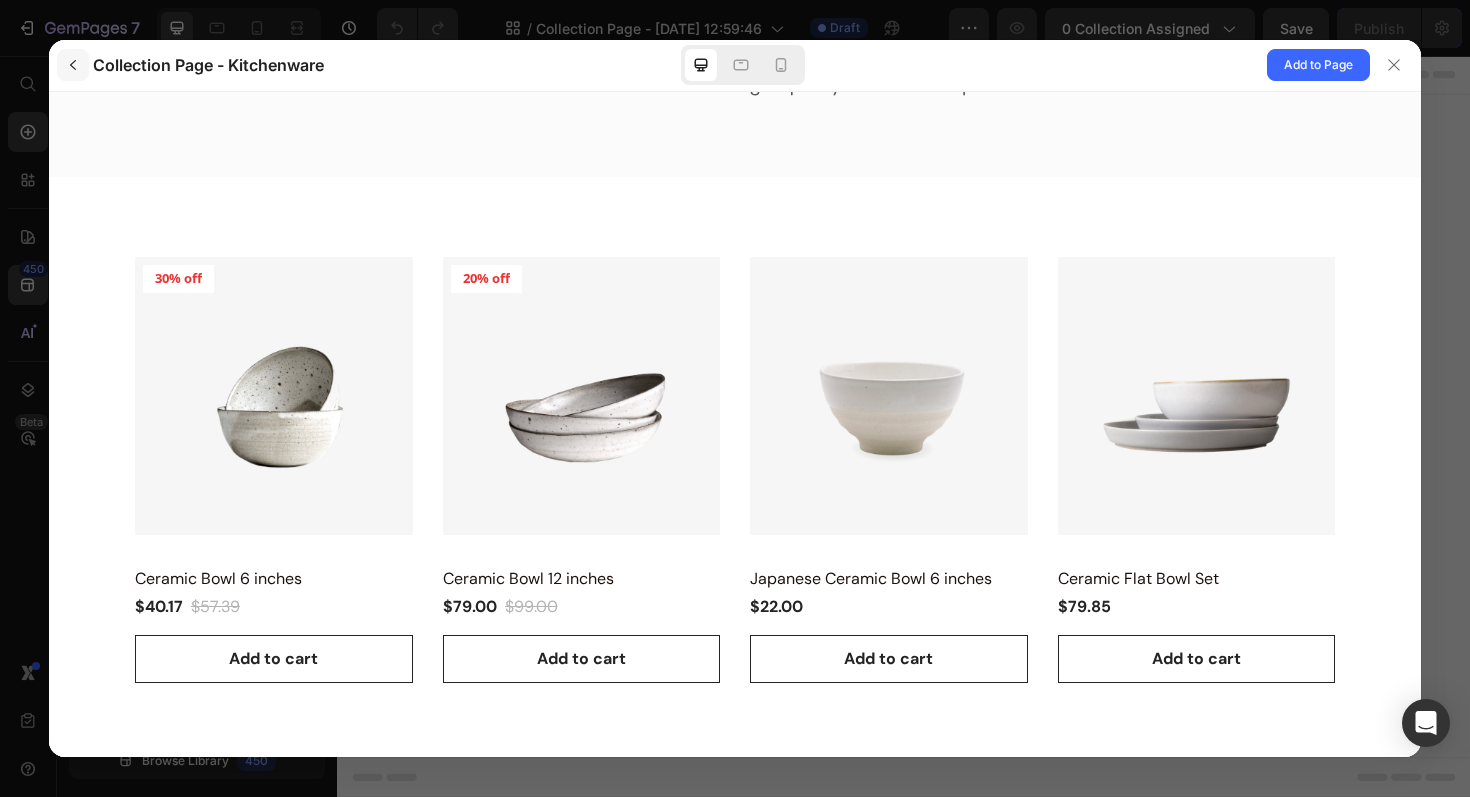 click 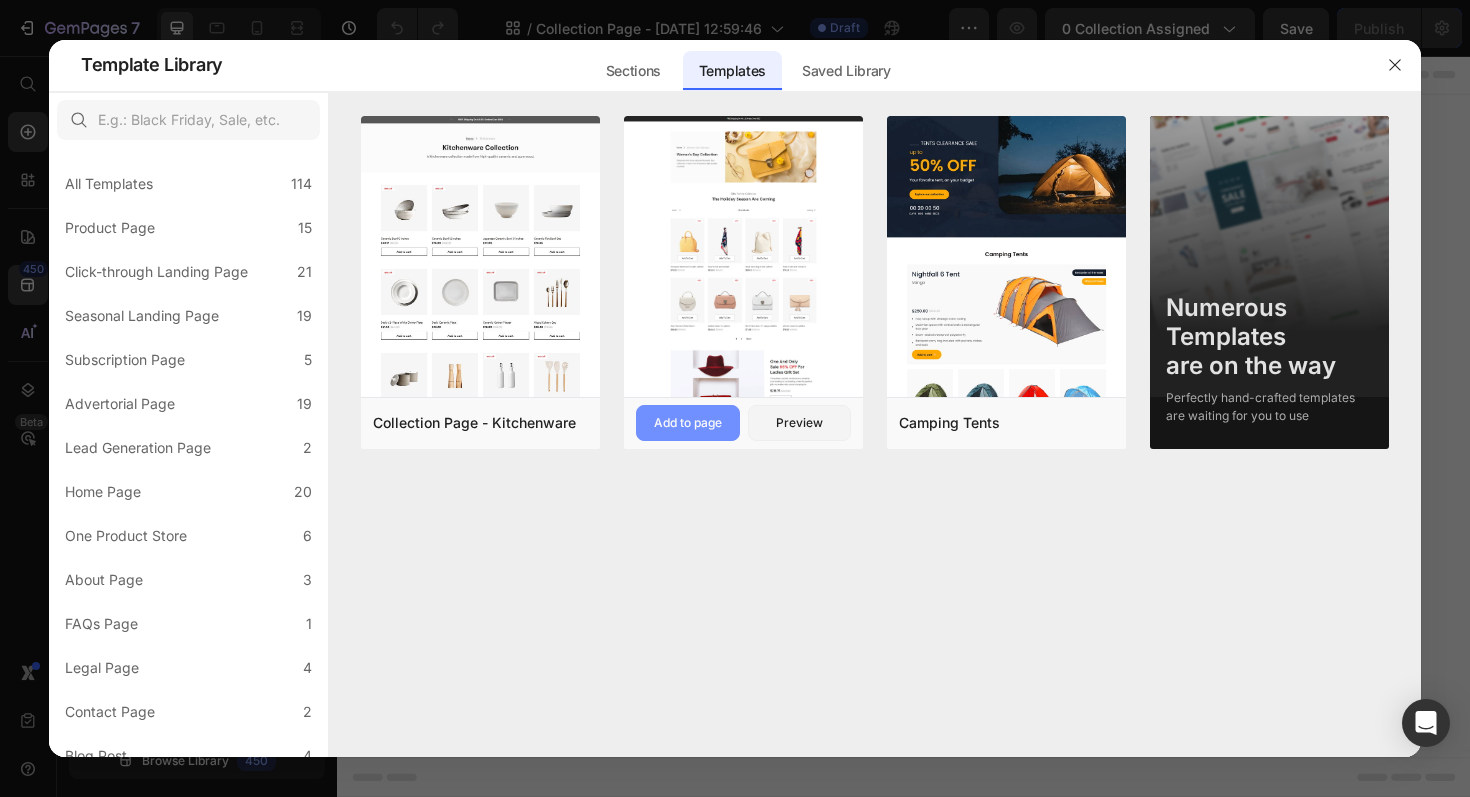 click on "Add to page" at bounding box center [688, 423] 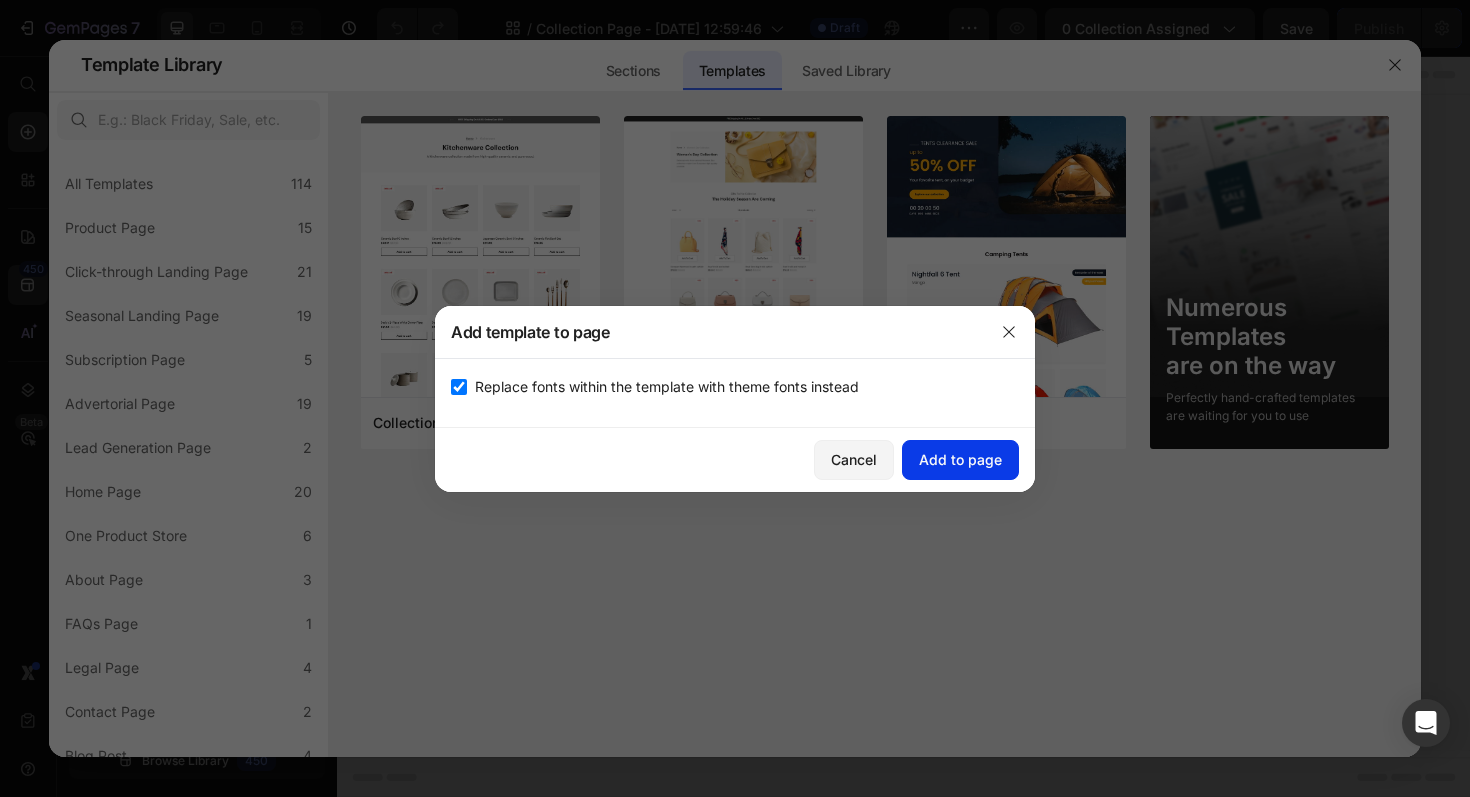click on "Add to page" at bounding box center (960, 459) 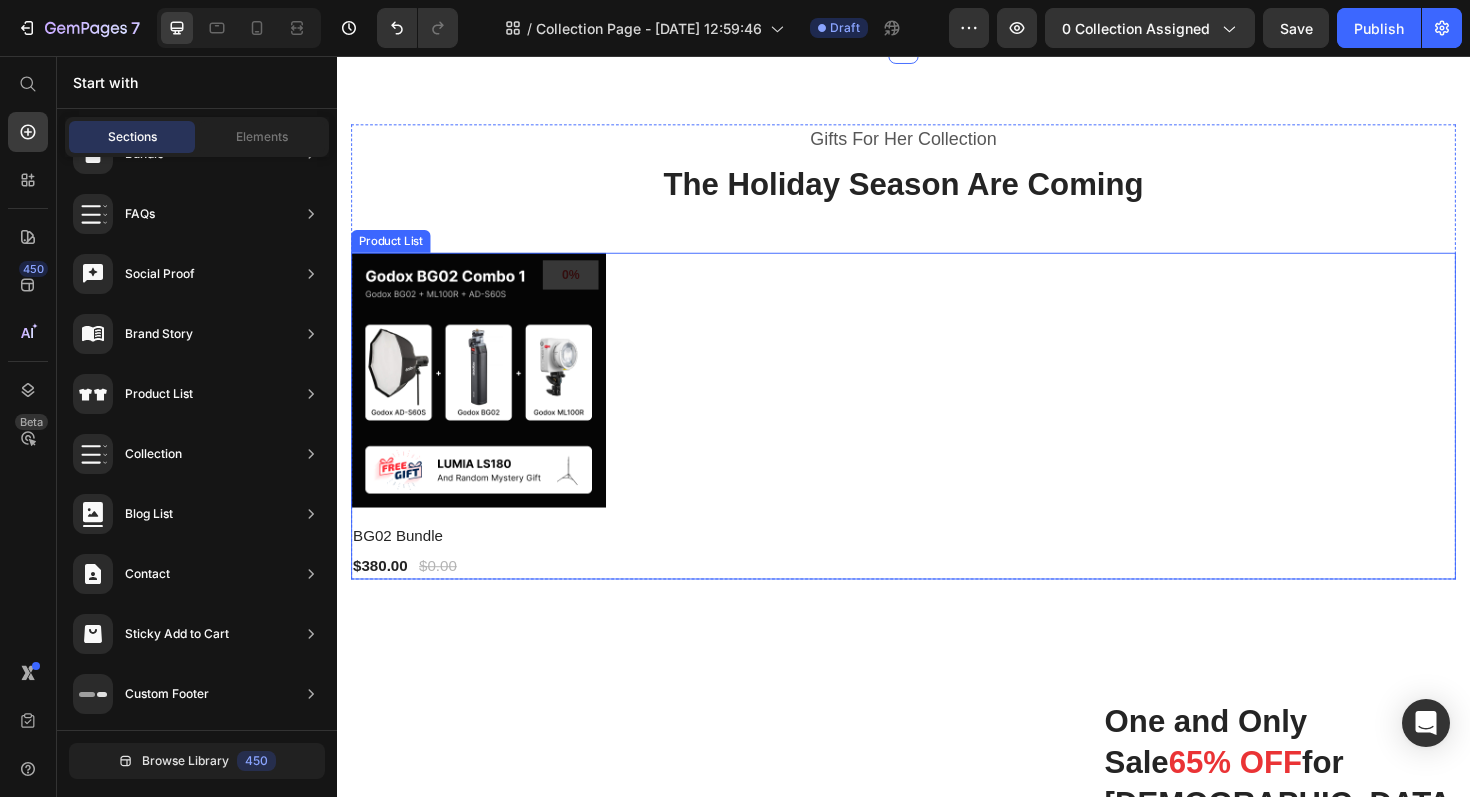 scroll, scrollTop: 611, scrollLeft: 0, axis: vertical 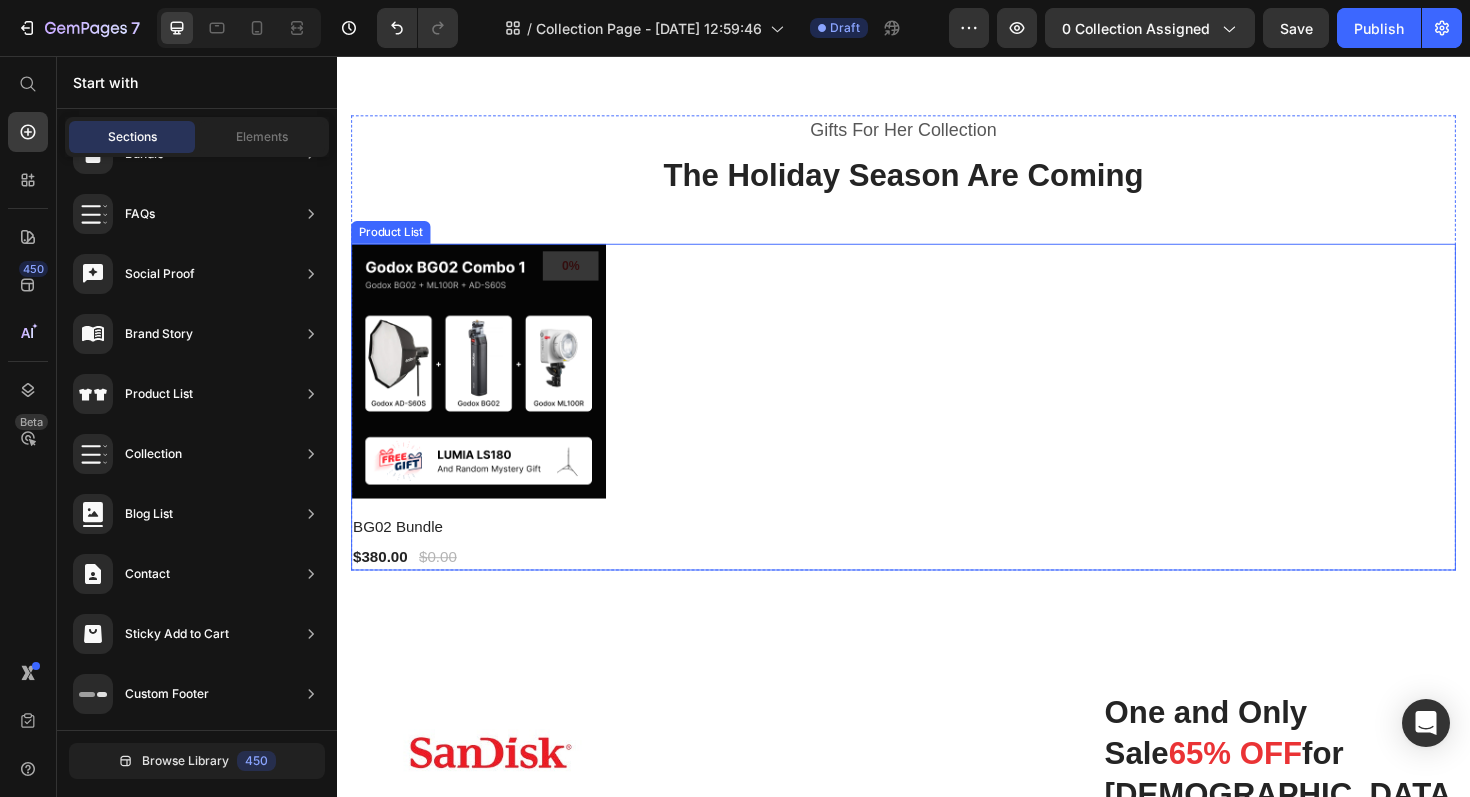 click on "0% (P) Tag Product Images & Gallery Row BG02 Bundle (P) Title $380.00 (P) Price $0.00 (P) Price Row Row" at bounding box center [937, 428] 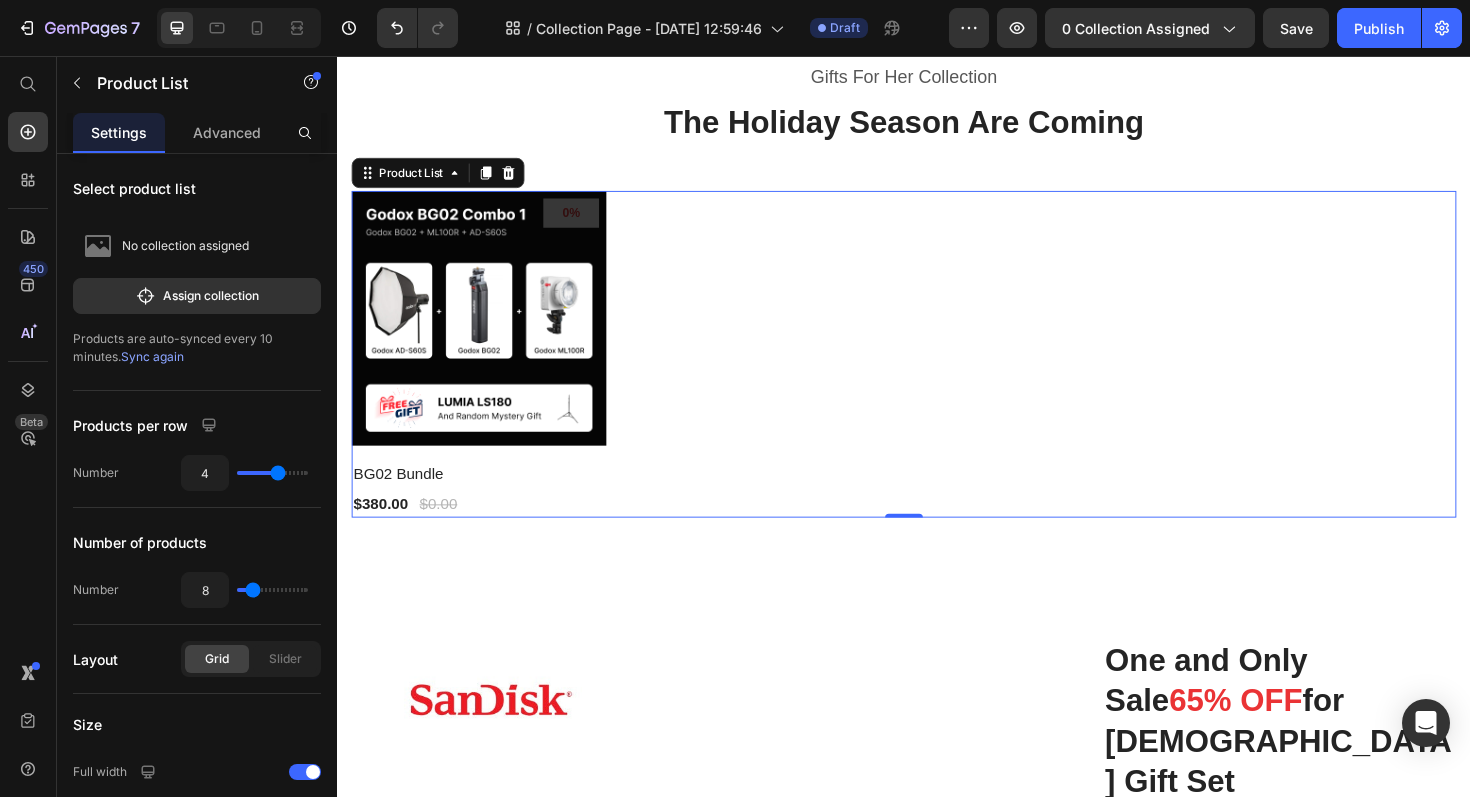 scroll, scrollTop: 658, scrollLeft: 0, axis: vertical 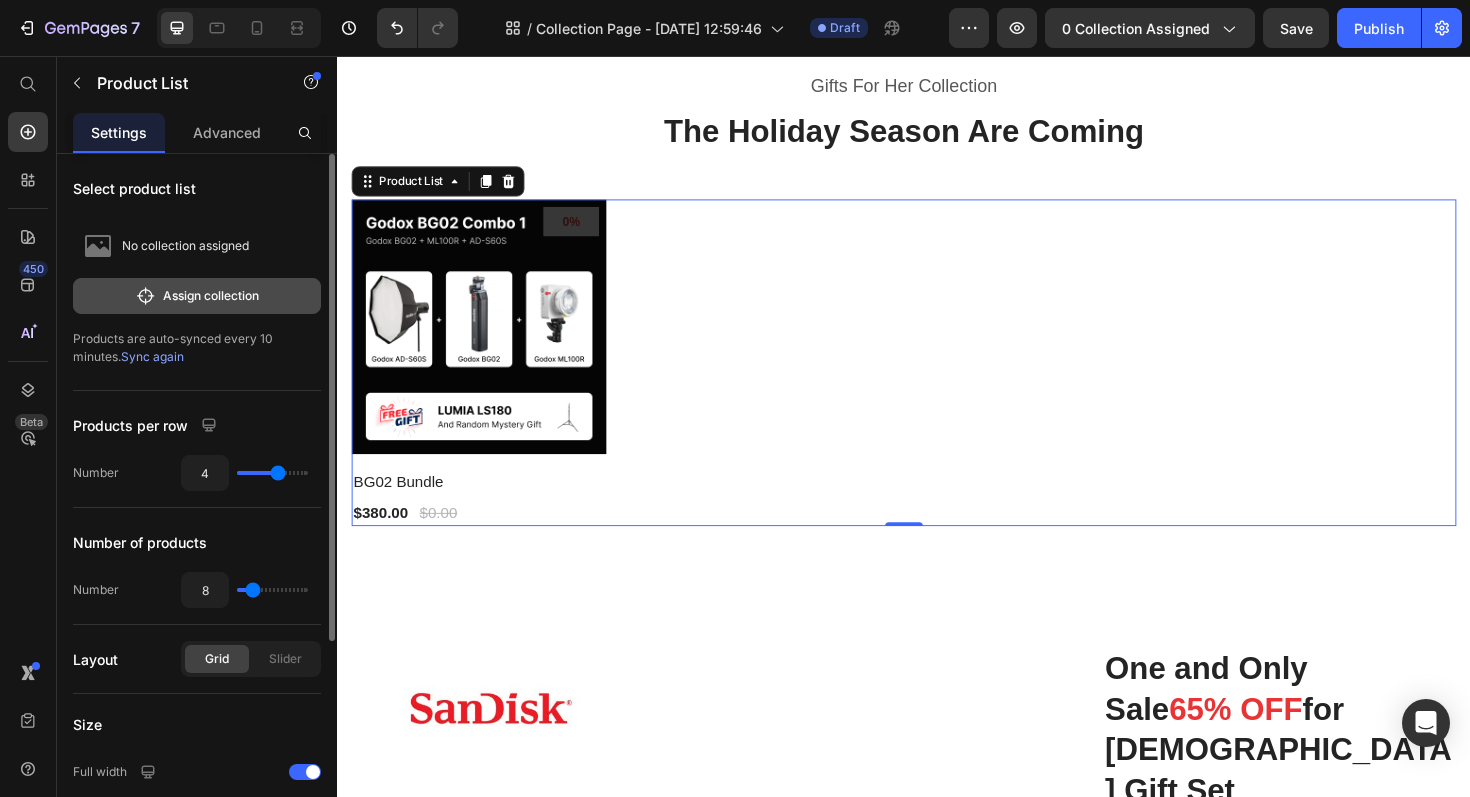 click on "Assign collection" at bounding box center (197, 296) 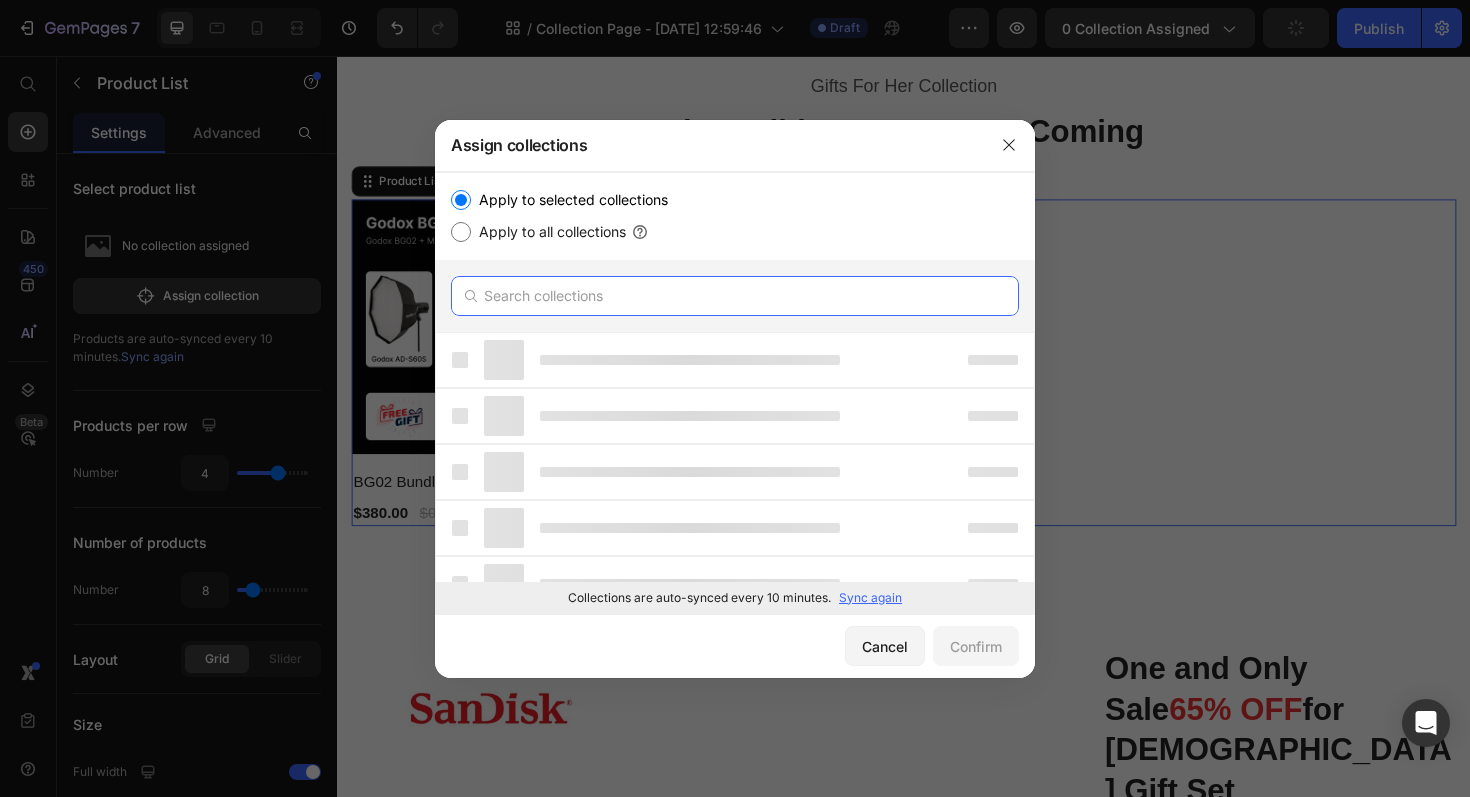click at bounding box center [735, 296] 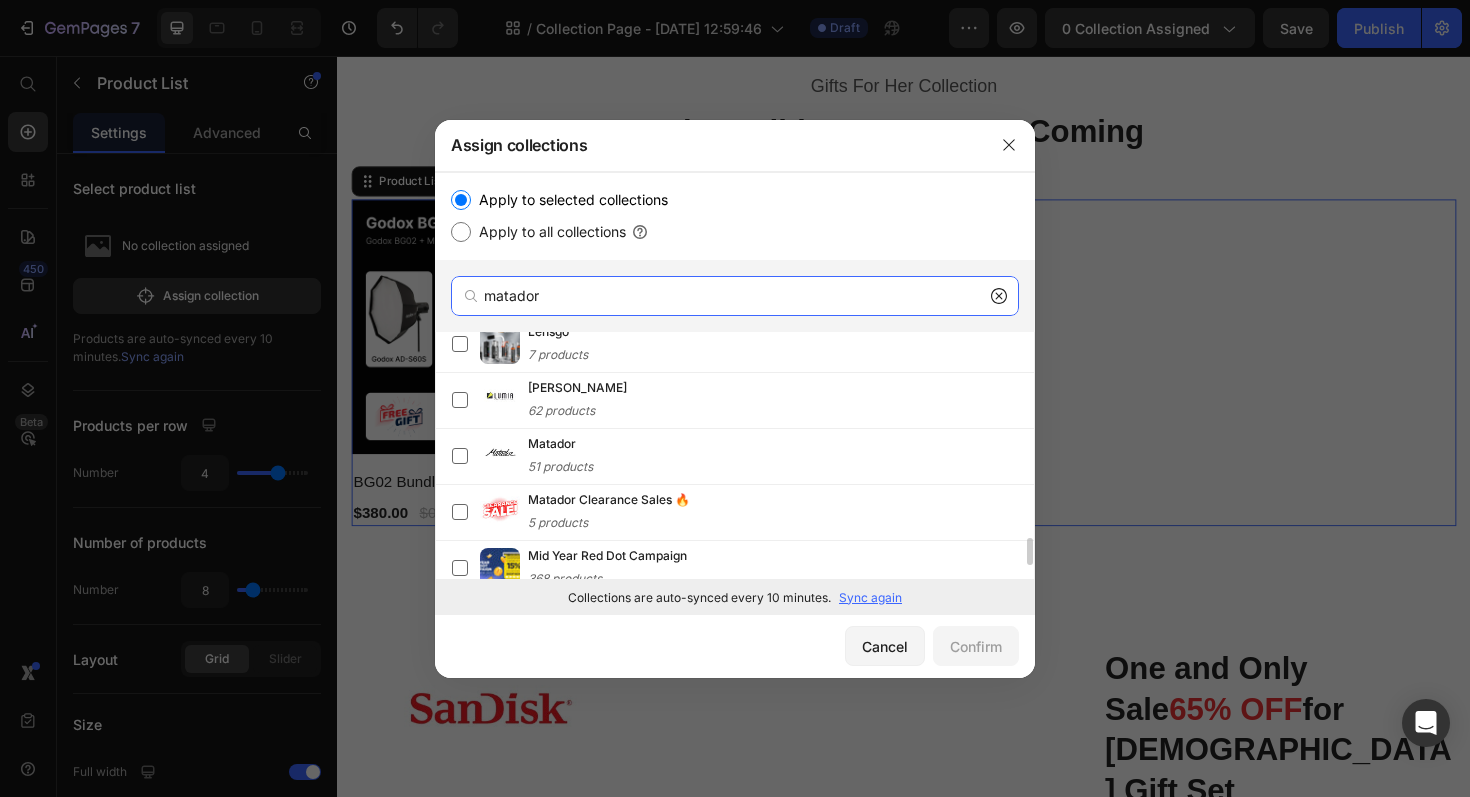 scroll, scrollTop: 1865, scrollLeft: 0, axis: vertical 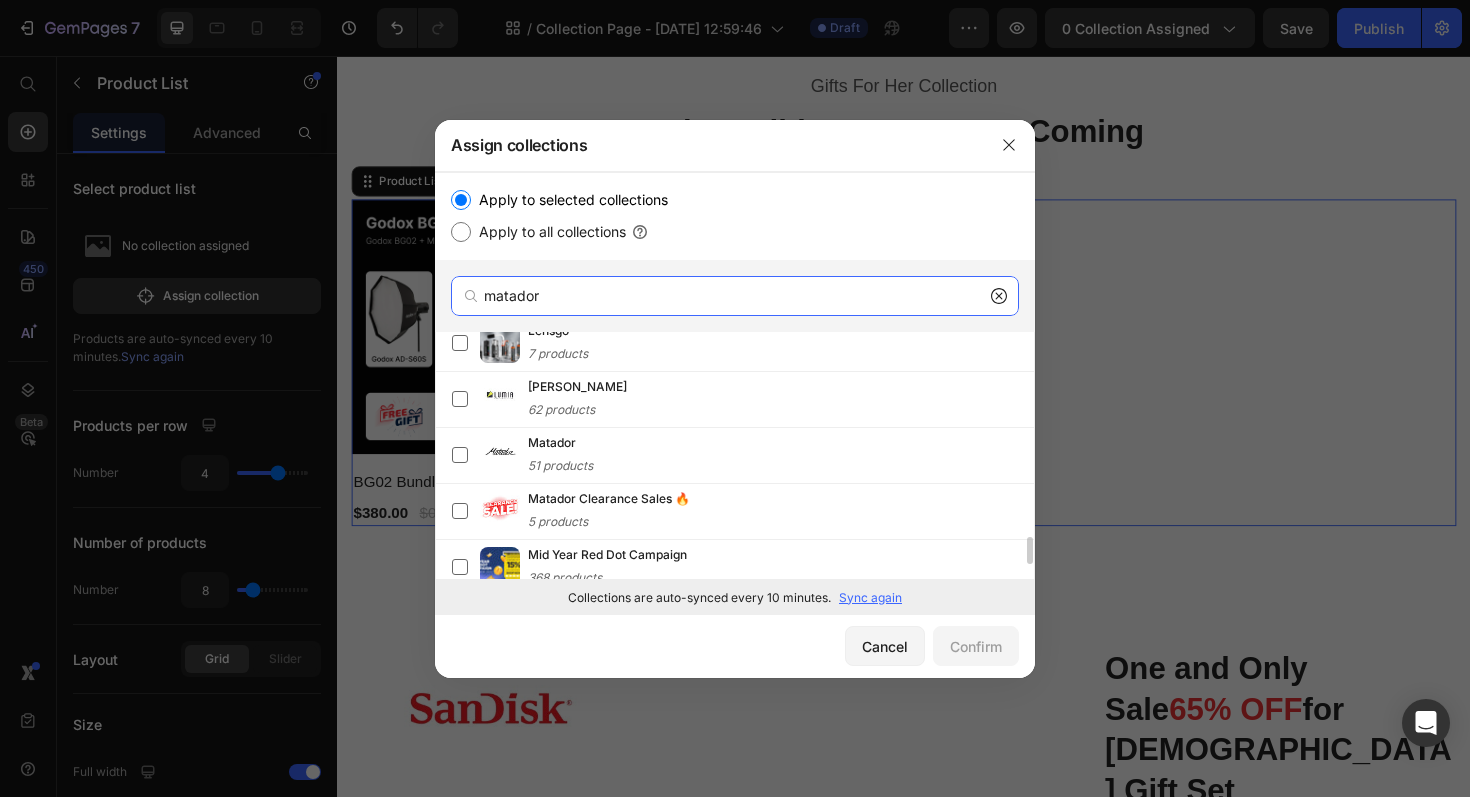 type on "matador" 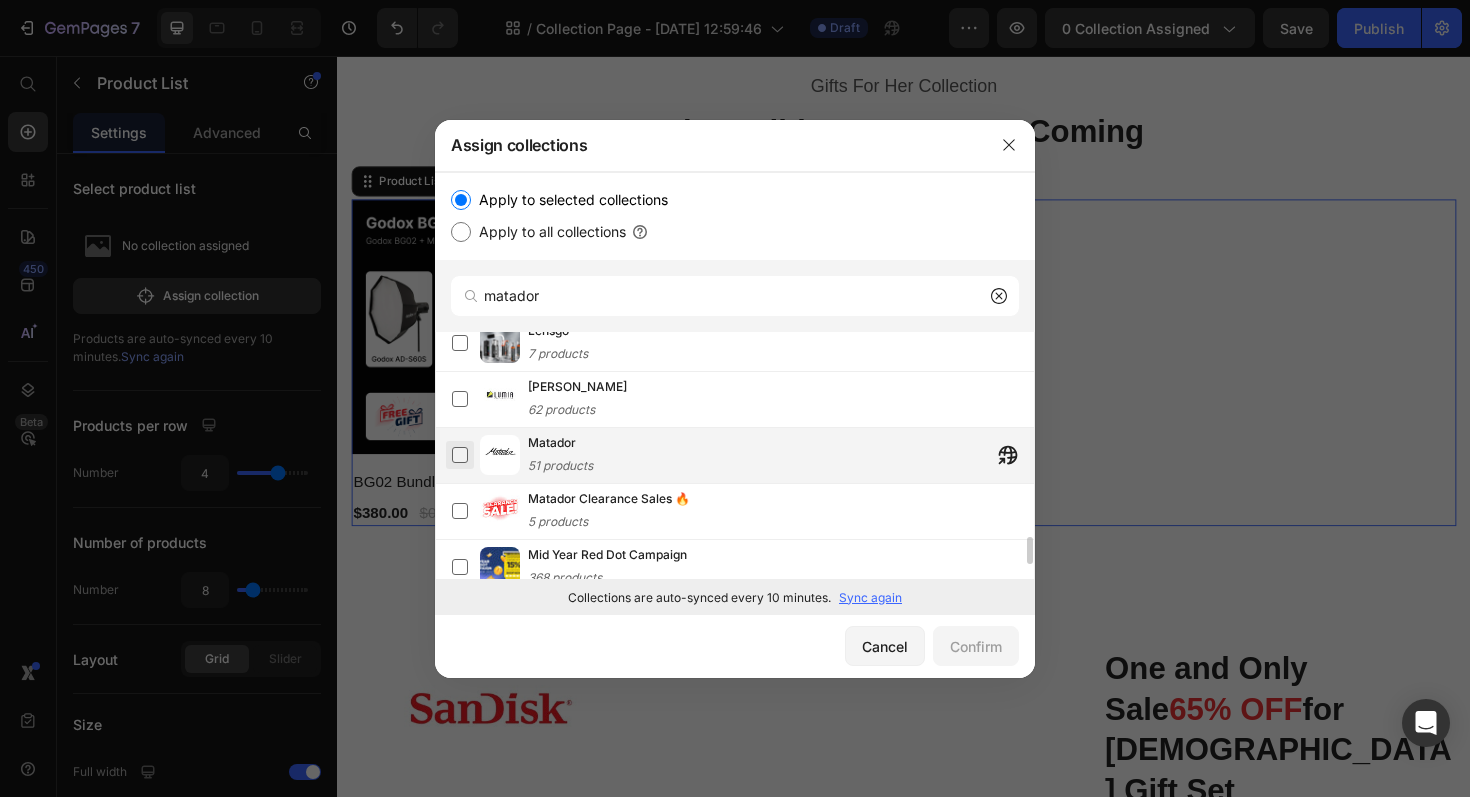click at bounding box center (460, 455) 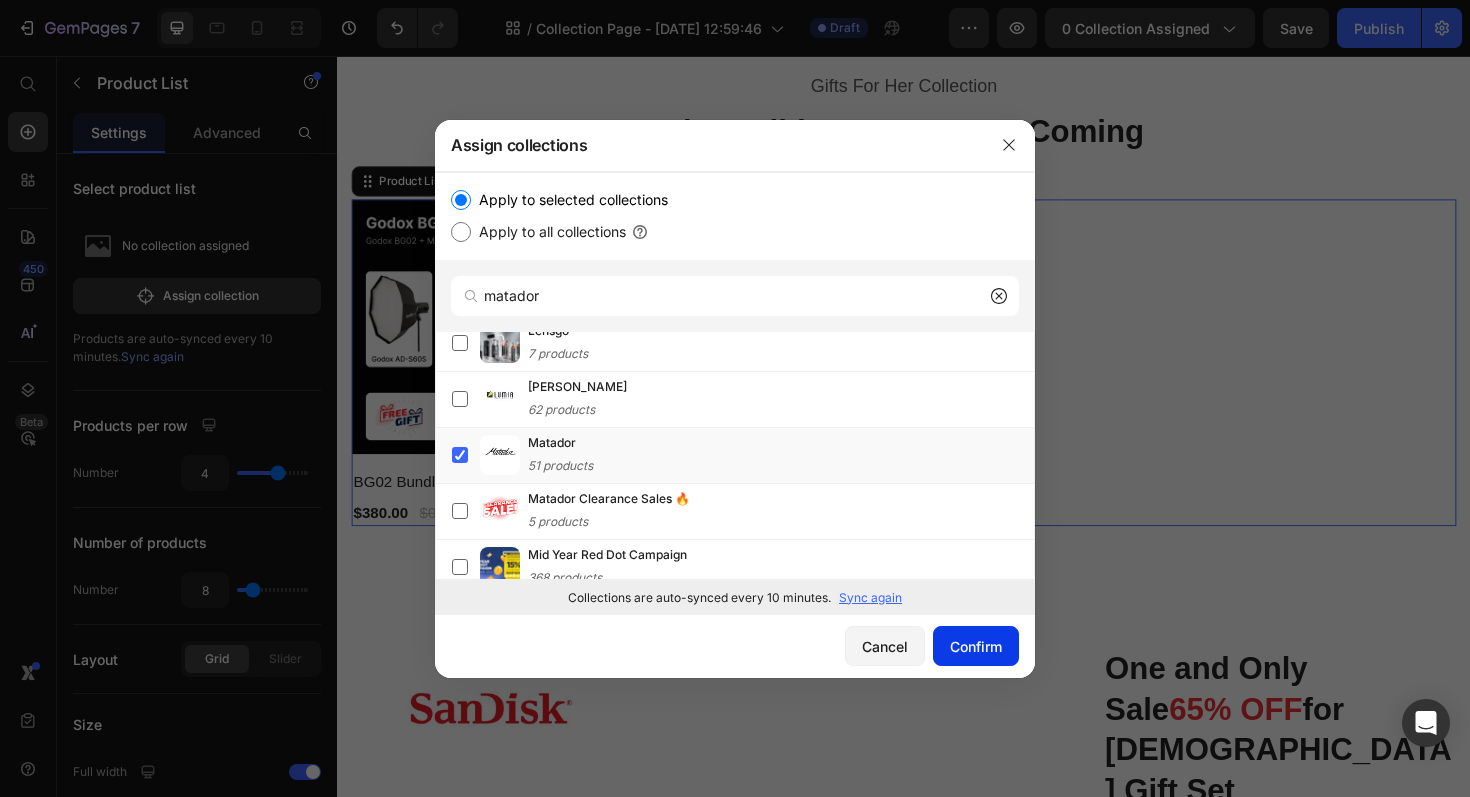 click on "Confirm" at bounding box center [976, 646] 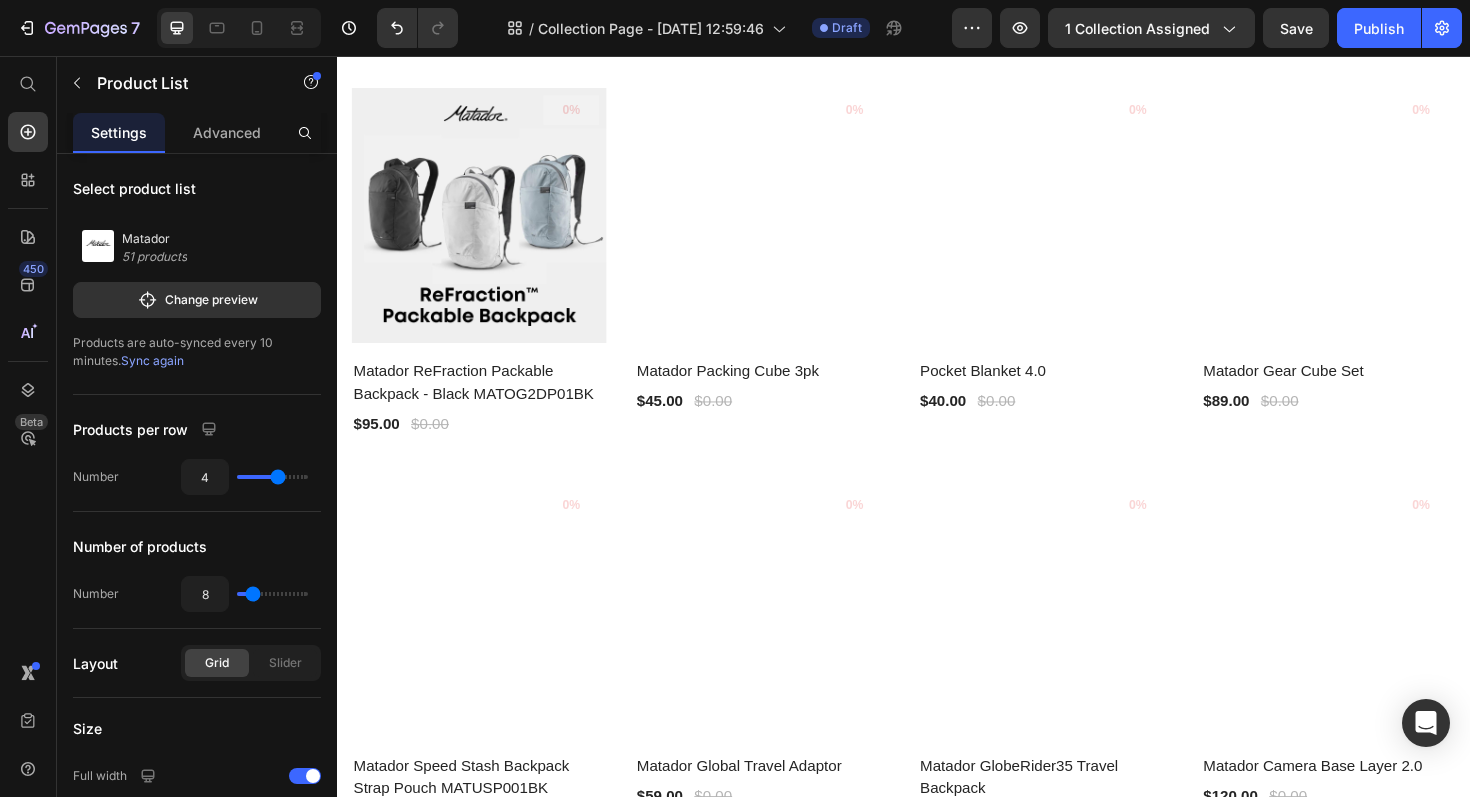 scroll, scrollTop: 777, scrollLeft: 0, axis: vertical 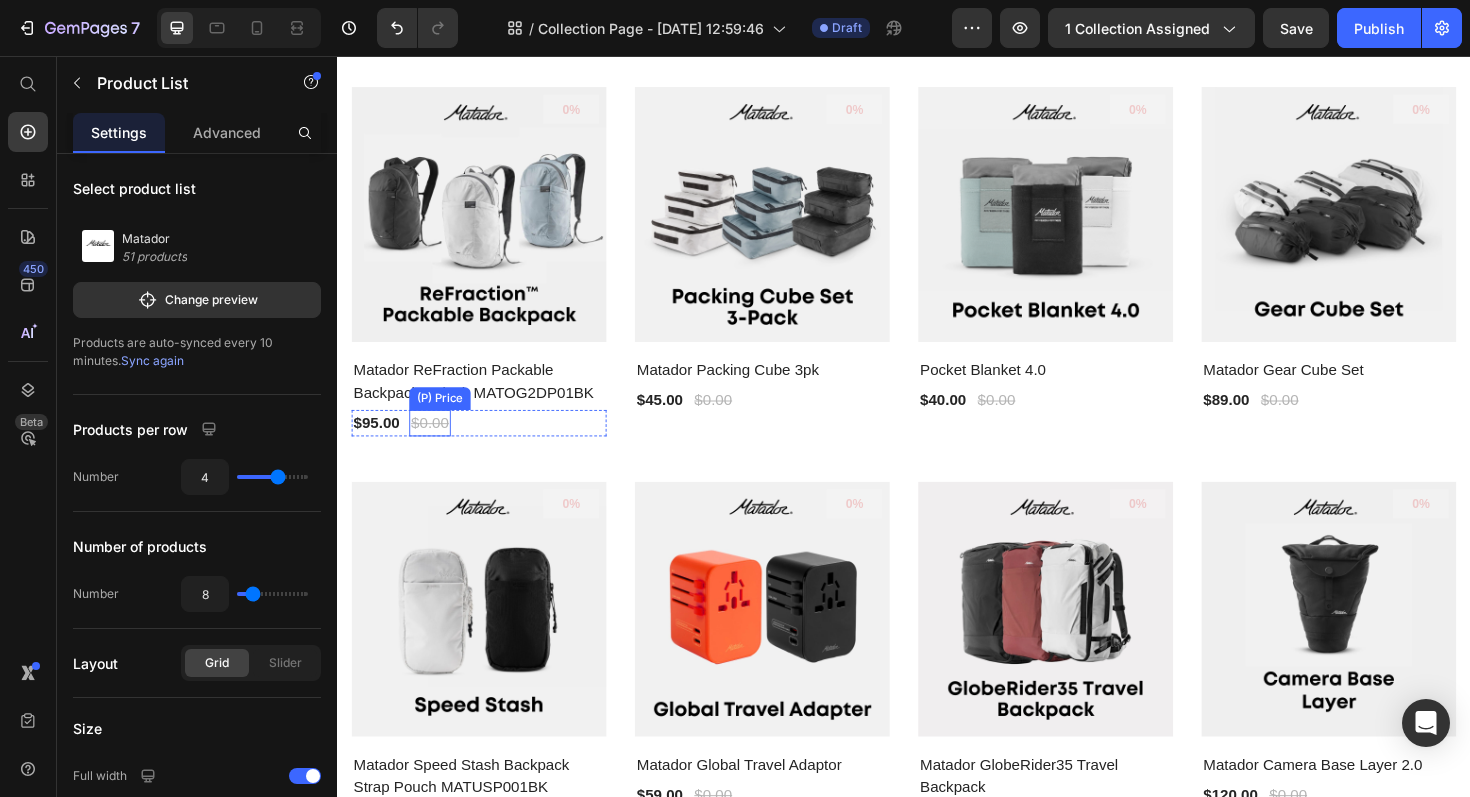 click on "$0.00" at bounding box center (435, 445) 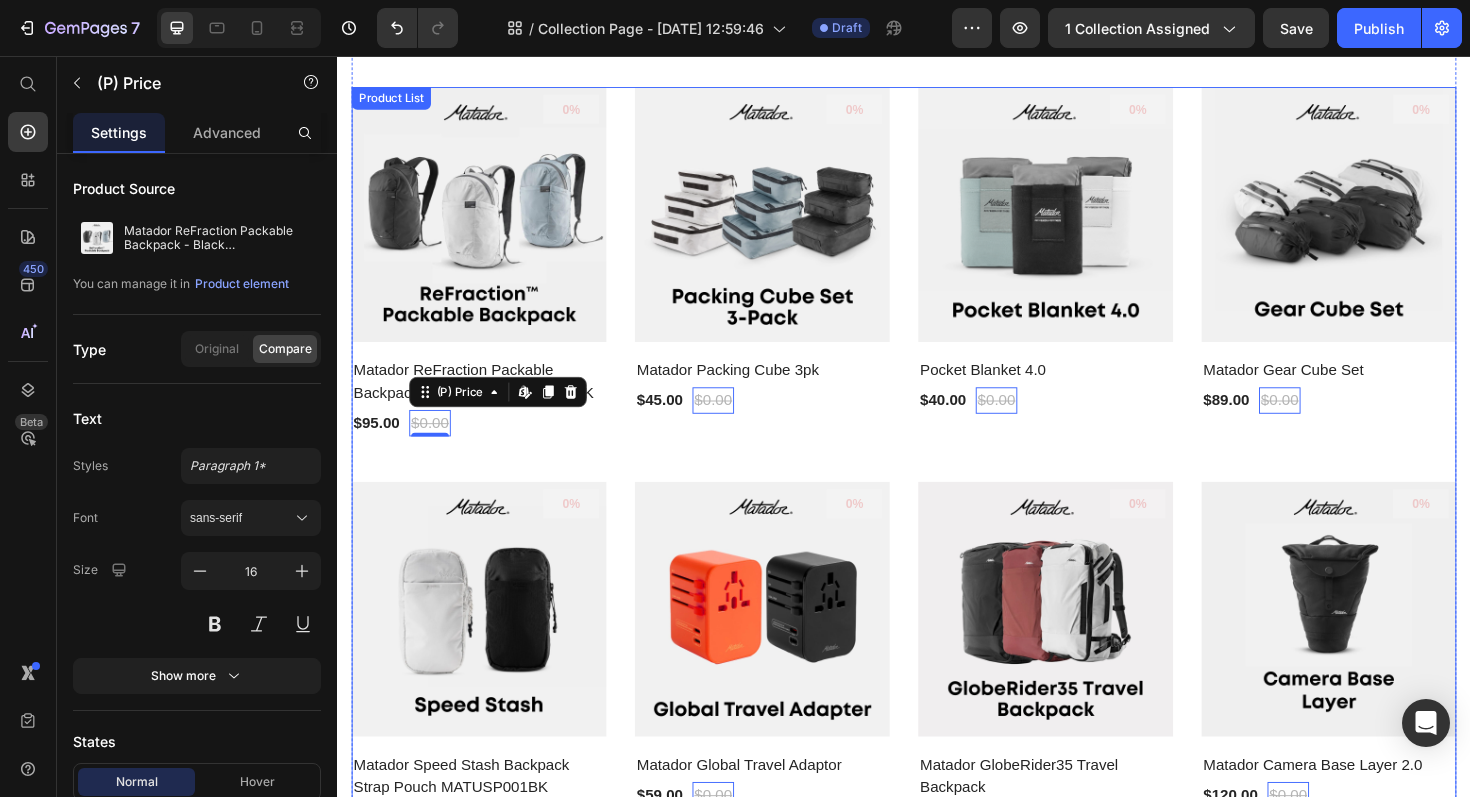 click on "0% (P) Tag Product Images & Gallery Row Matador ReFraction Packable Backpack - Black MATOG2DP01BK (P) Title $95.00 (P) Price $0.00 (P) Price   Edit content in Shopify 0 Row Row 0% (P) Tag Product Images & Gallery Row Matador Packing Cube 3pk (P) Title $45.00 (P) Price $0.00 (P) Price   Edit content in Shopify 0 Row Row 0% (P) Tag Product Images & Gallery Row Pocket Blanket 4.0 (P) Title $40.00 (P) Price $0.00 (P) Price   Edit content in Shopify 0 Row Row 0% (P) Tag Product Images & Gallery Row Matador Gear Cube Set (P) Title $89.00 (P) Price $0.00 (P) Price   Edit content in Shopify 0 Row Row 0% (P) Tag Product Images & Gallery Row Matador Speed Stash Backpack Strap Pouch MATUSP001BK (P) Title $49.00 (P) Price $0.00 (P) Price   Edit content in Shopify 0 Row Row 0% (P) Tag Product Images & Gallery Row Matador Global Travel Adaptor (P) Title $59.00 (P) Price $0.00 (P) Price   Edit content in Shopify 0 Row Row 0% (P) Tag Product Images & Gallery Row Matador GlobeRider35 Travel Backpack (P) Title $469.00 $0.00" at bounding box center [937, 483] 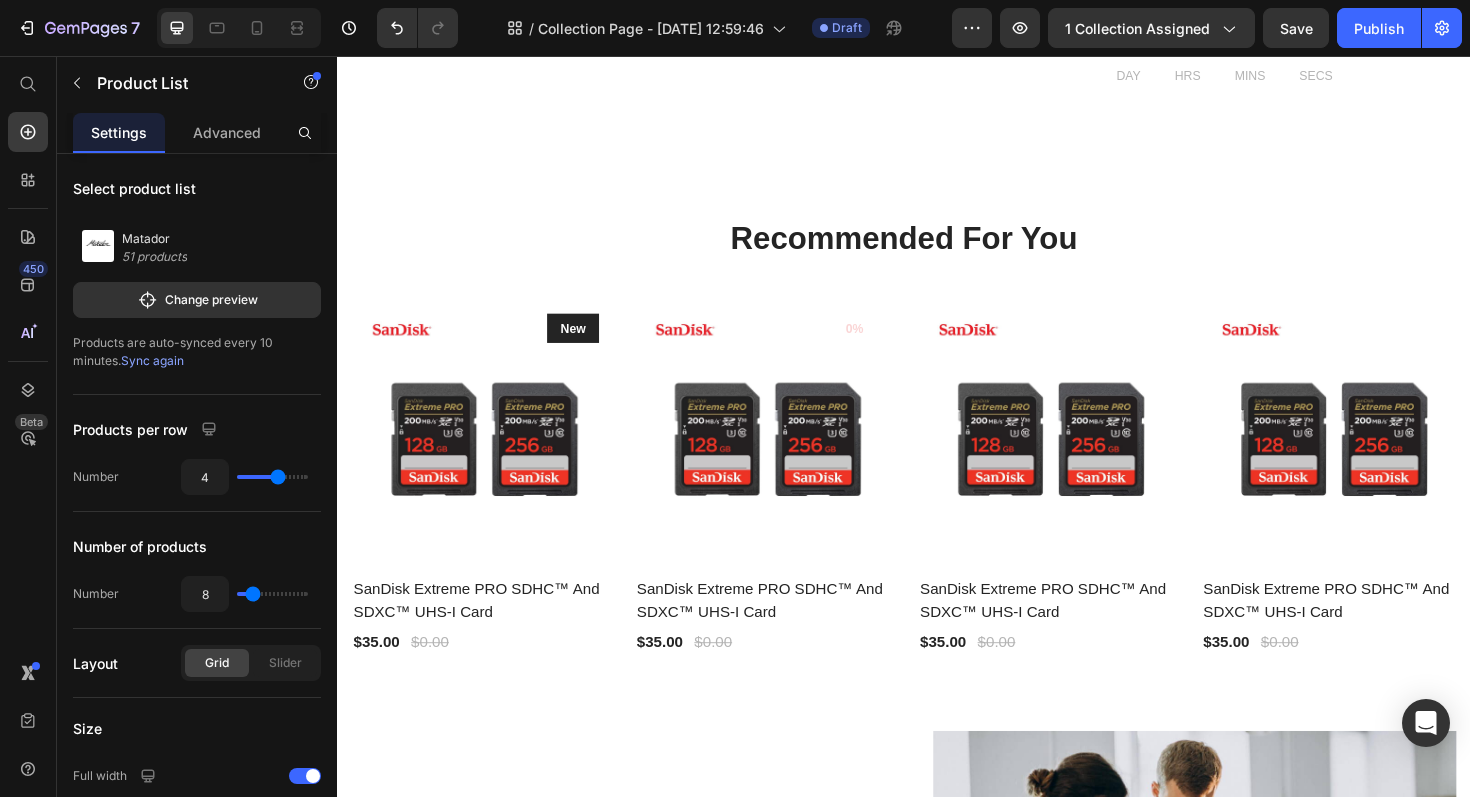 scroll, scrollTop: 2428, scrollLeft: 0, axis: vertical 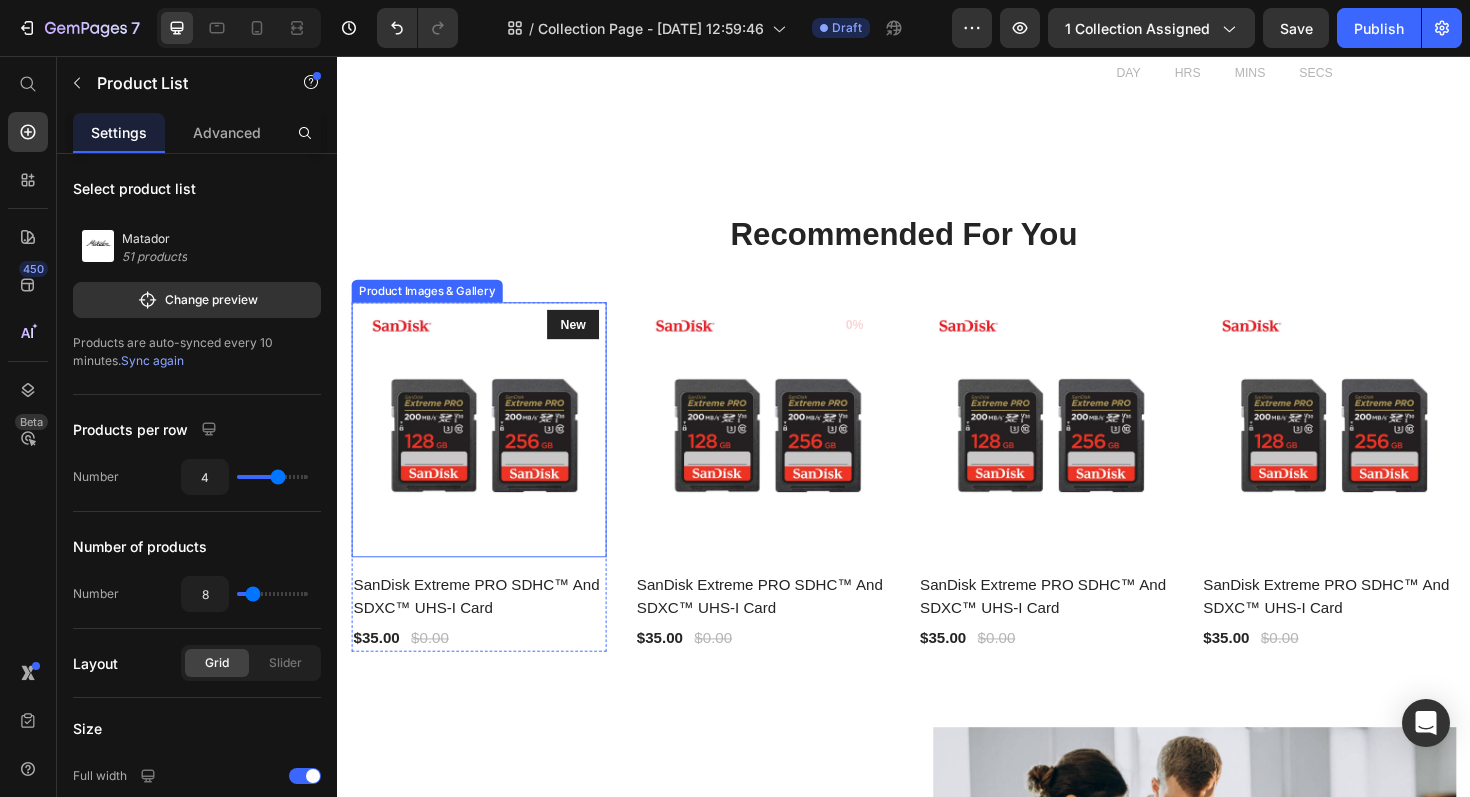 click at bounding box center (487, 452) 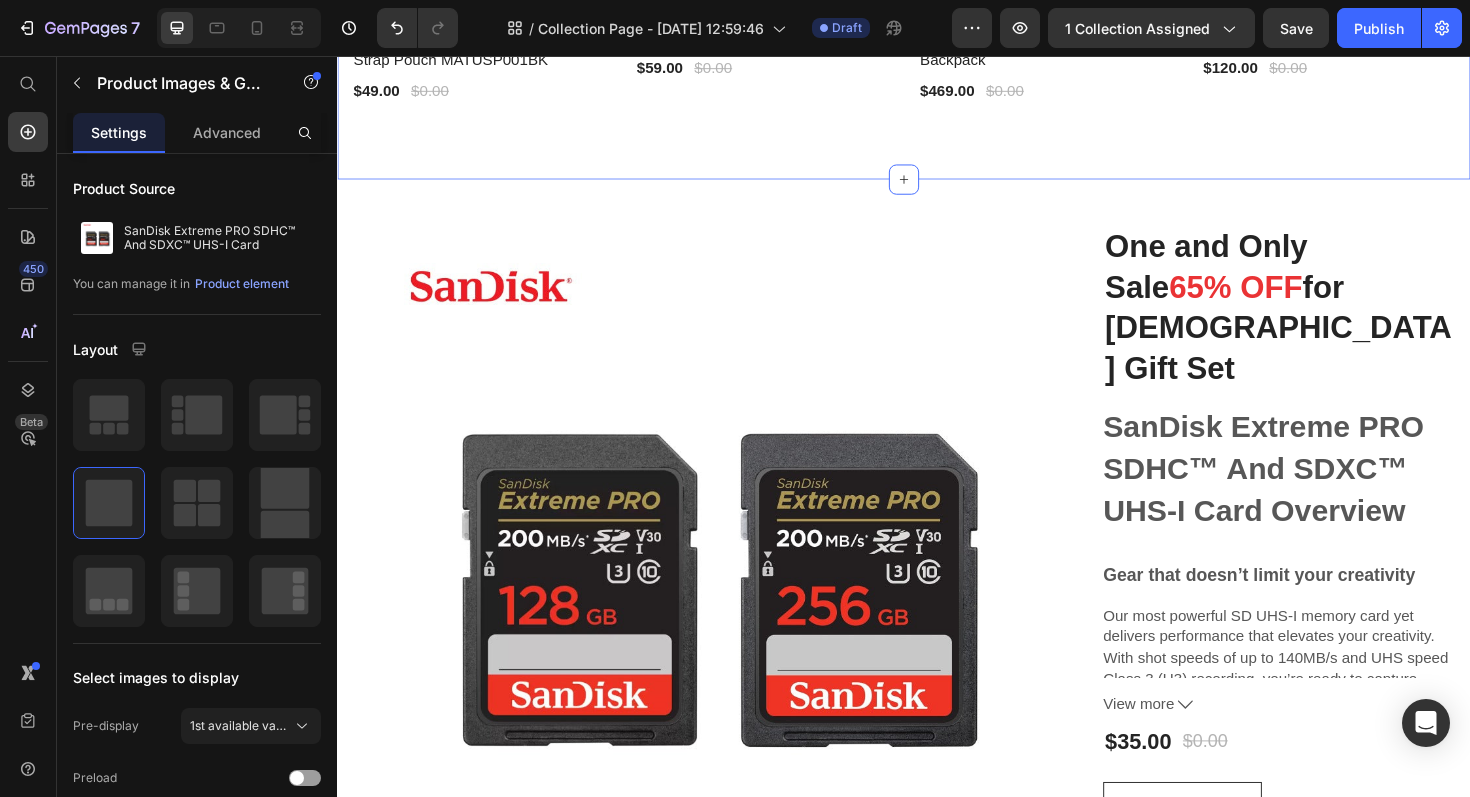 scroll, scrollTop: 1536, scrollLeft: 0, axis: vertical 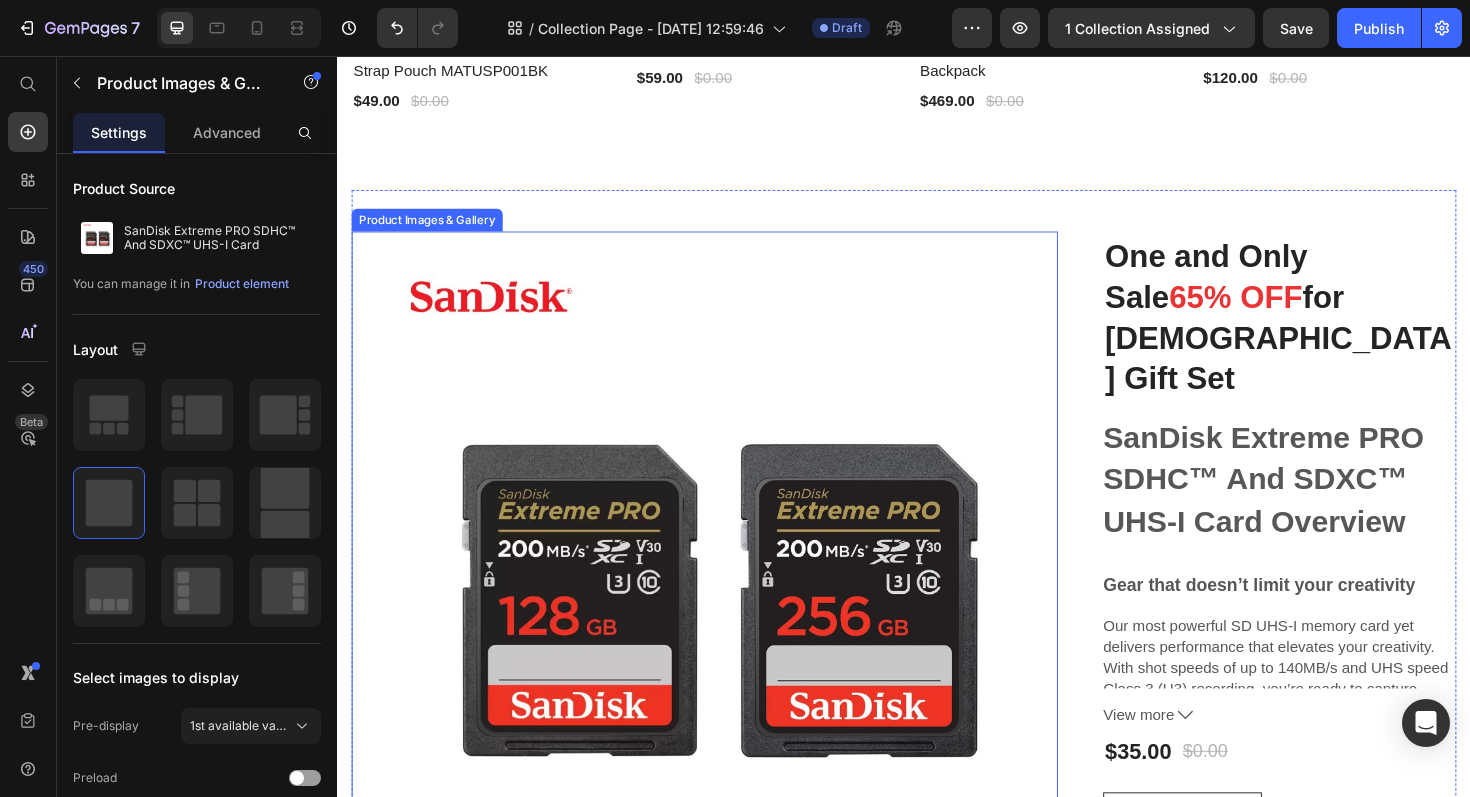 click at bounding box center [726, 616] 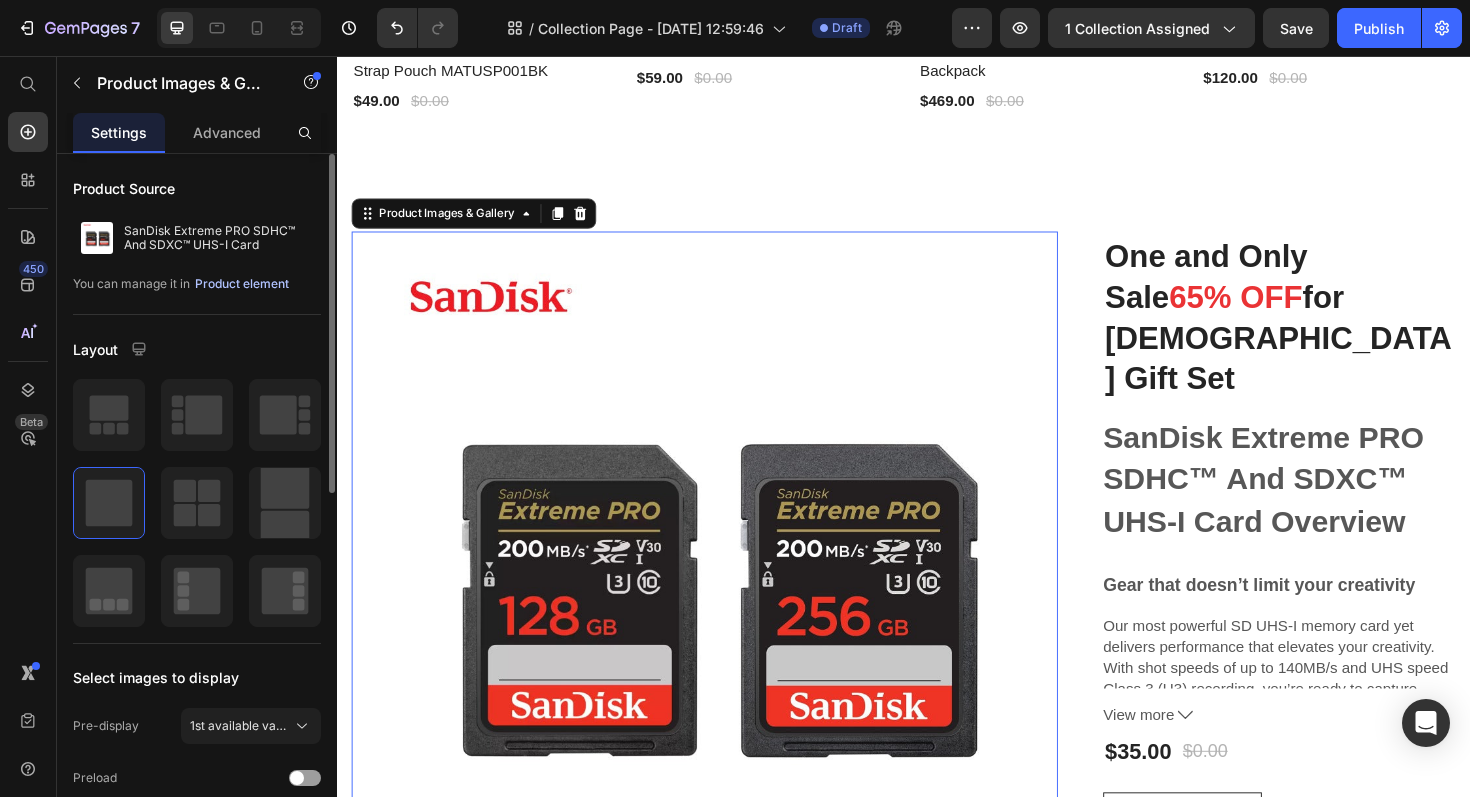 click on "Product element" at bounding box center (242, 284) 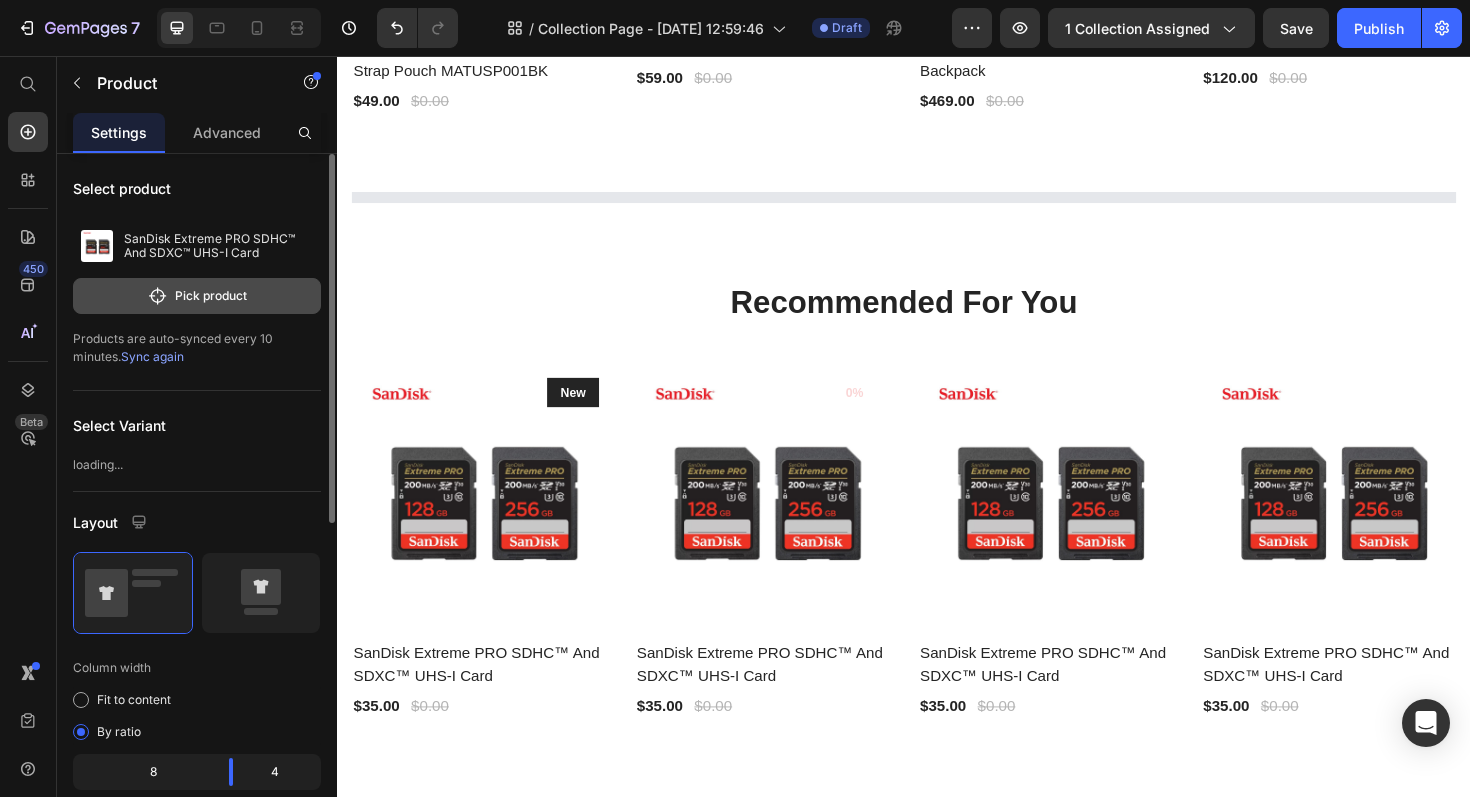 click on "Pick product" at bounding box center (197, 296) 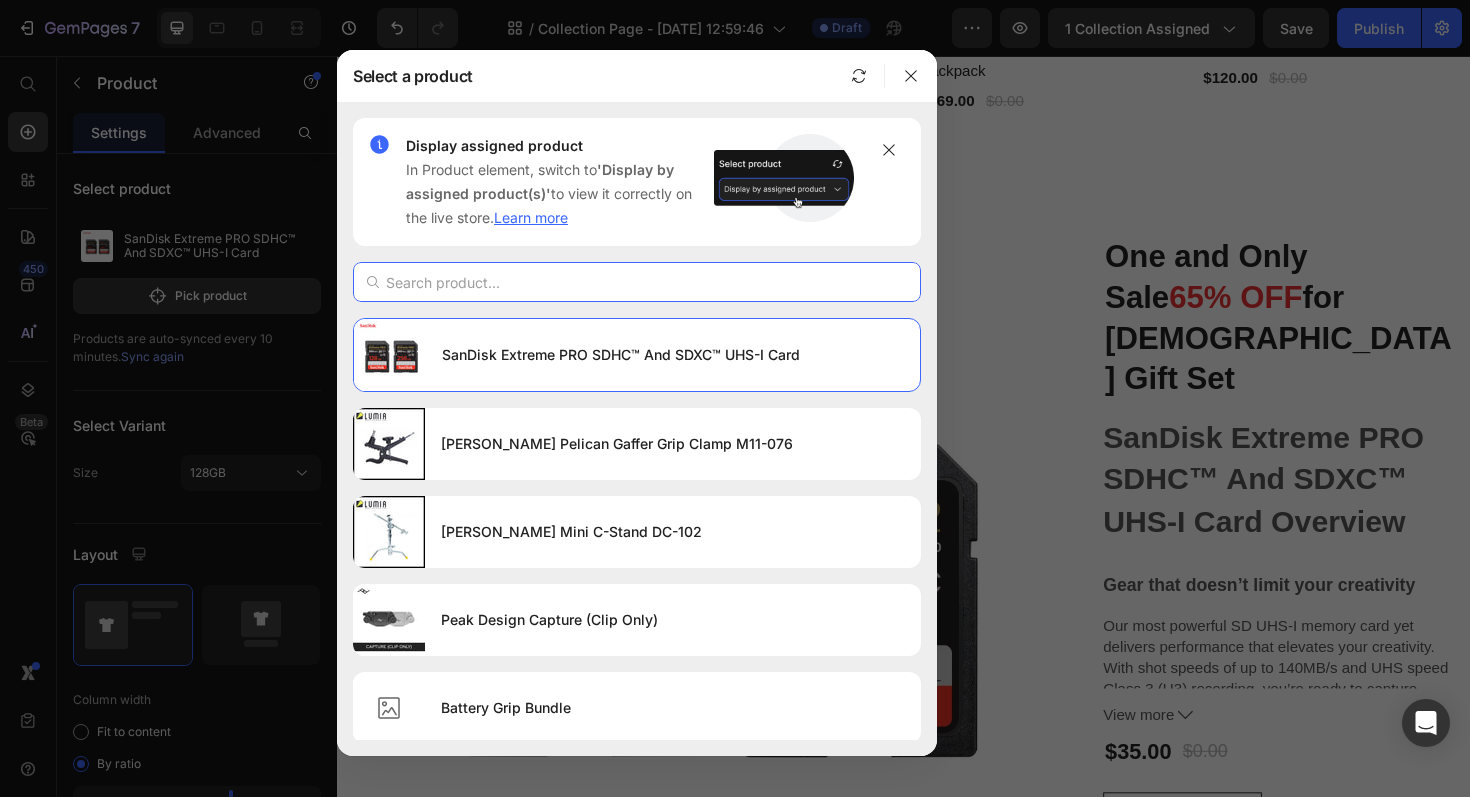 click at bounding box center [637, 282] 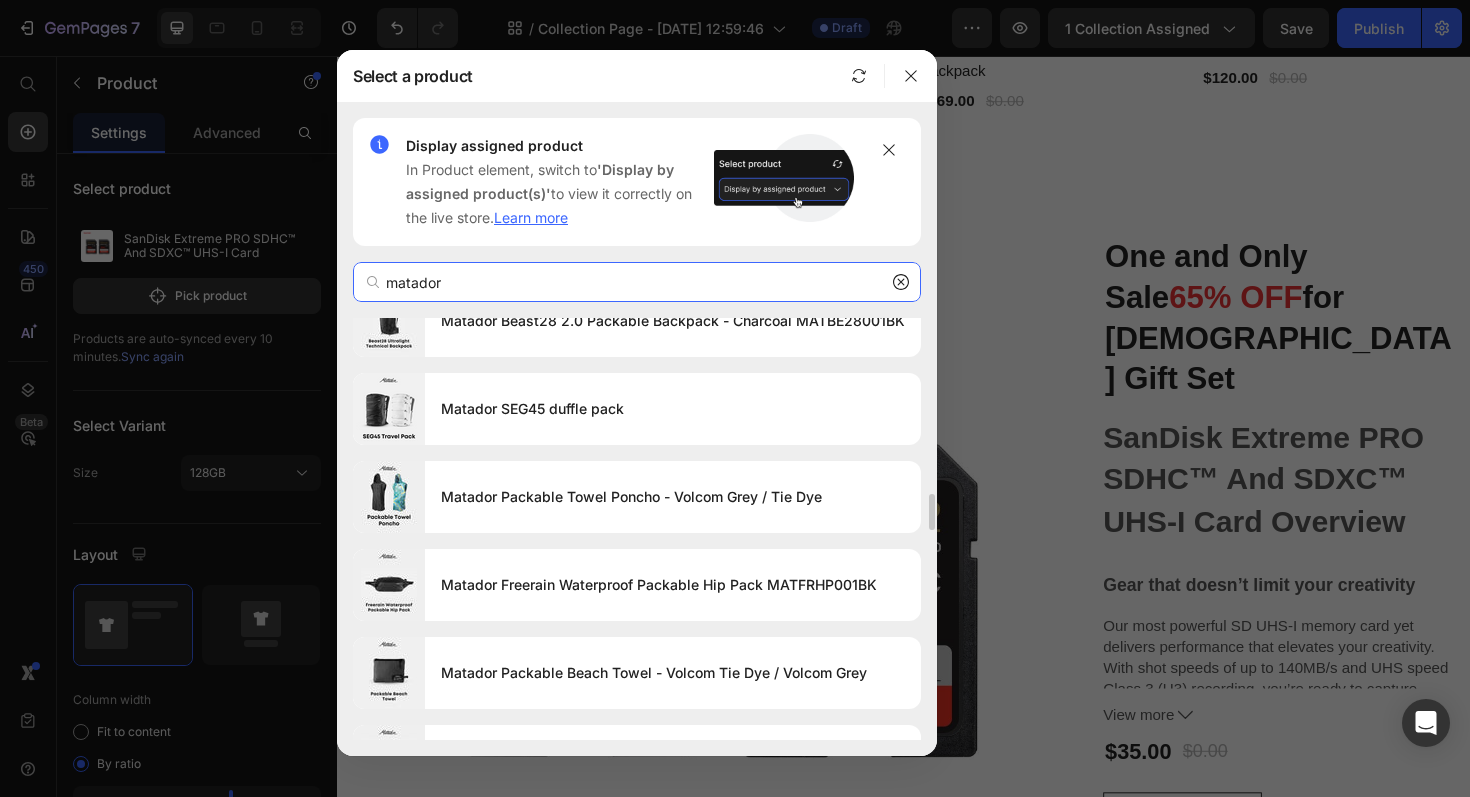scroll, scrollTop: 2046, scrollLeft: 0, axis: vertical 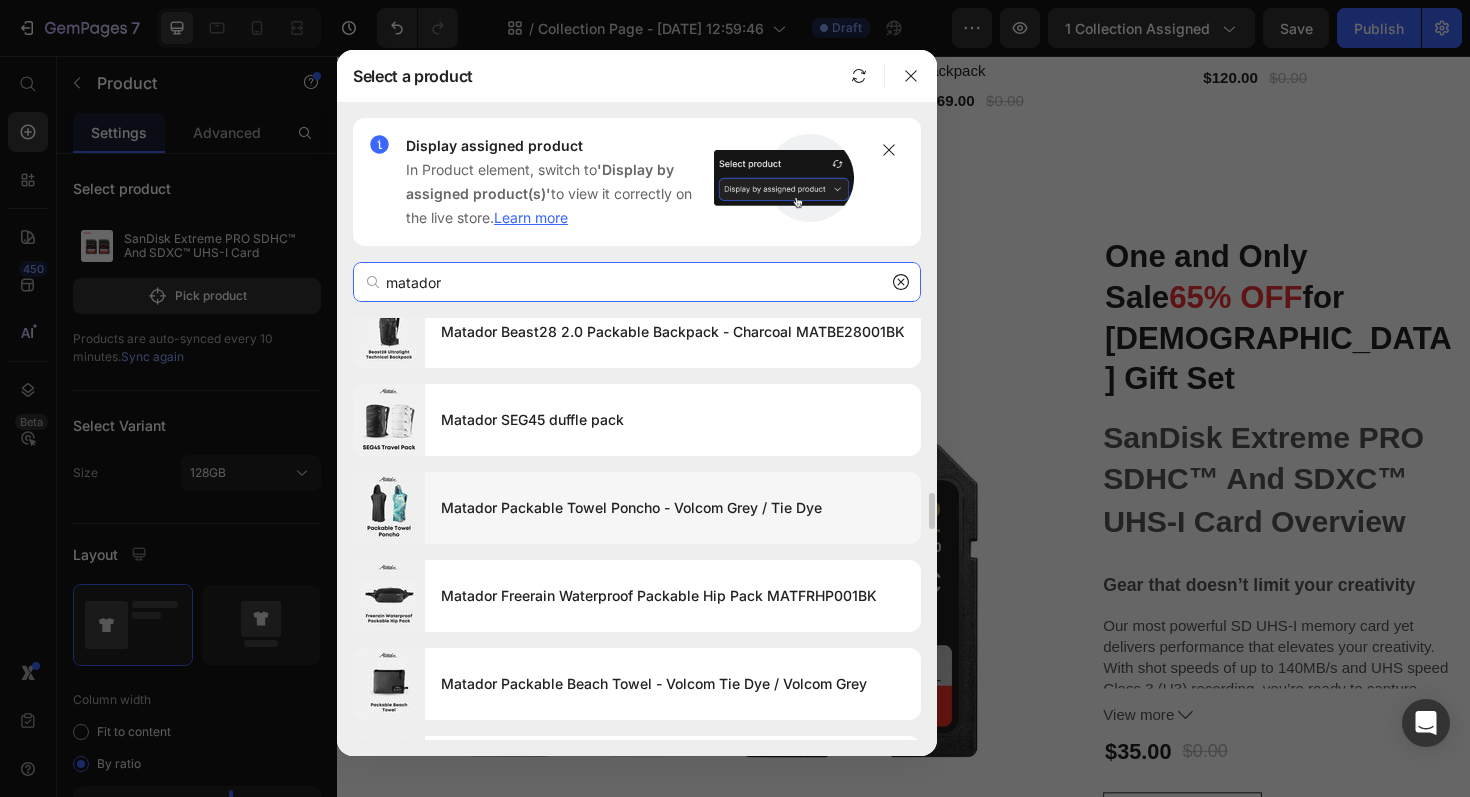 type on "matador" 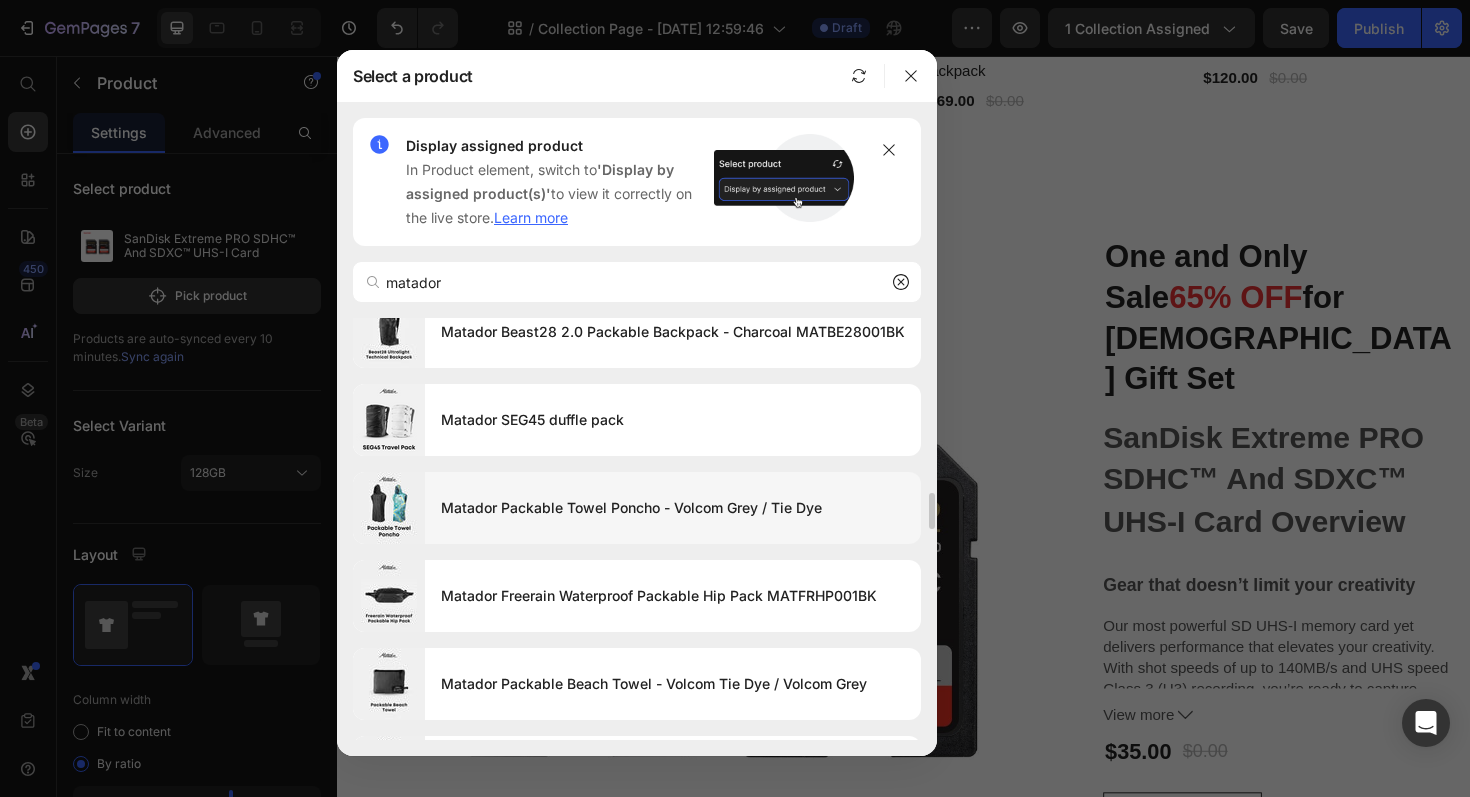 click at bounding box center [389, 508] 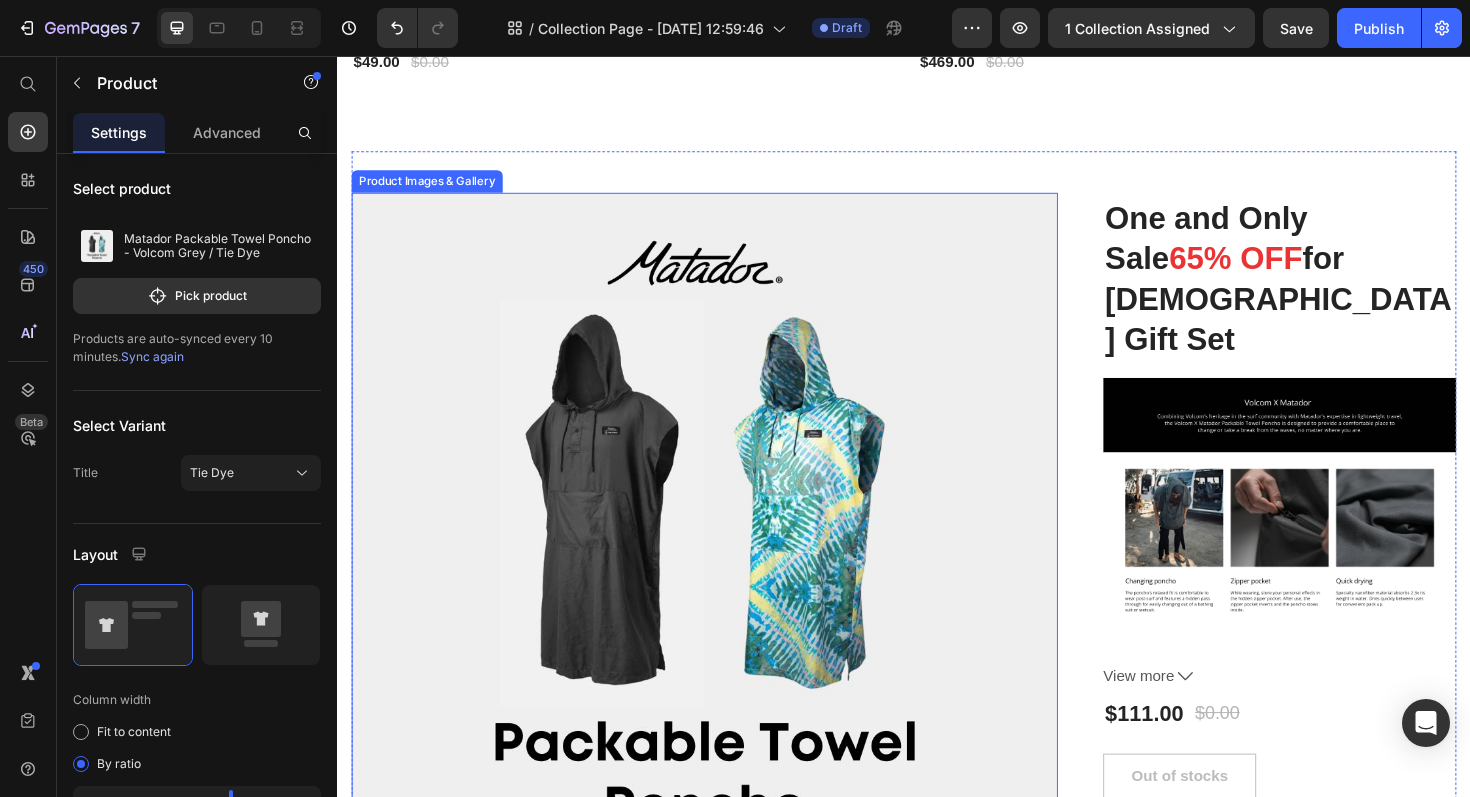 scroll, scrollTop: 1549, scrollLeft: 0, axis: vertical 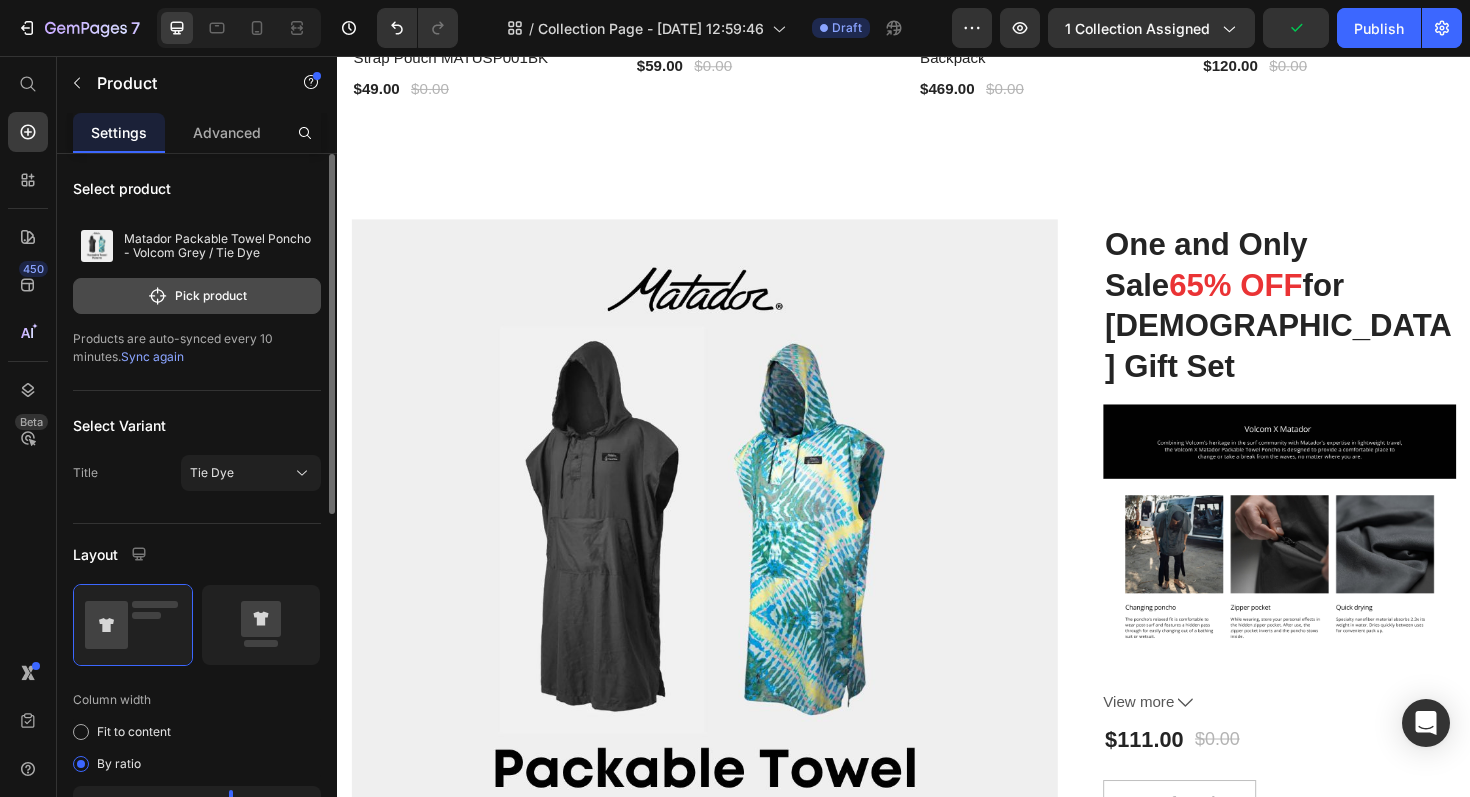 click on "Pick product" at bounding box center [197, 296] 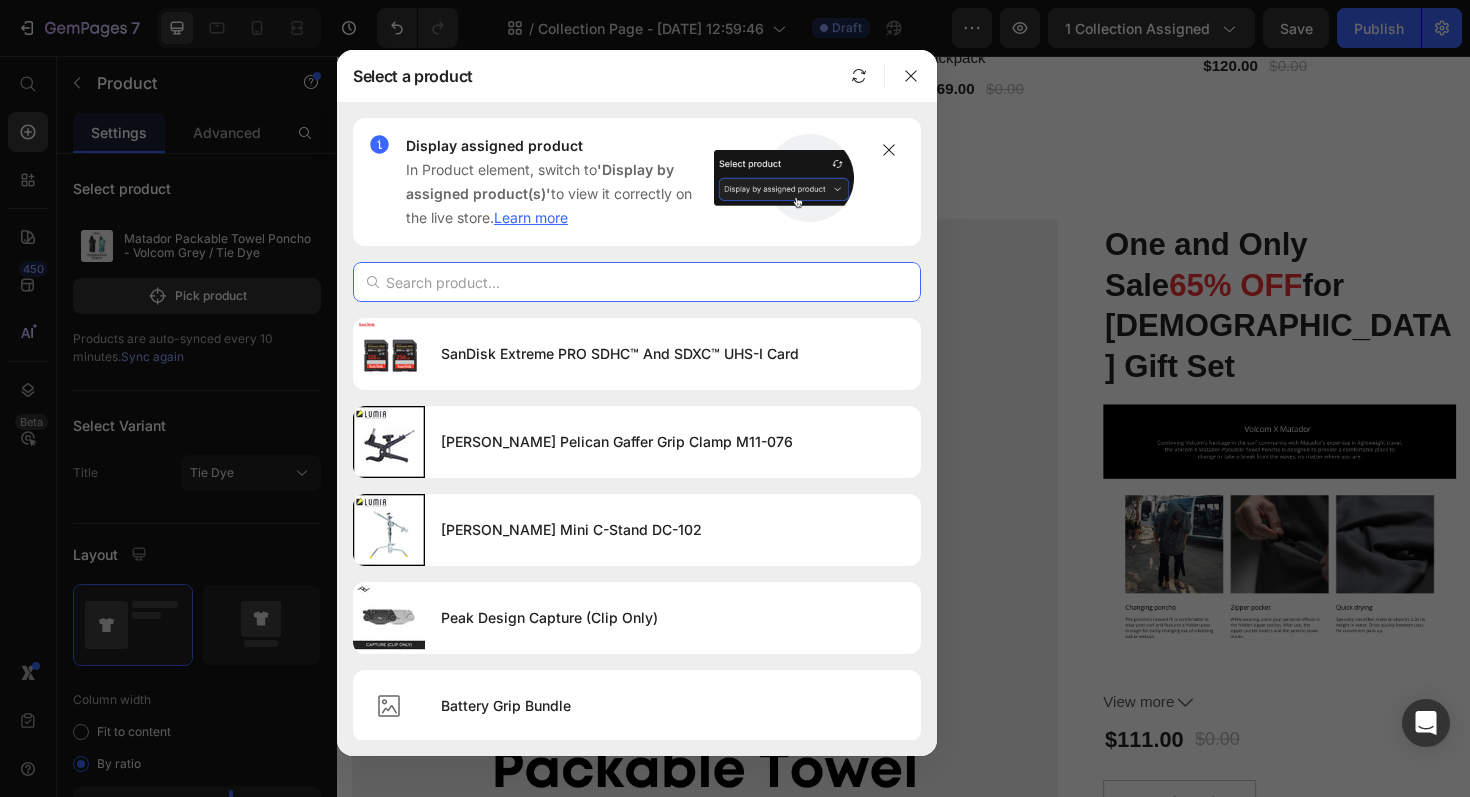 click at bounding box center [637, 282] 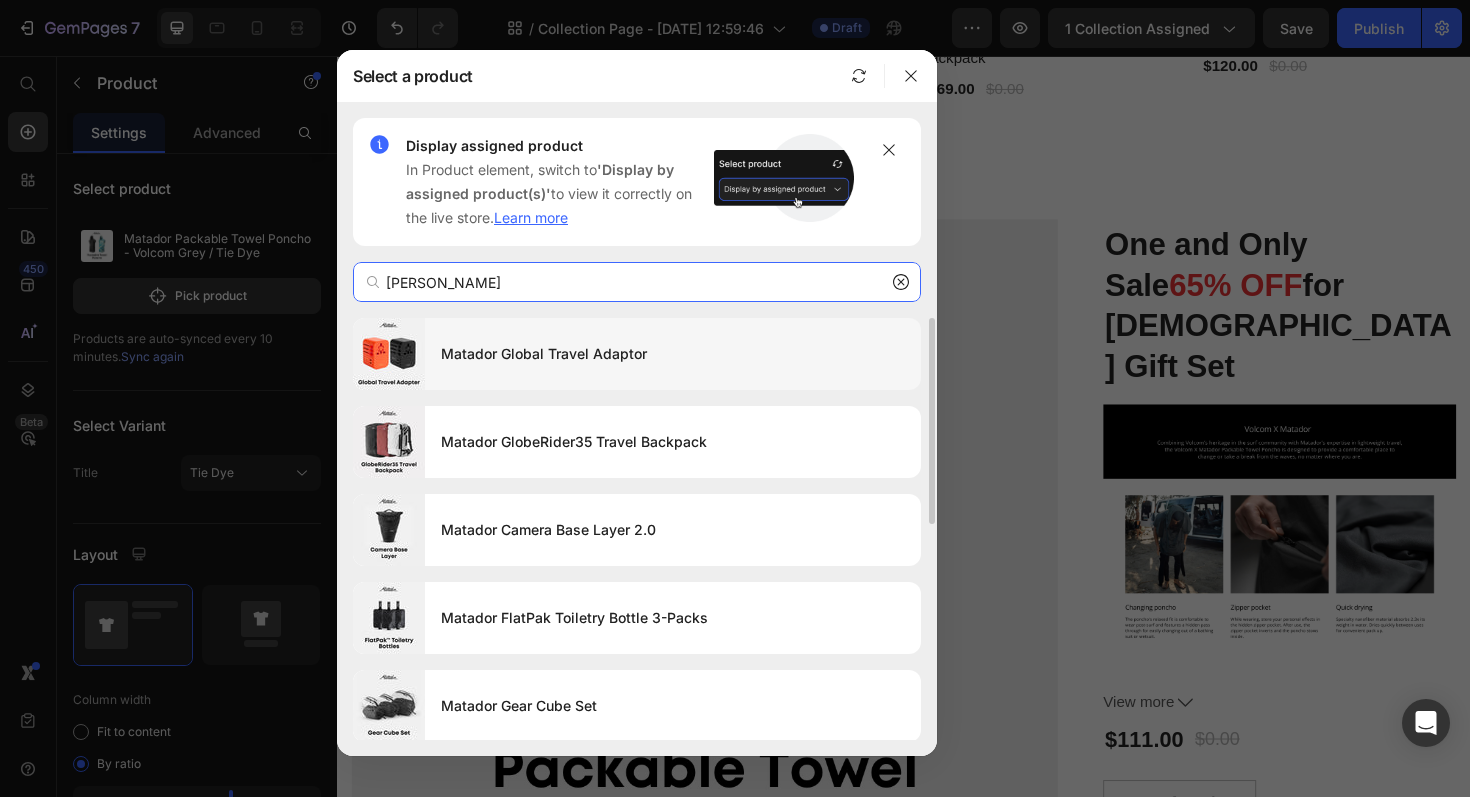 type on "[PERSON_NAME]" 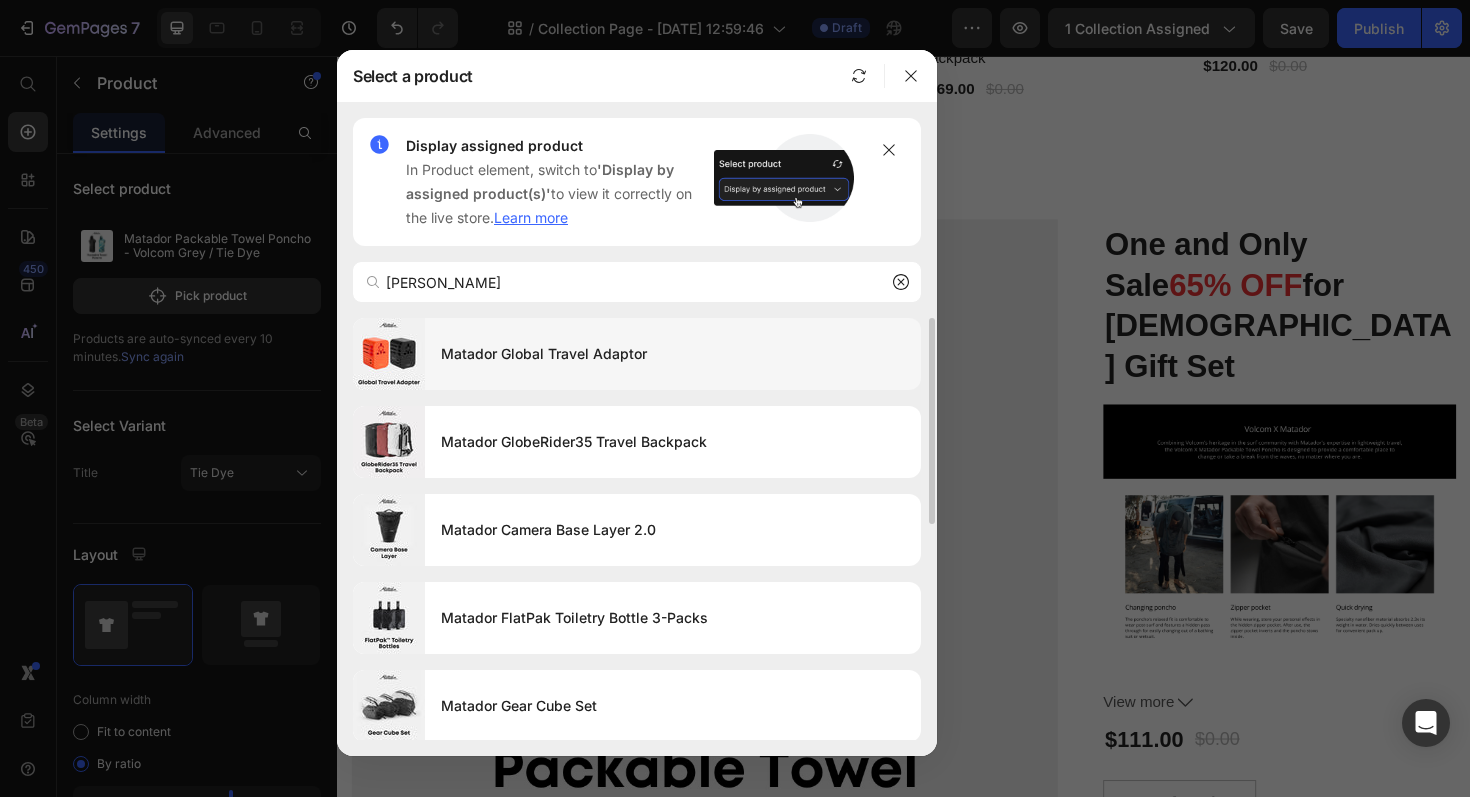 click on "Matador Global Travel Adaptor" at bounding box center (673, 354) 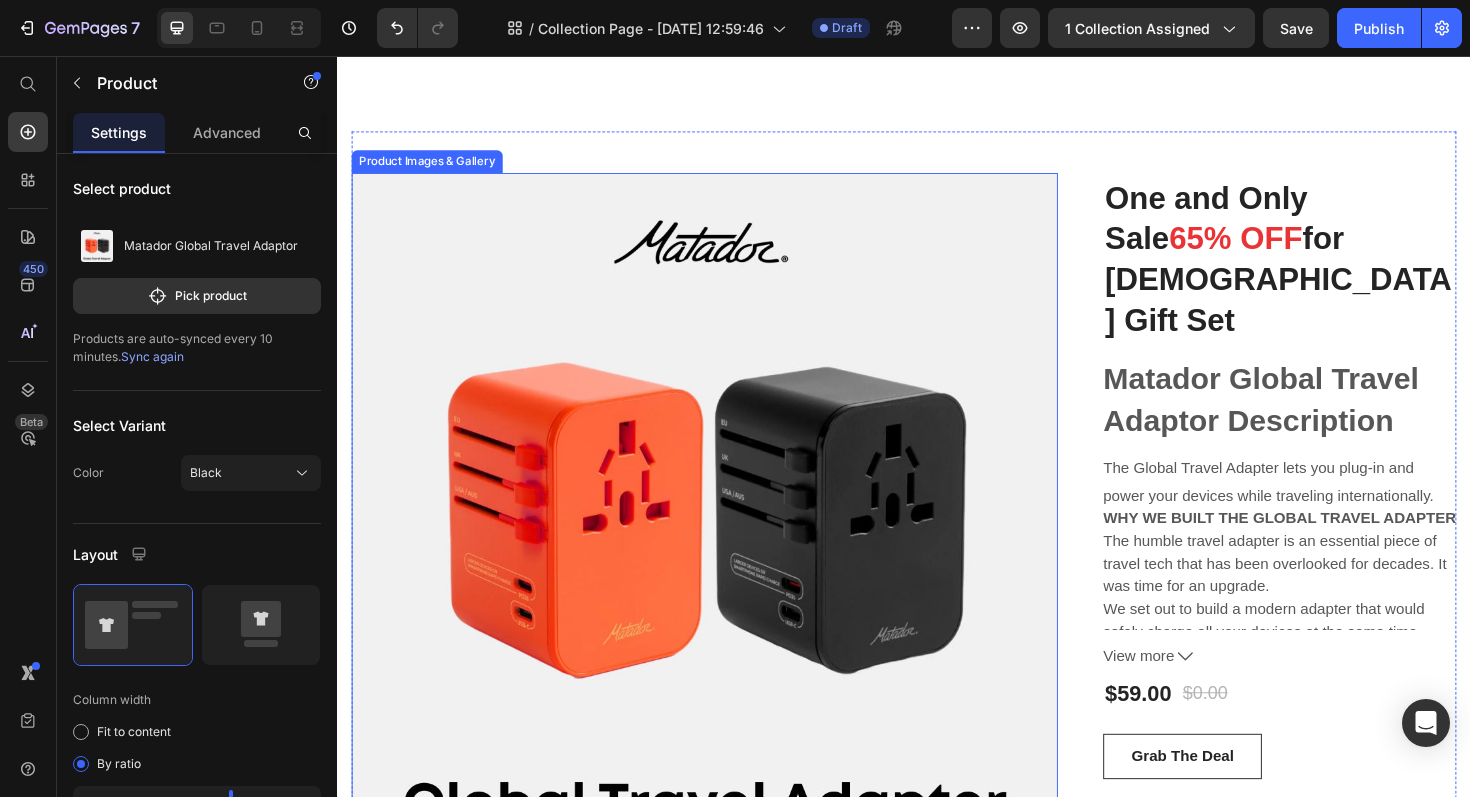 scroll, scrollTop: 1603, scrollLeft: 0, axis: vertical 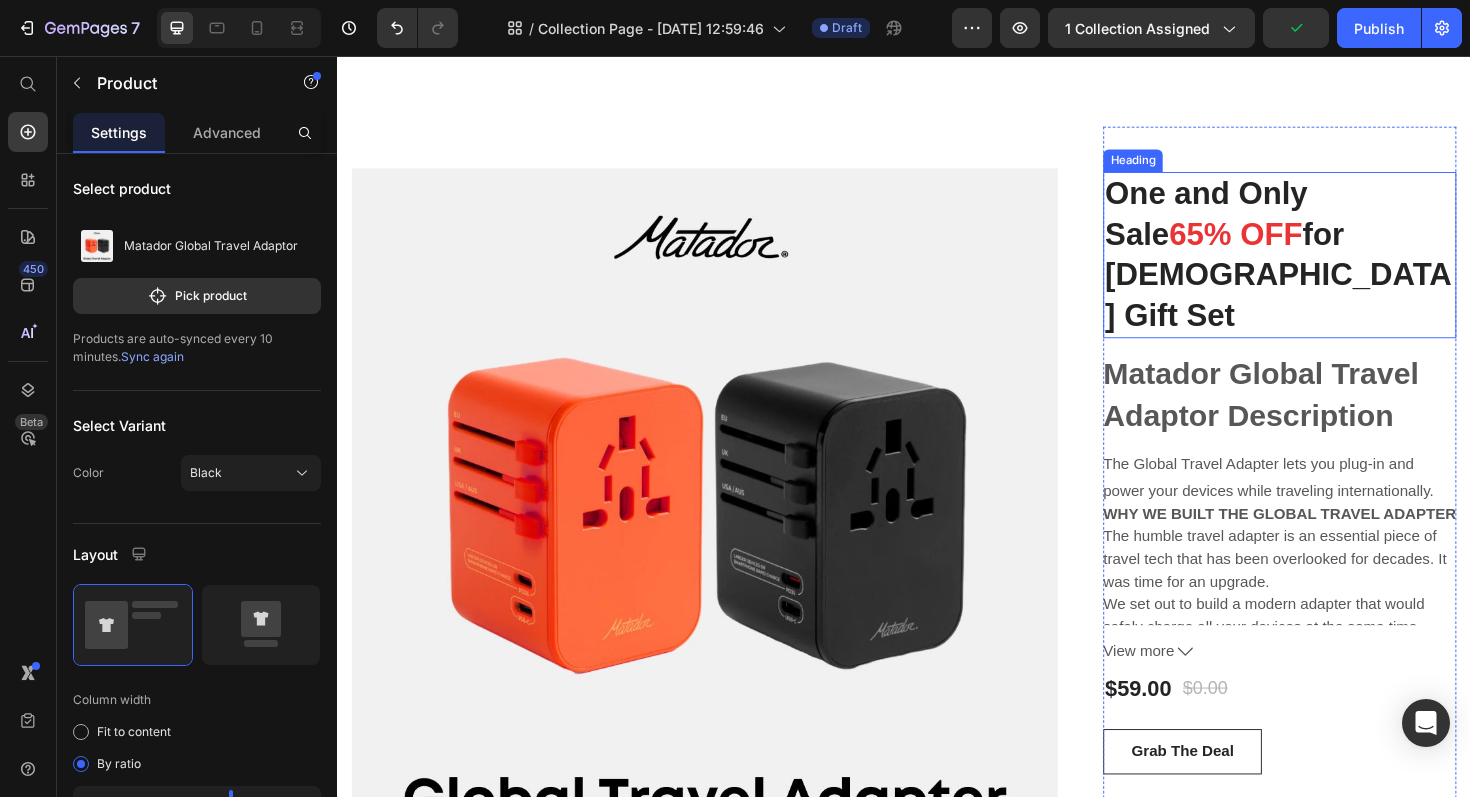 click on "One and Only Sale  65% OFF  for" at bounding box center (1335, 224) 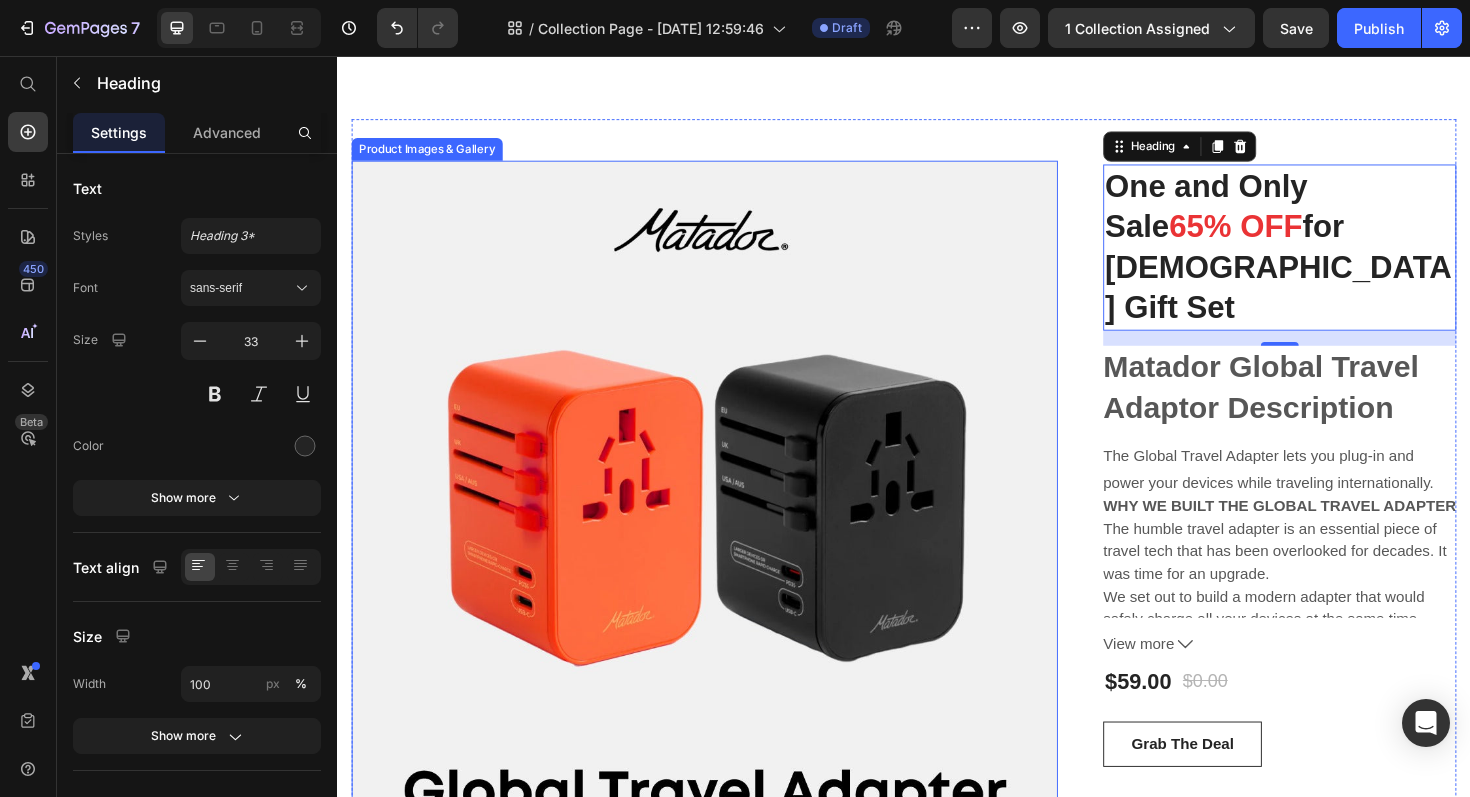 scroll, scrollTop: 1606, scrollLeft: 0, axis: vertical 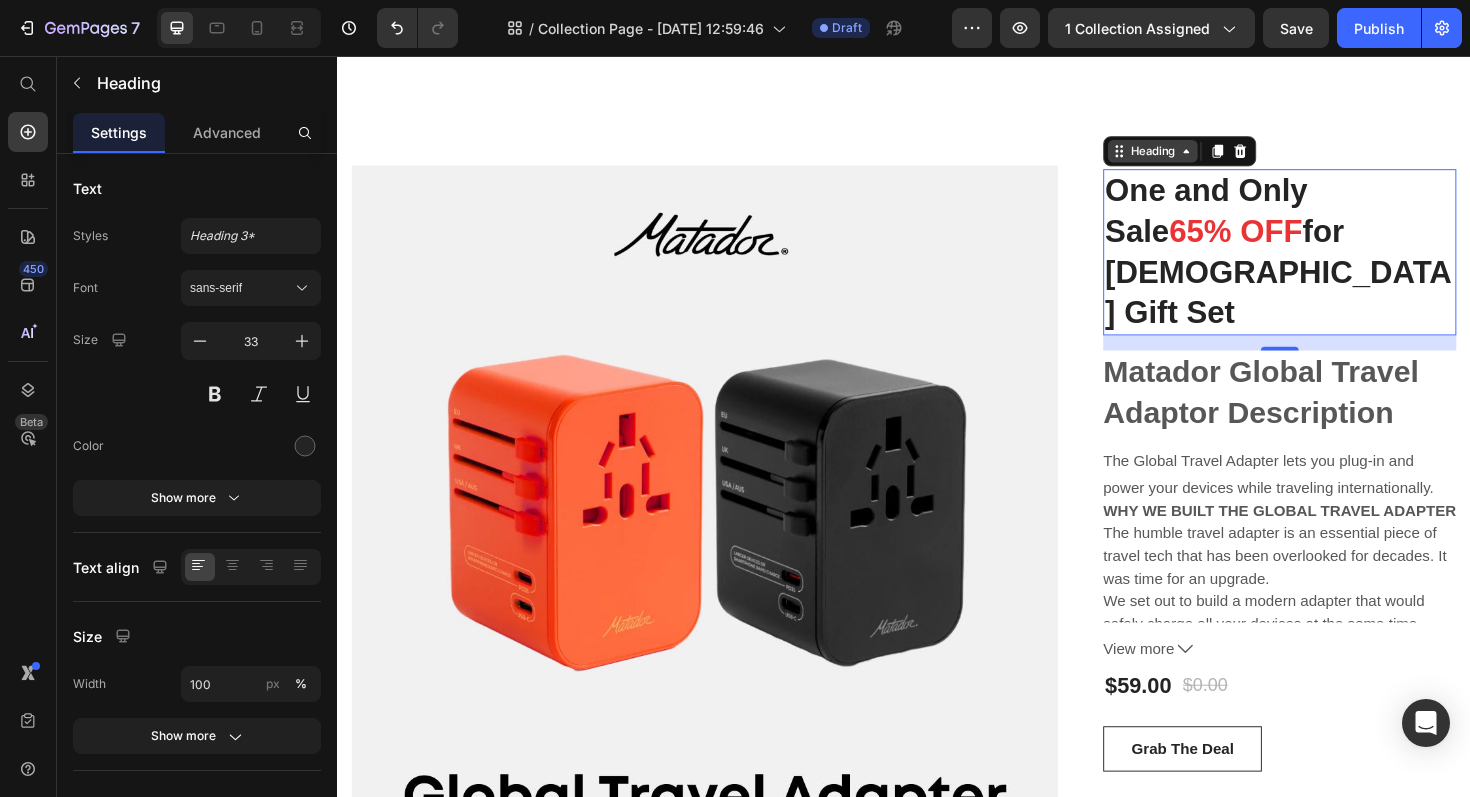 click on "Heading" at bounding box center [1200, 157] 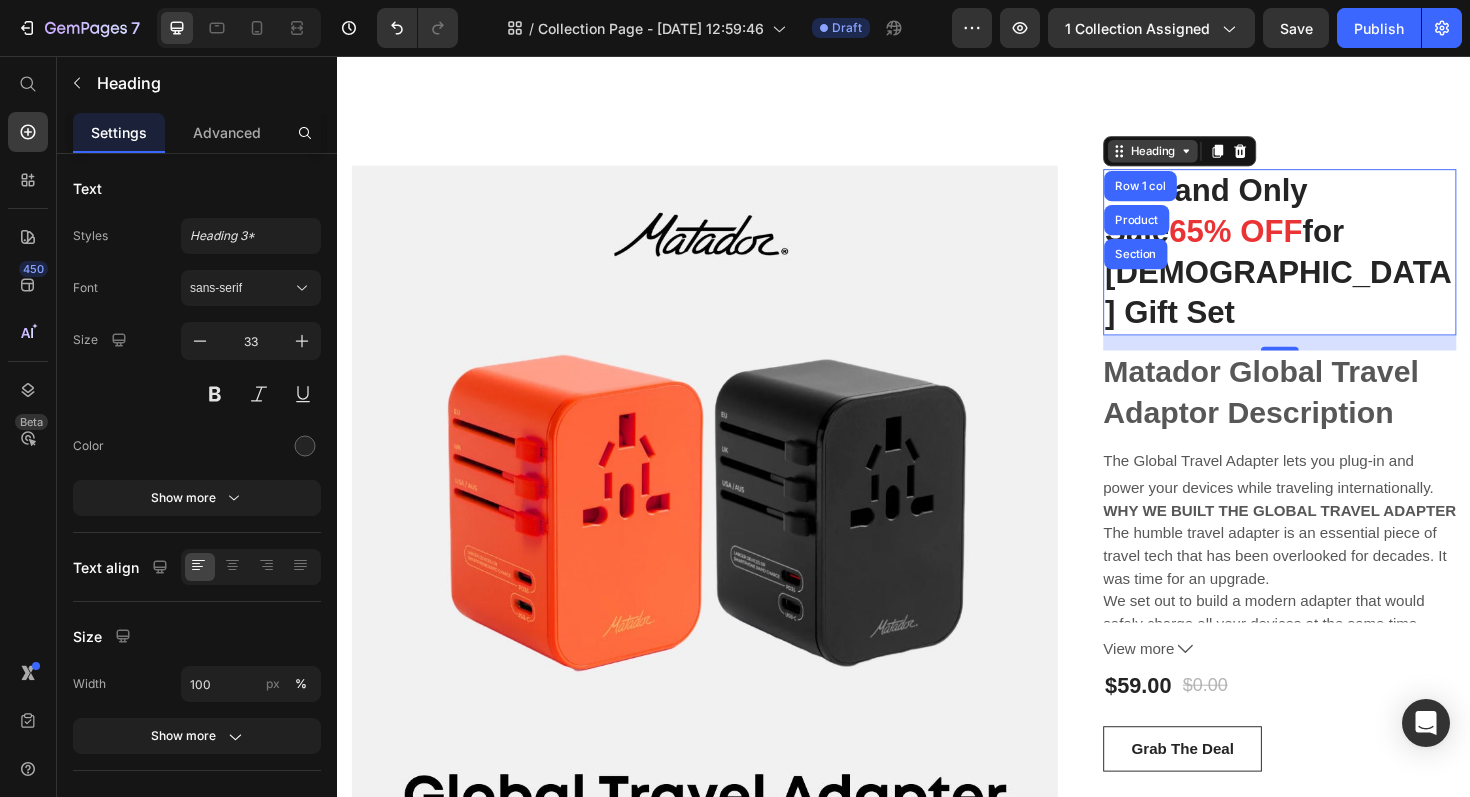 click on "Heading" at bounding box center (1200, 157) 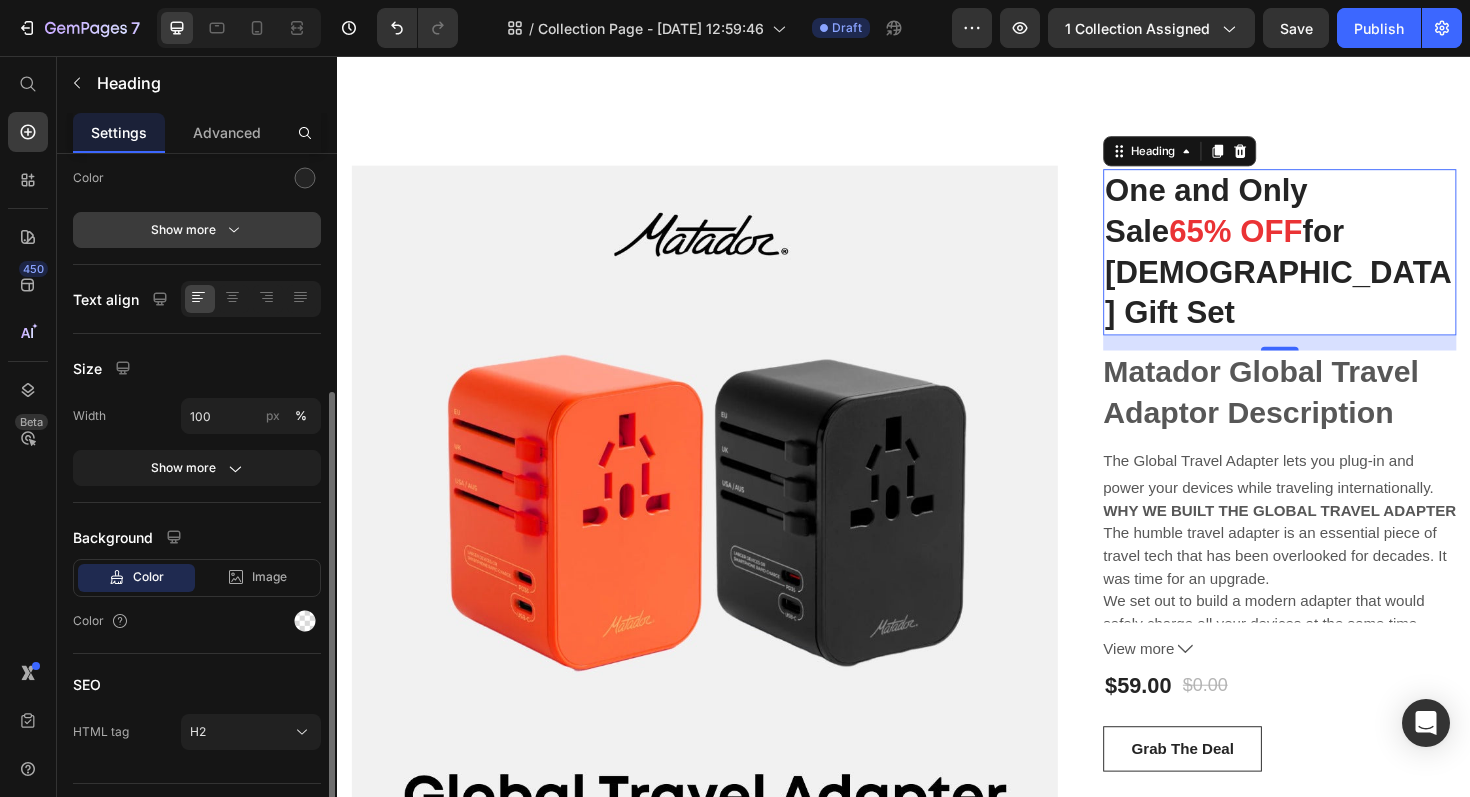 scroll, scrollTop: 312, scrollLeft: 0, axis: vertical 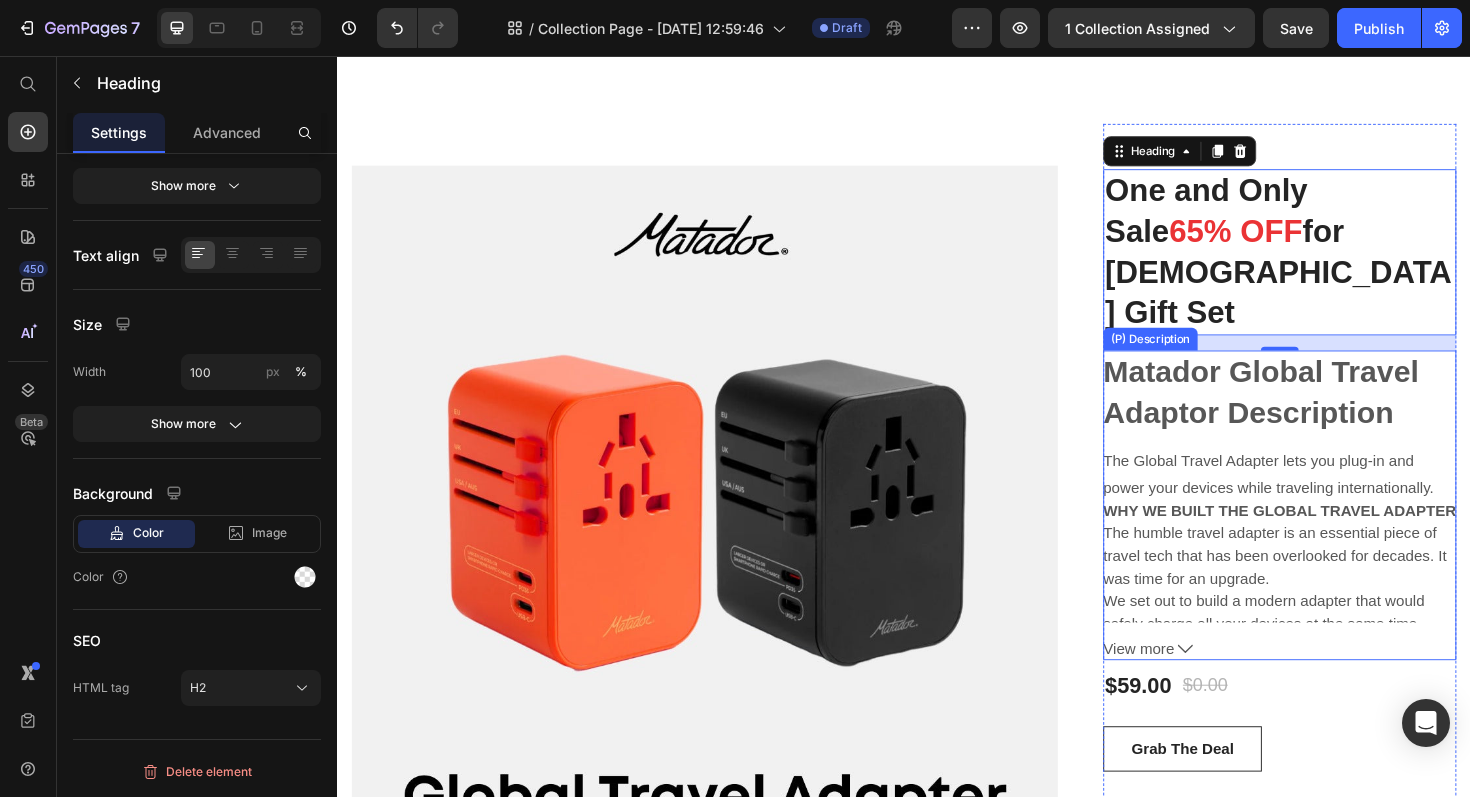 click on "Matador Global Travel Adaptor Description" at bounding box center [1315, 412] 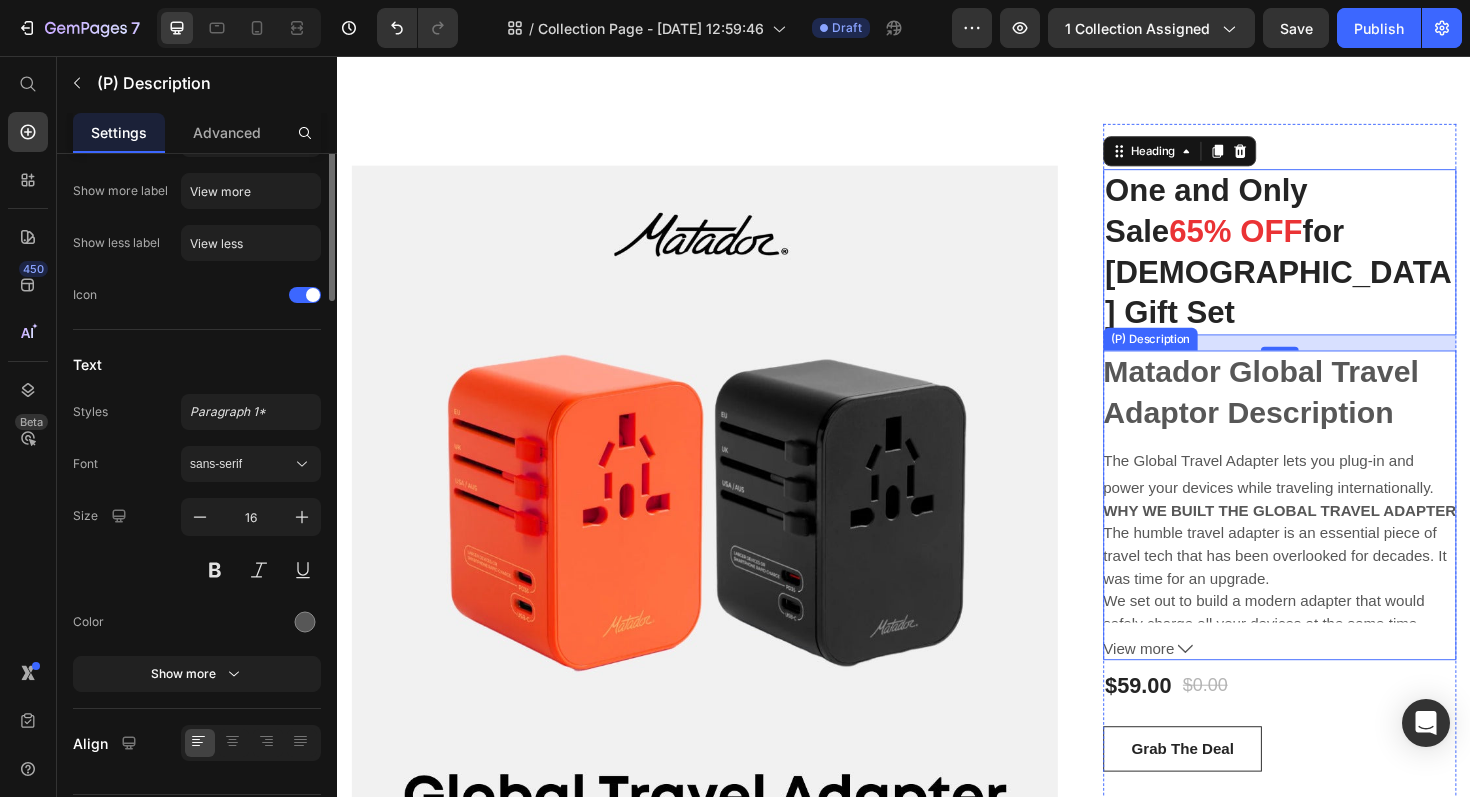 scroll, scrollTop: 0, scrollLeft: 0, axis: both 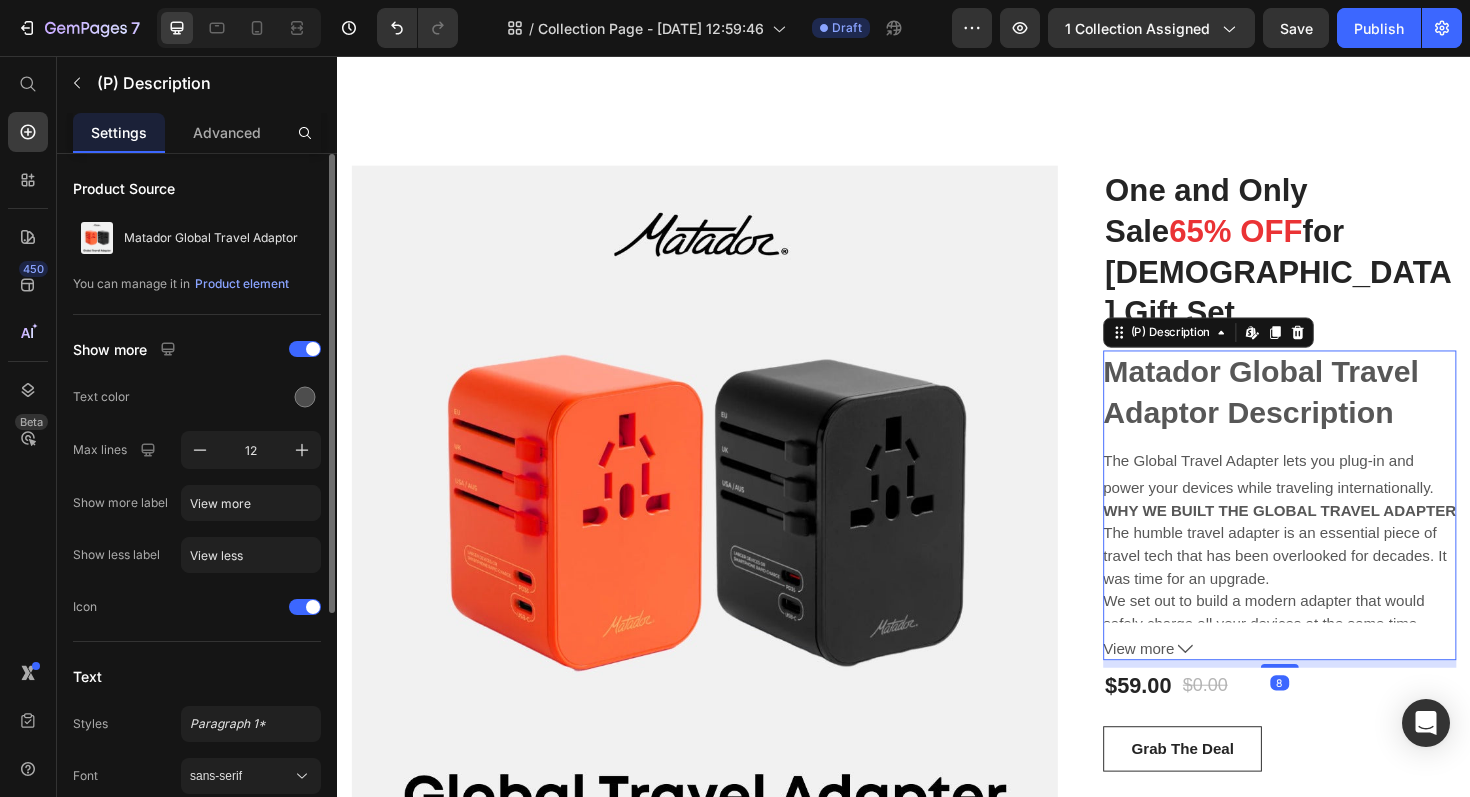 click on "Matador Global Travel Adaptor Description" at bounding box center (1315, 412) 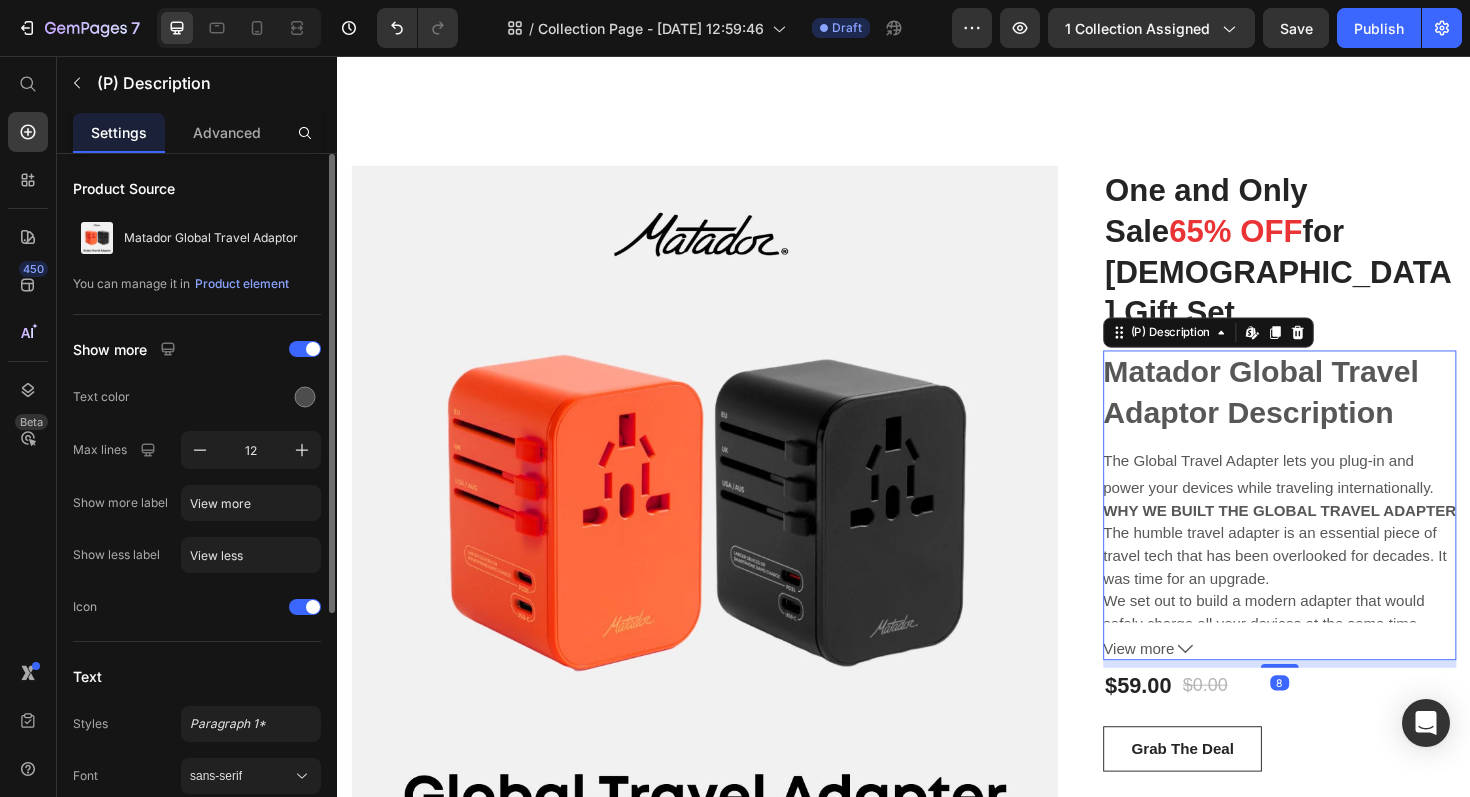 click on "Matador Global Travel Adaptor Description" at bounding box center [1315, 412] 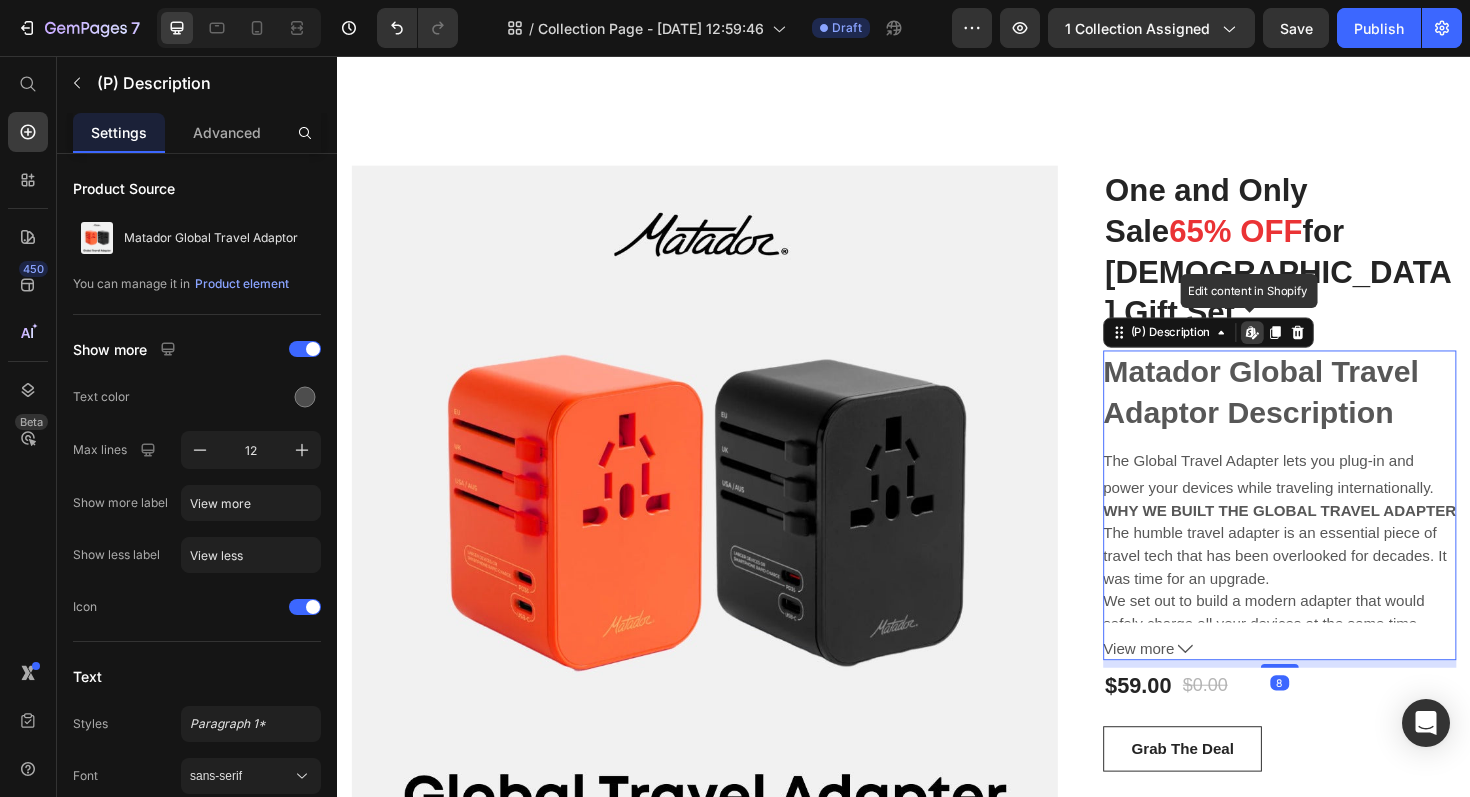 click on "Matador Global Travel Adaptor Description" at bounding box center (1315, 412) 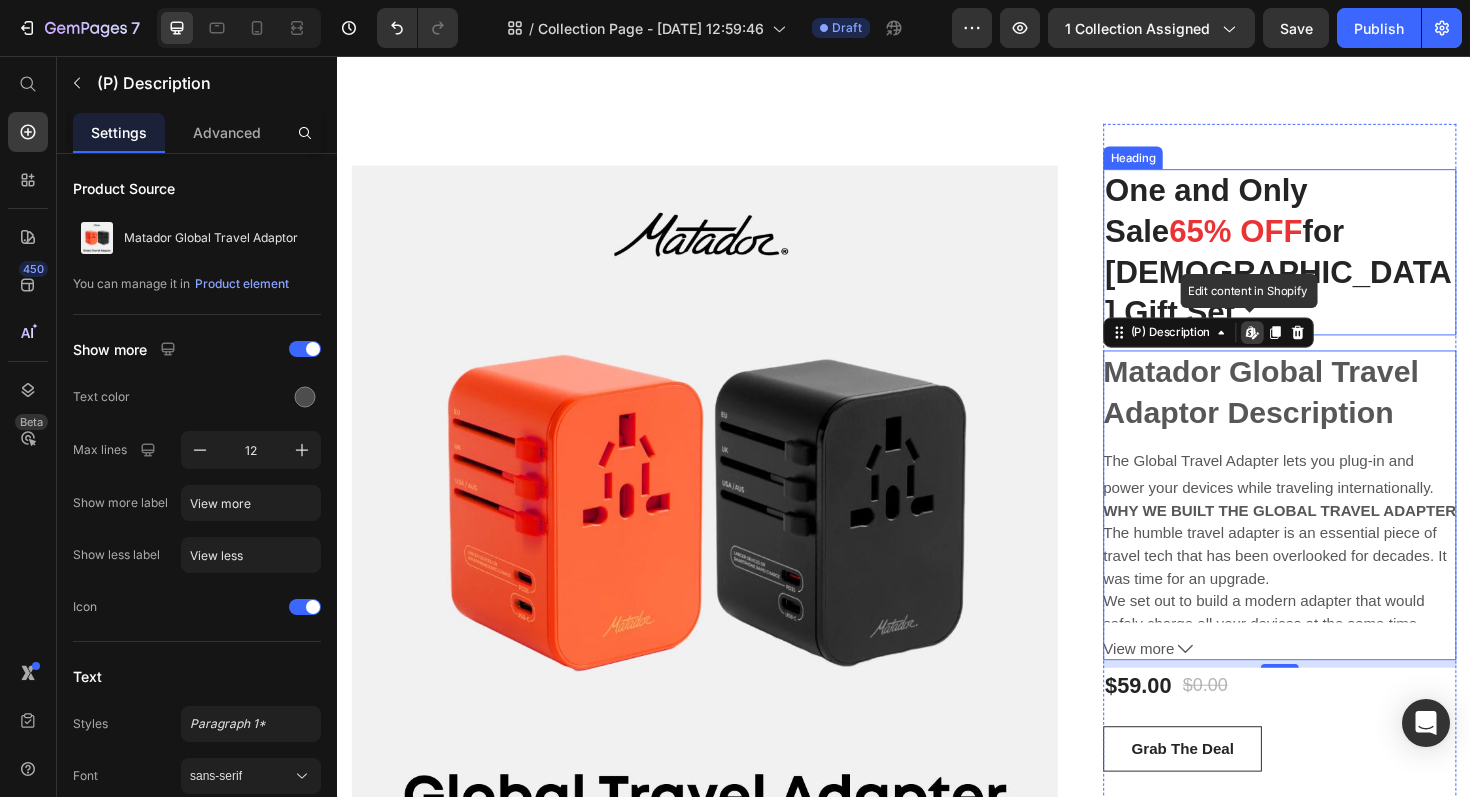 click on "One and Only Sale  65% OFF  for" at bounding box center (1335, 221) 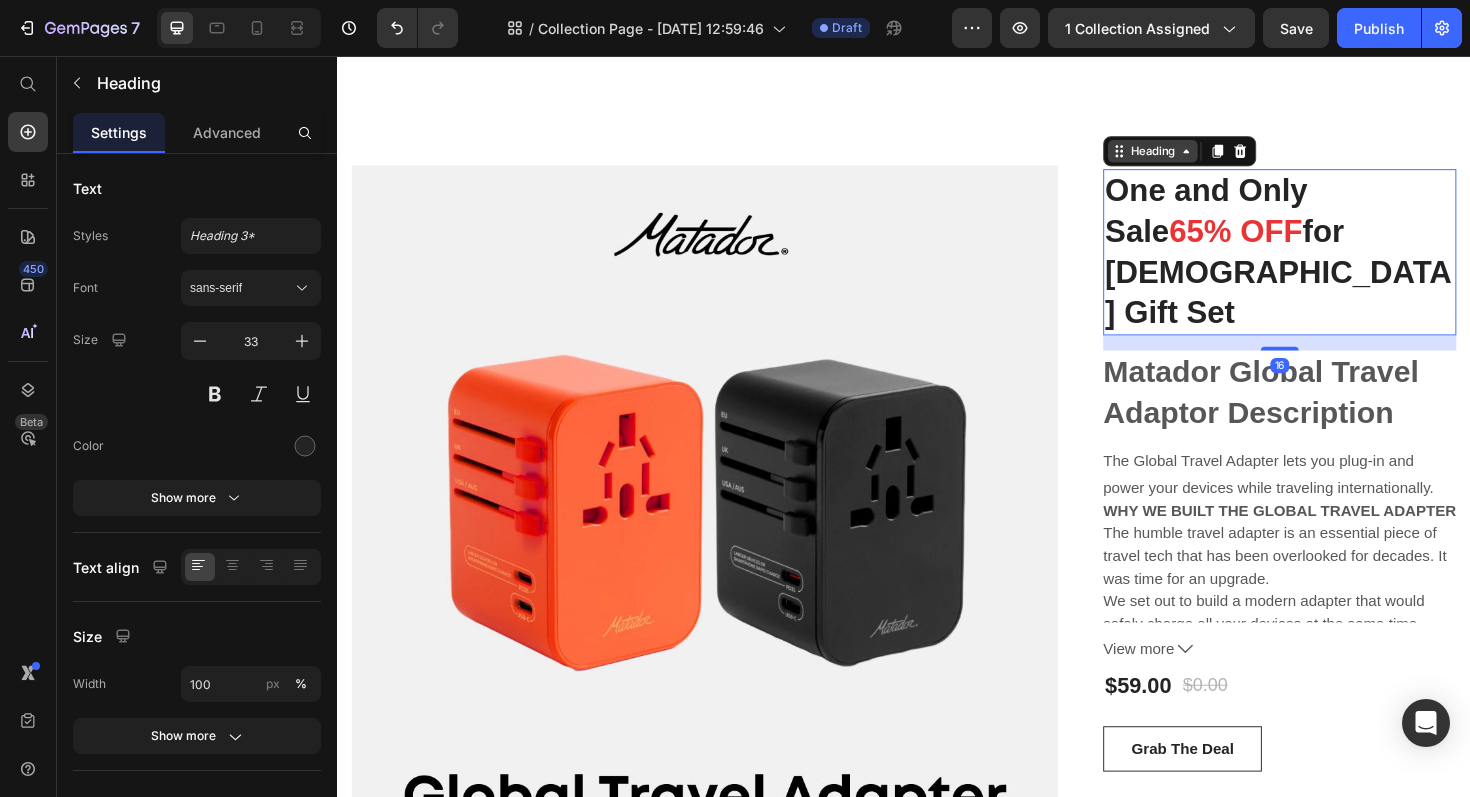 click on "Heading" at bounding box center [1200, 157] 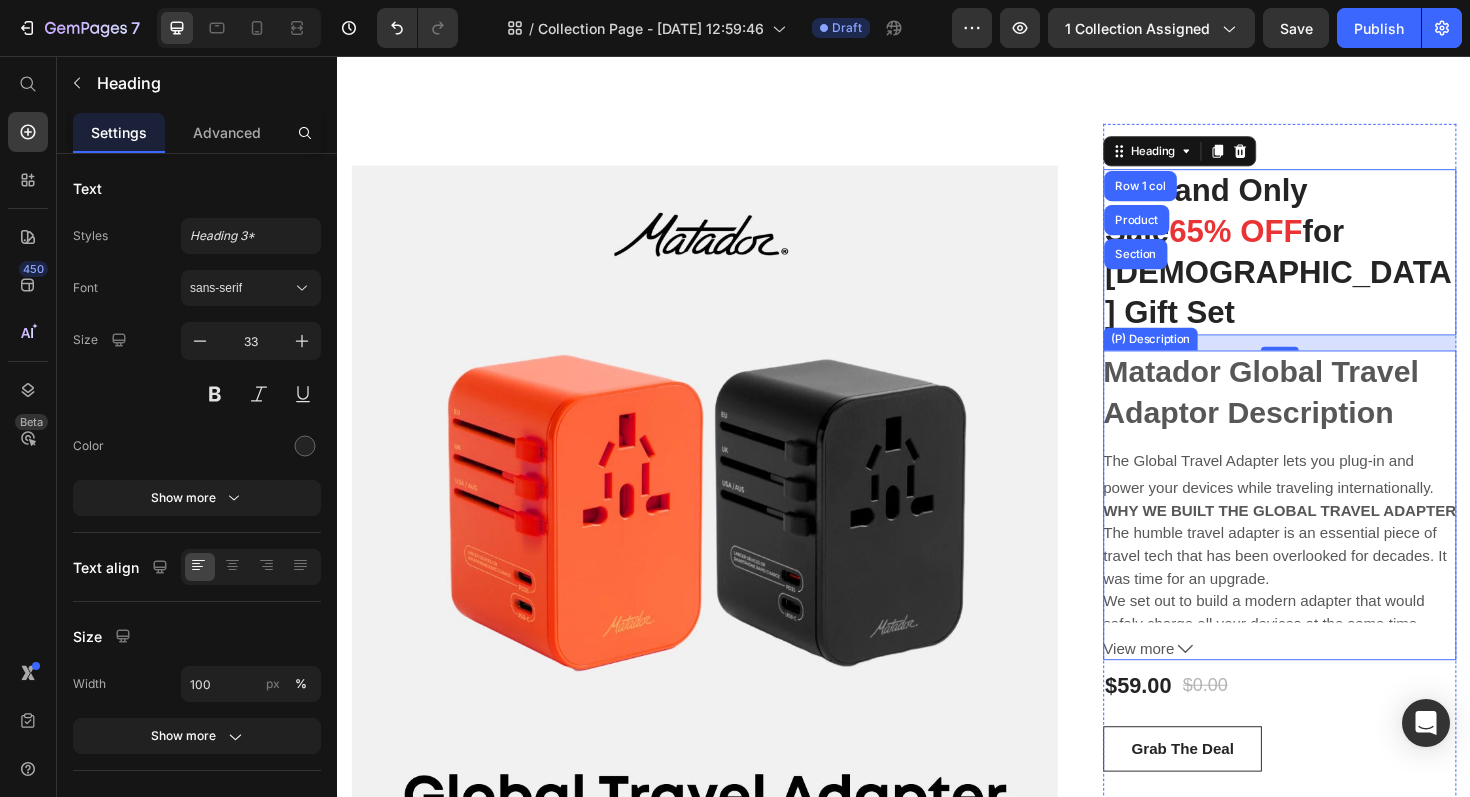 click on "Matador Global Travel Adaptor Description
The Global Travel Adapter lets you plug-in and power your devices while traveling internationally.
WHY WE BUILT THE GLOBAL TRAVEL ADAPTER
The humble travel adapter is an essential piece of travel tech that has been overlooked for decades. It was time for an upgrade.
We set out to build a modern adapter that would safely charge all your devices at the same time, anywhere in the world. Designed, built, and tested by a brand you can trust, the Matador Global Travel Adapter sets the new standard.
Compatible in 170+ countries
Charges up to 6 devices at once
High-capacity USB-C port fast charges phone or powers tablets
Smart-charging for fast, safe power delivery
Safe and reliable — CE, RoHS, UKCA, and FCC compliant
Features
- Compatible in 170+ countries and territories — see full list here - Safely charge and power up to 6 devices at once - High-capacity USB-C PD35 port (orange) for larger devices and fast-charging smartphones" at bounding box center [1335, 512] 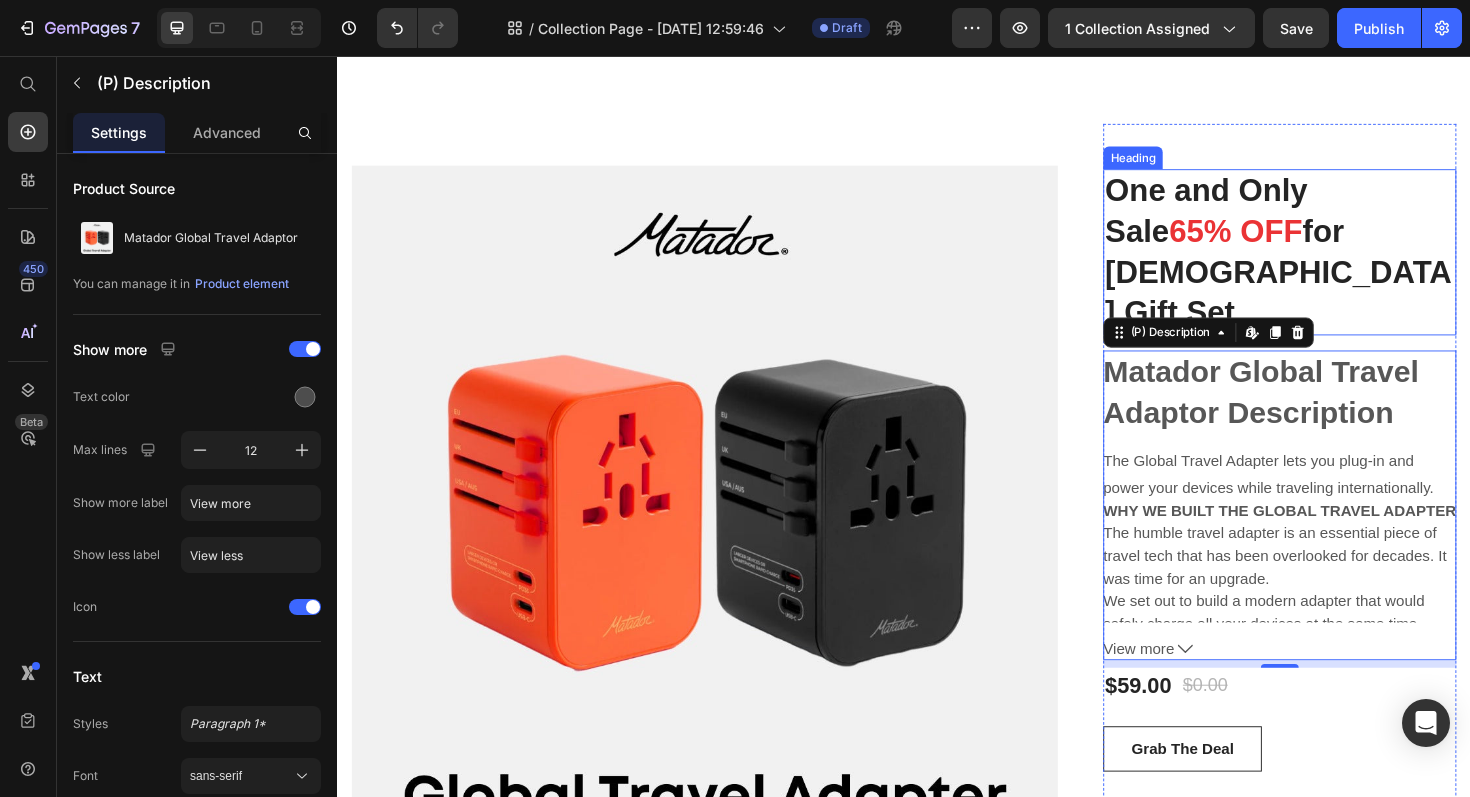 click on "One and Only Sale  65% OFF  for" at bounding box center [1335, 221] 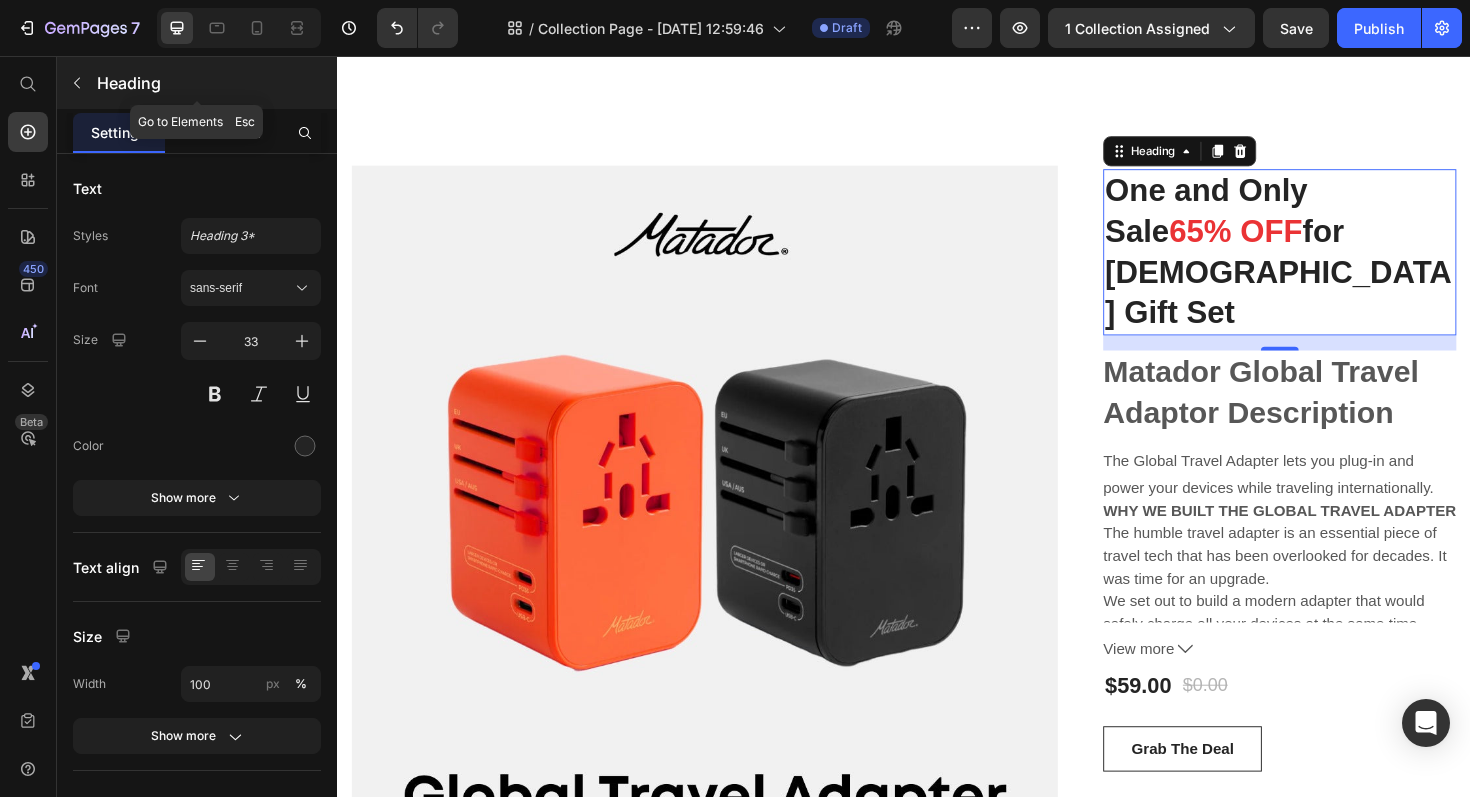 click 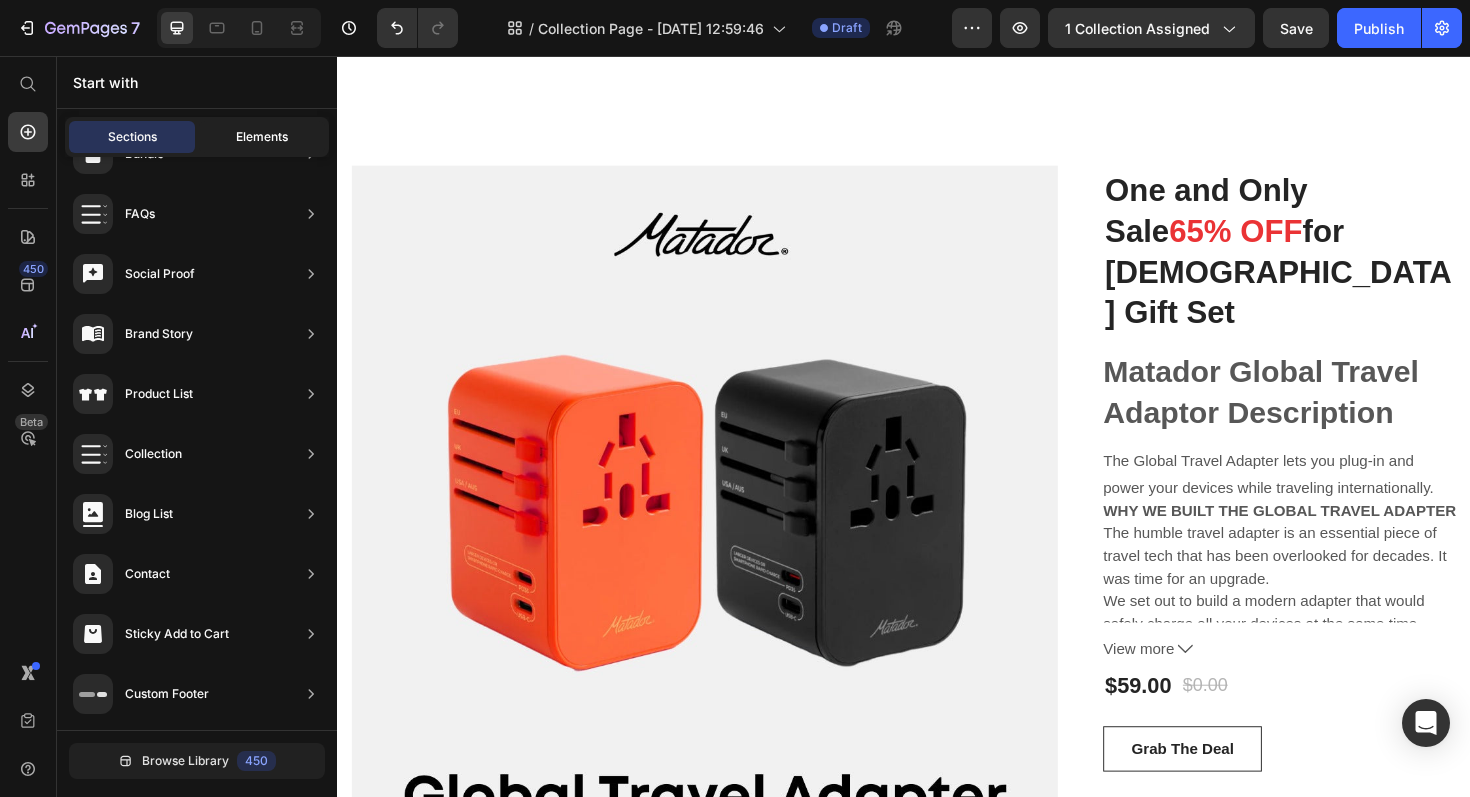 click on "Elements" at bounding box center (262, 137) 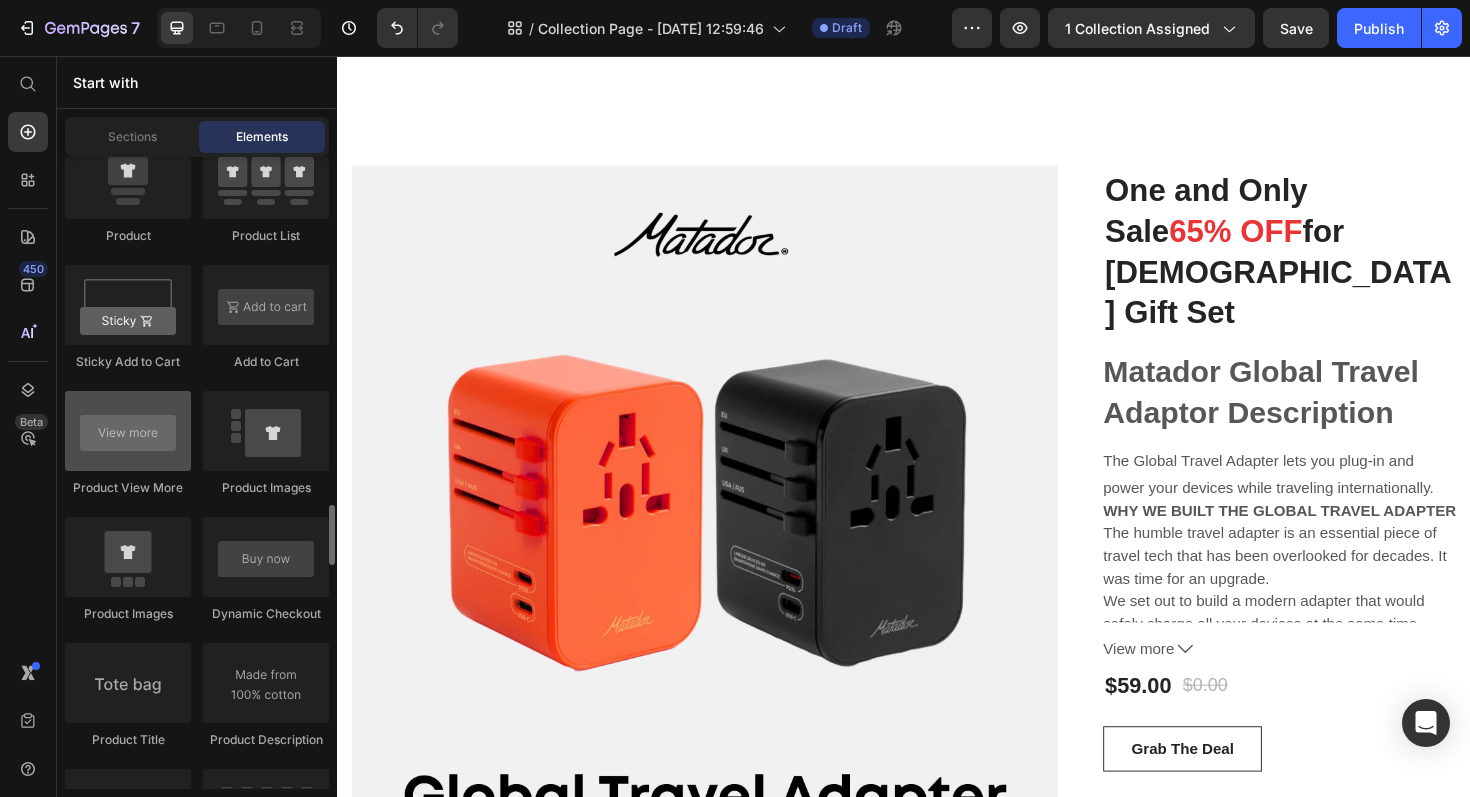 scroll, scrollTop: 2955, scrollLeft: 0, axis: vertical 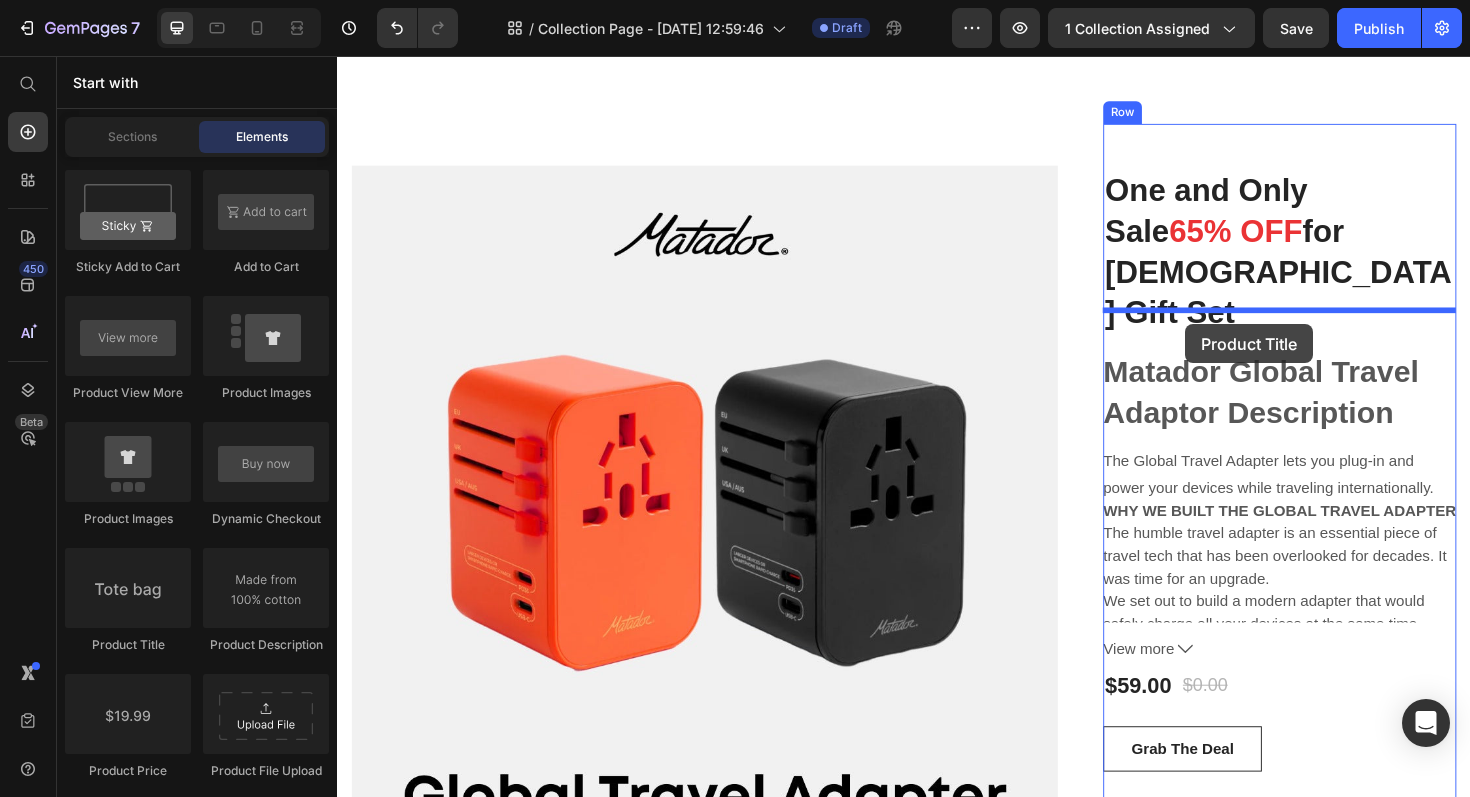 drag, startPoint x: 466, startPoint y: 662, endPoint x: 1235, endPoint y: 335, distance: 835.63745 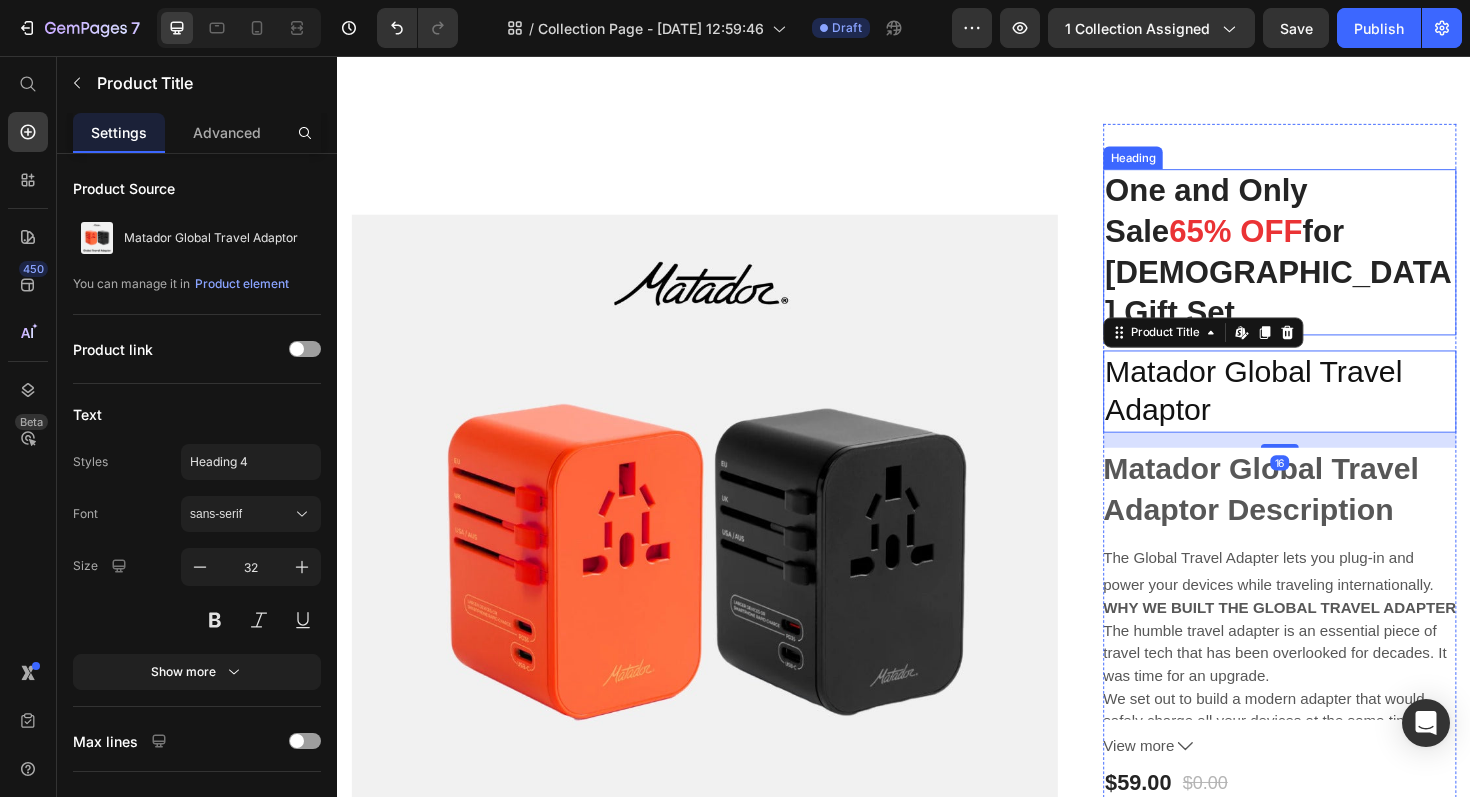 click on "65% OFF" at bounding box center (1288, 241) 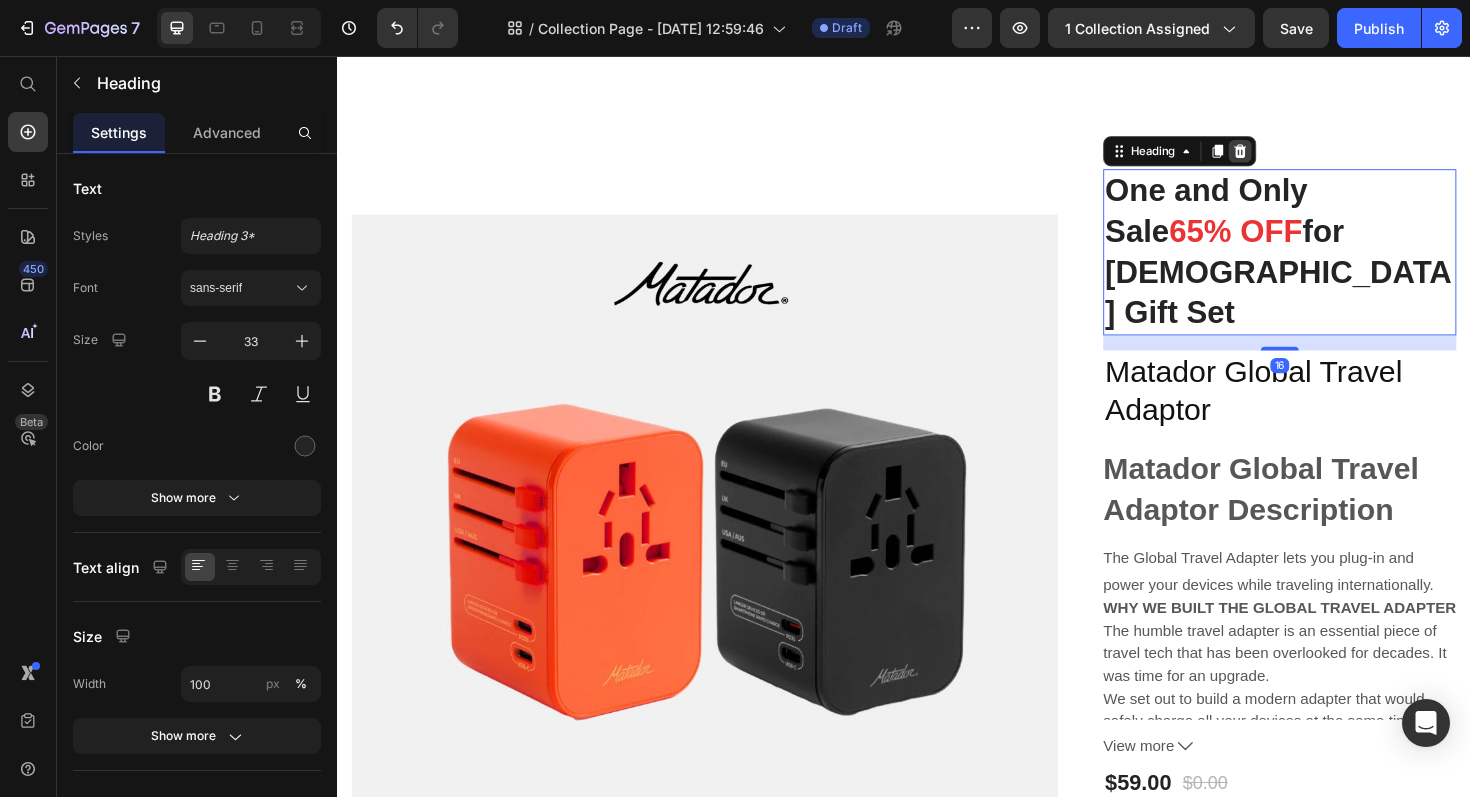 click 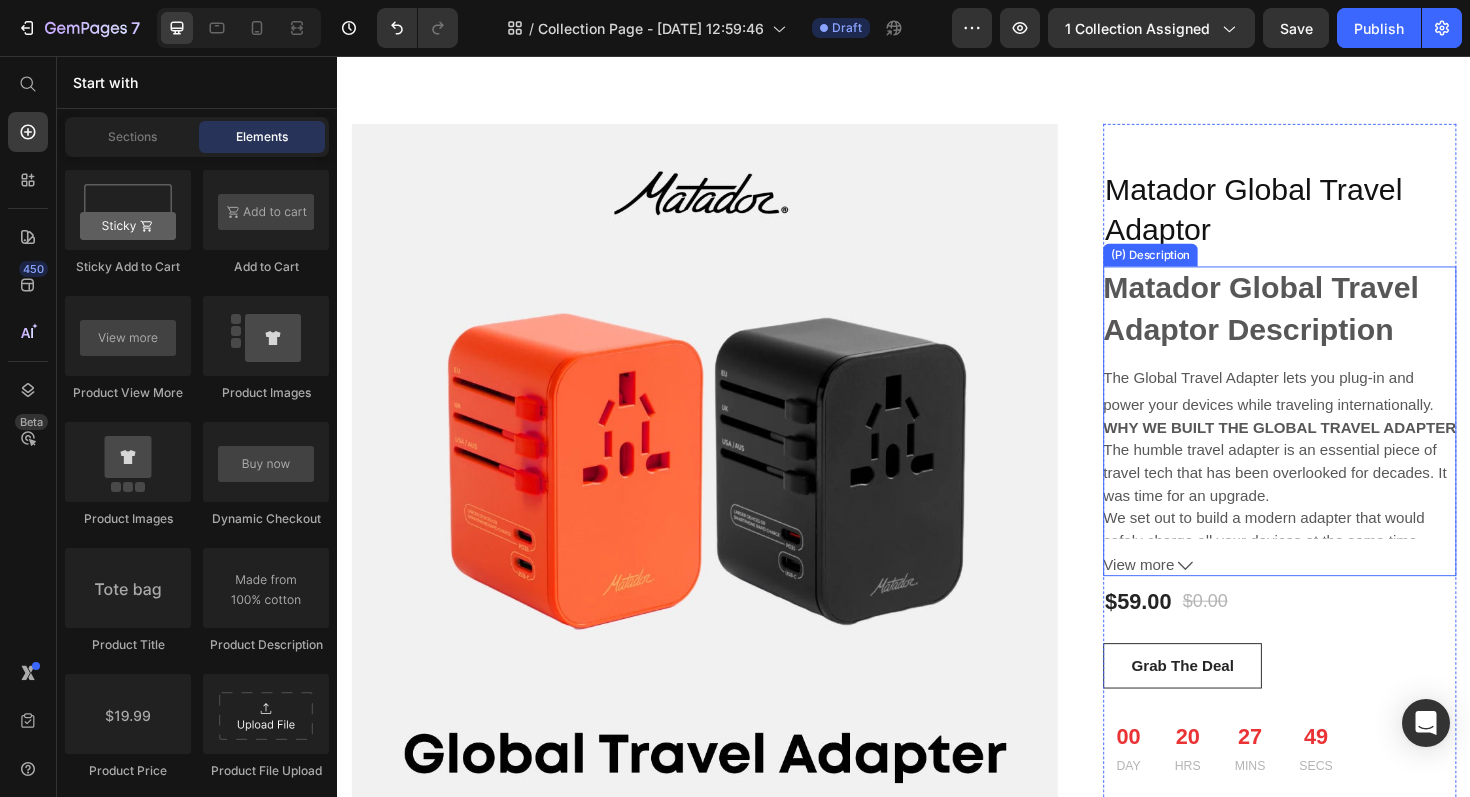 click on "Matador Global Travel Adaptor Description" at bounding box center (1315, 323) 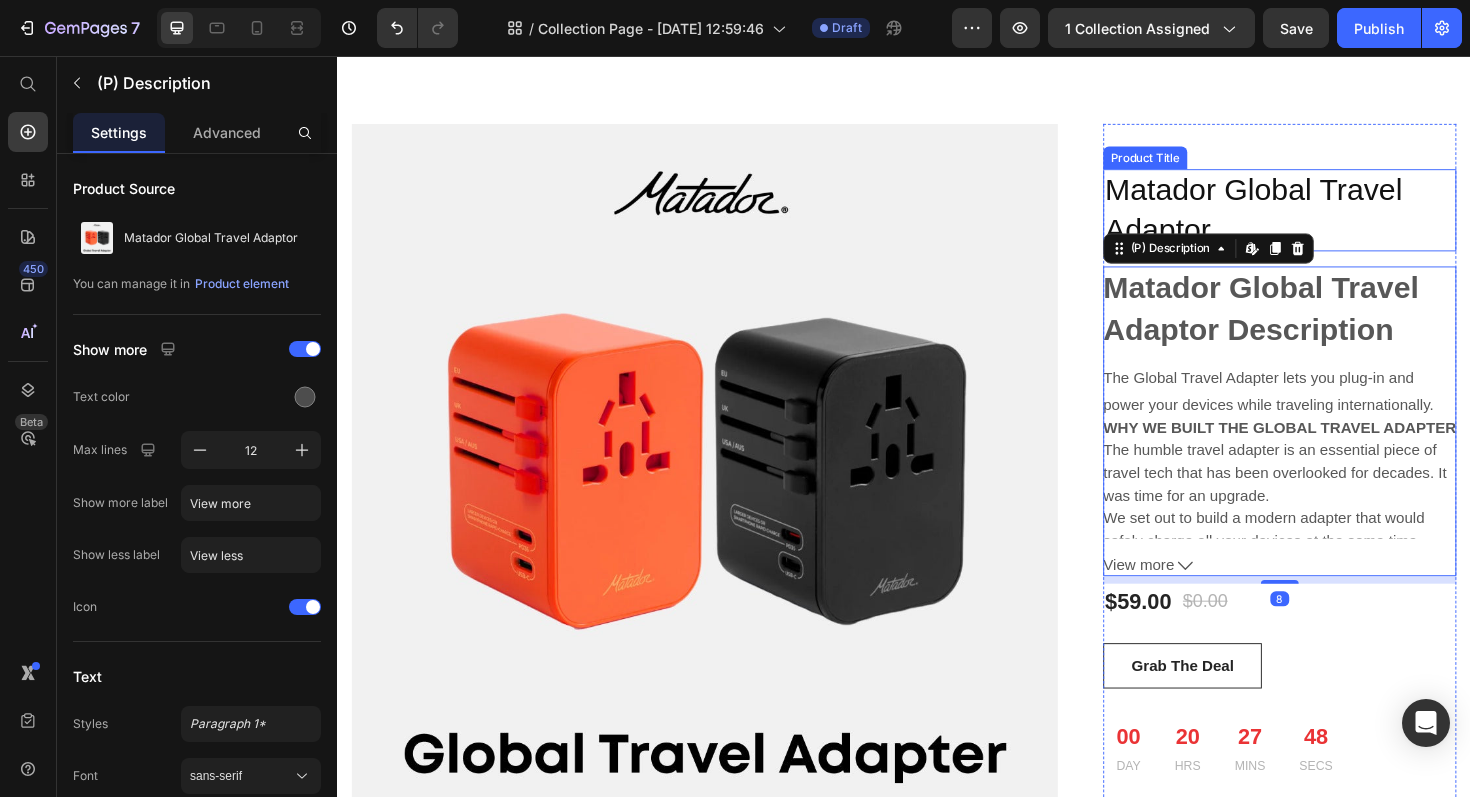 click on "Matador Global Travel Adaptor" at bounding box center [1335, 219] 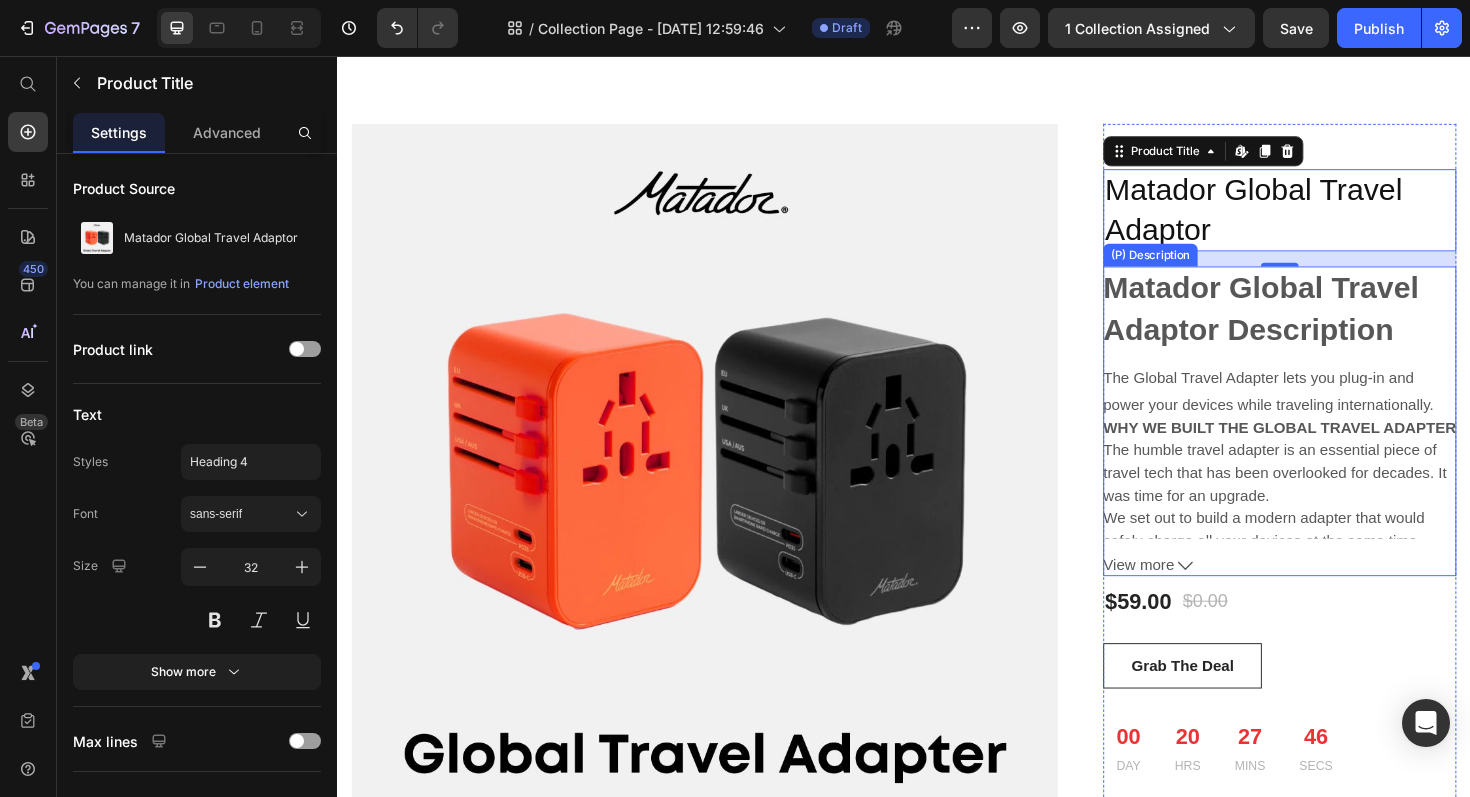 click on "Matador Global Travel Adaptor Description" at bounding box center (1315, 323) 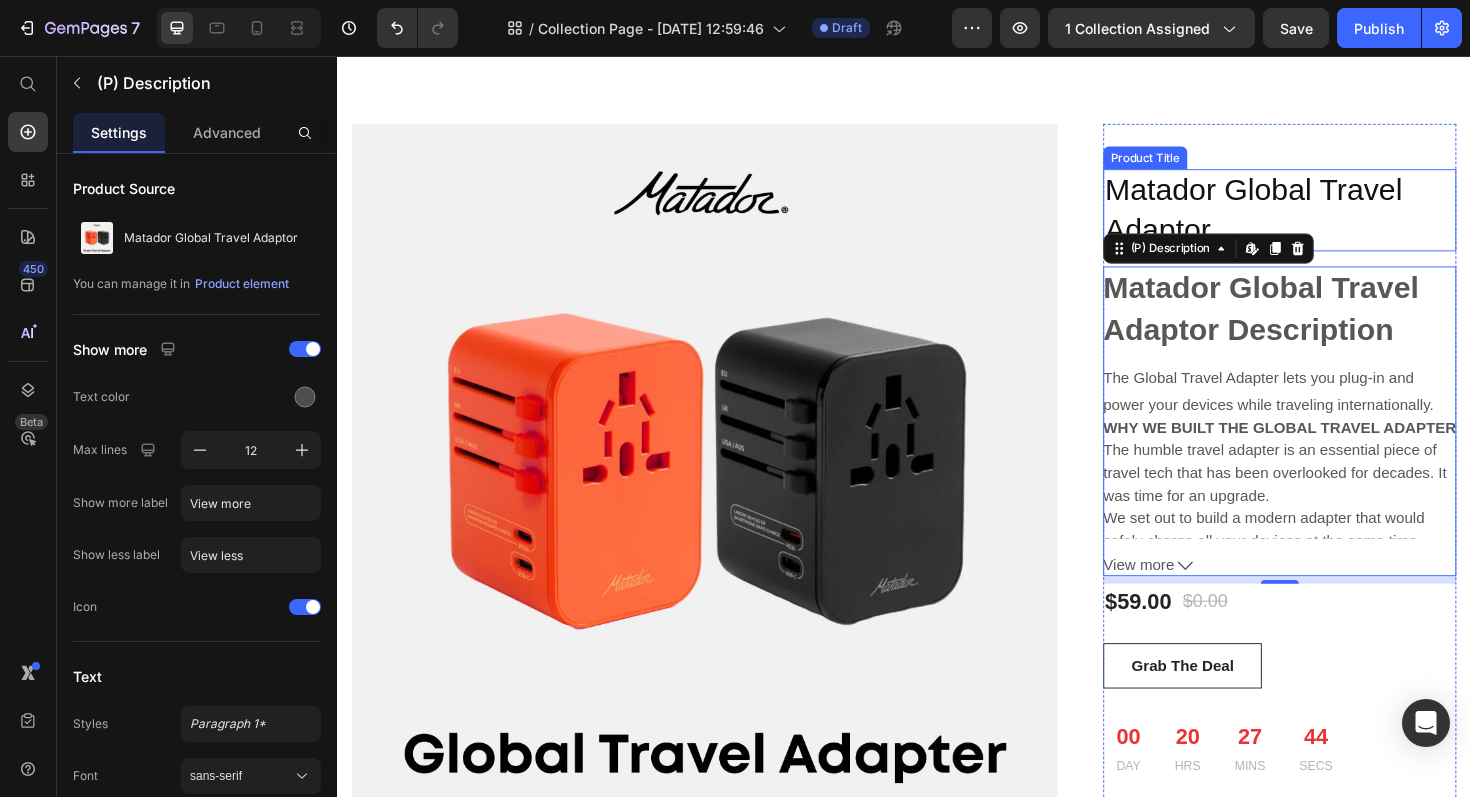 click on "Matador Global Travel Adaptor" at bounding box center [1335, 219] 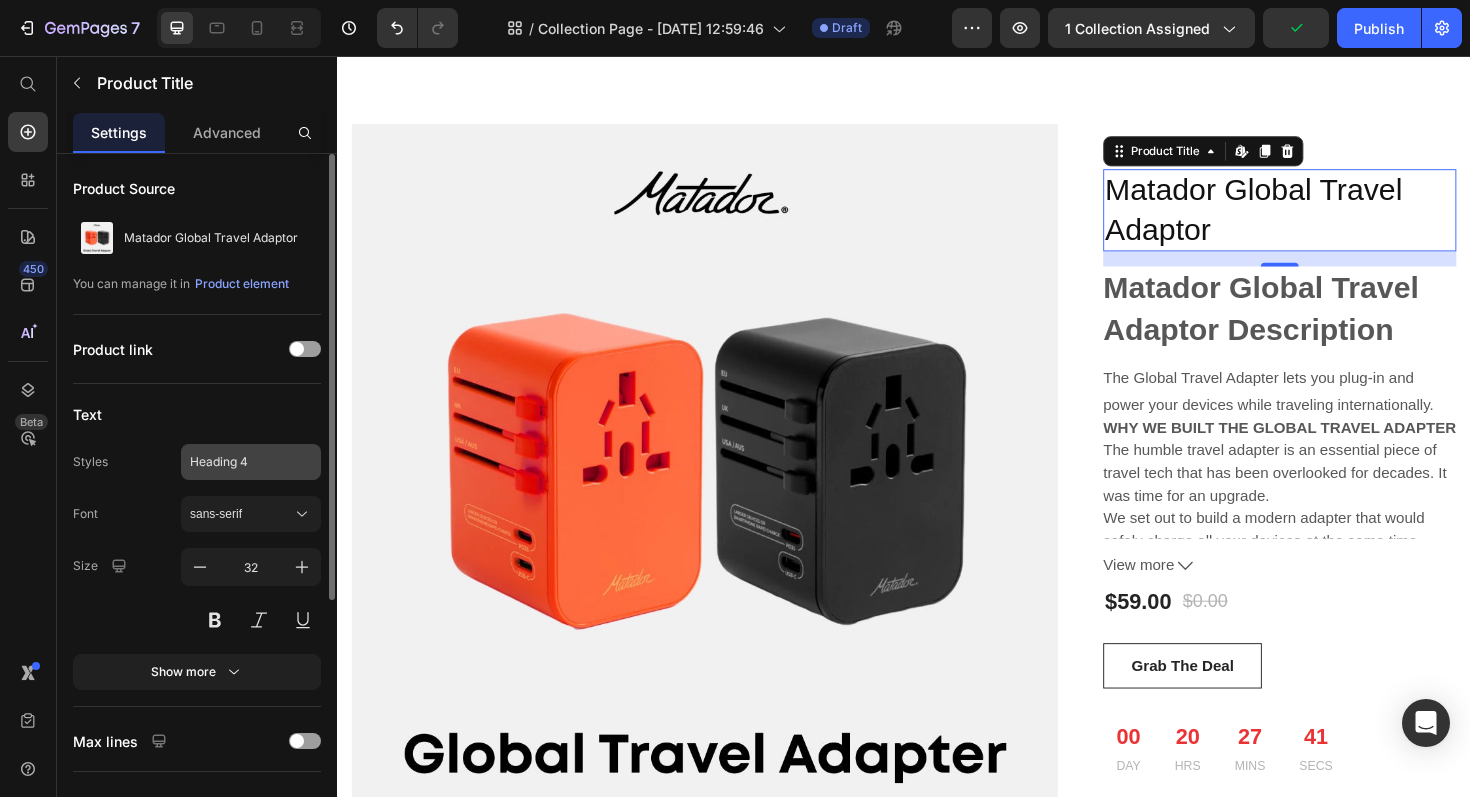 click on "Heading 4" at bounding box center [251, 462] 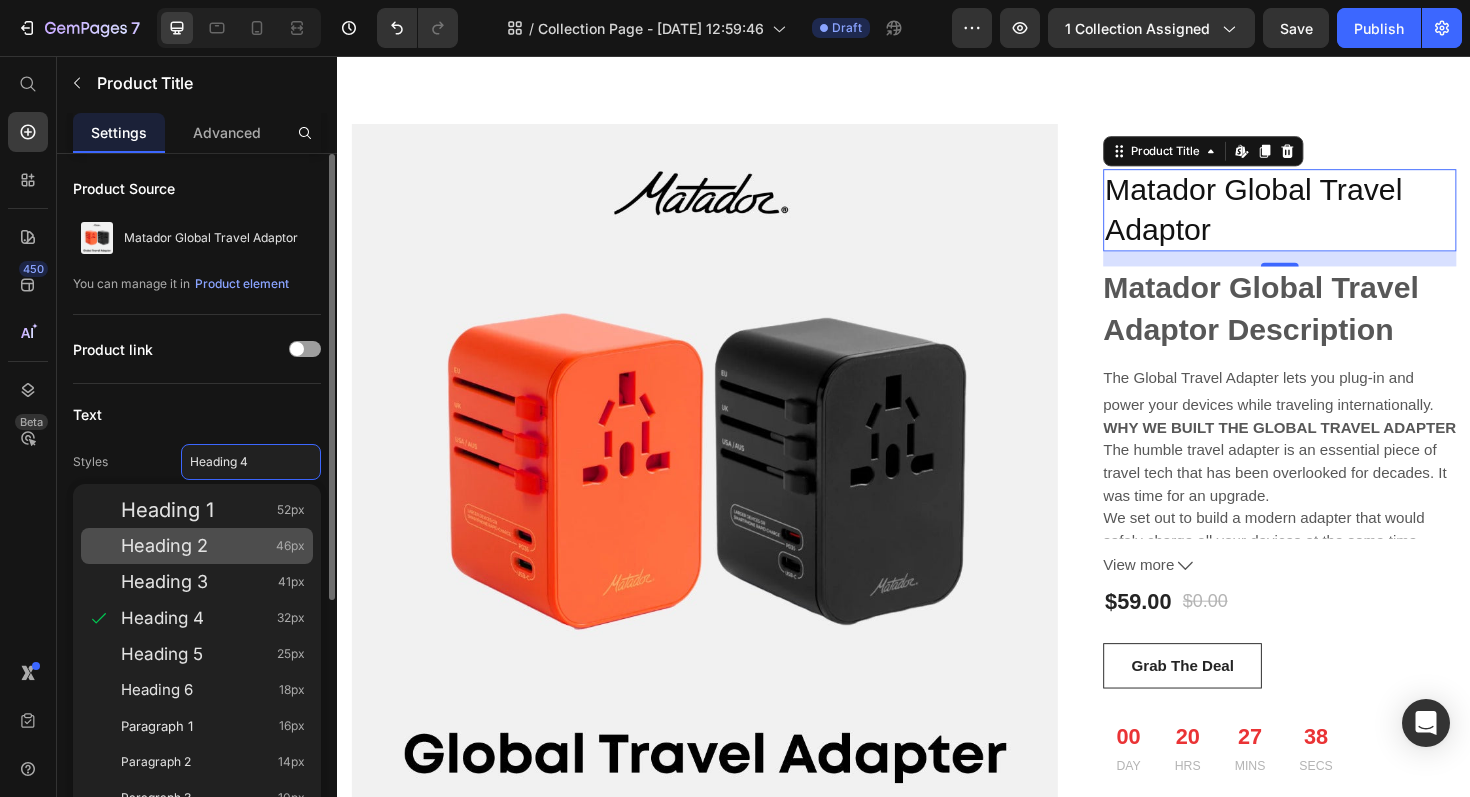 click on "Heading 2 46px" 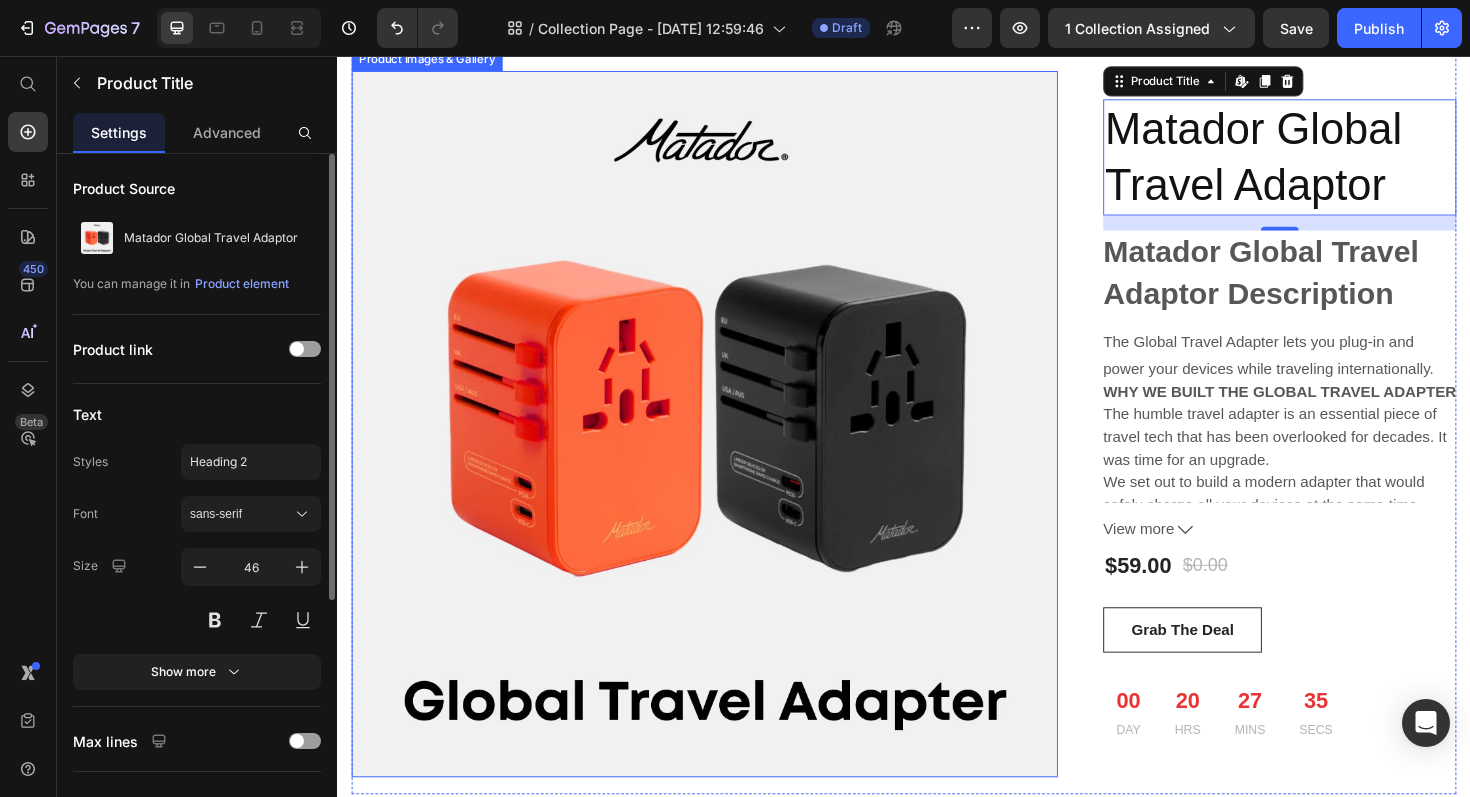 scroll, scrollTop: 1681, scrollLeft: 0, axis: vertical 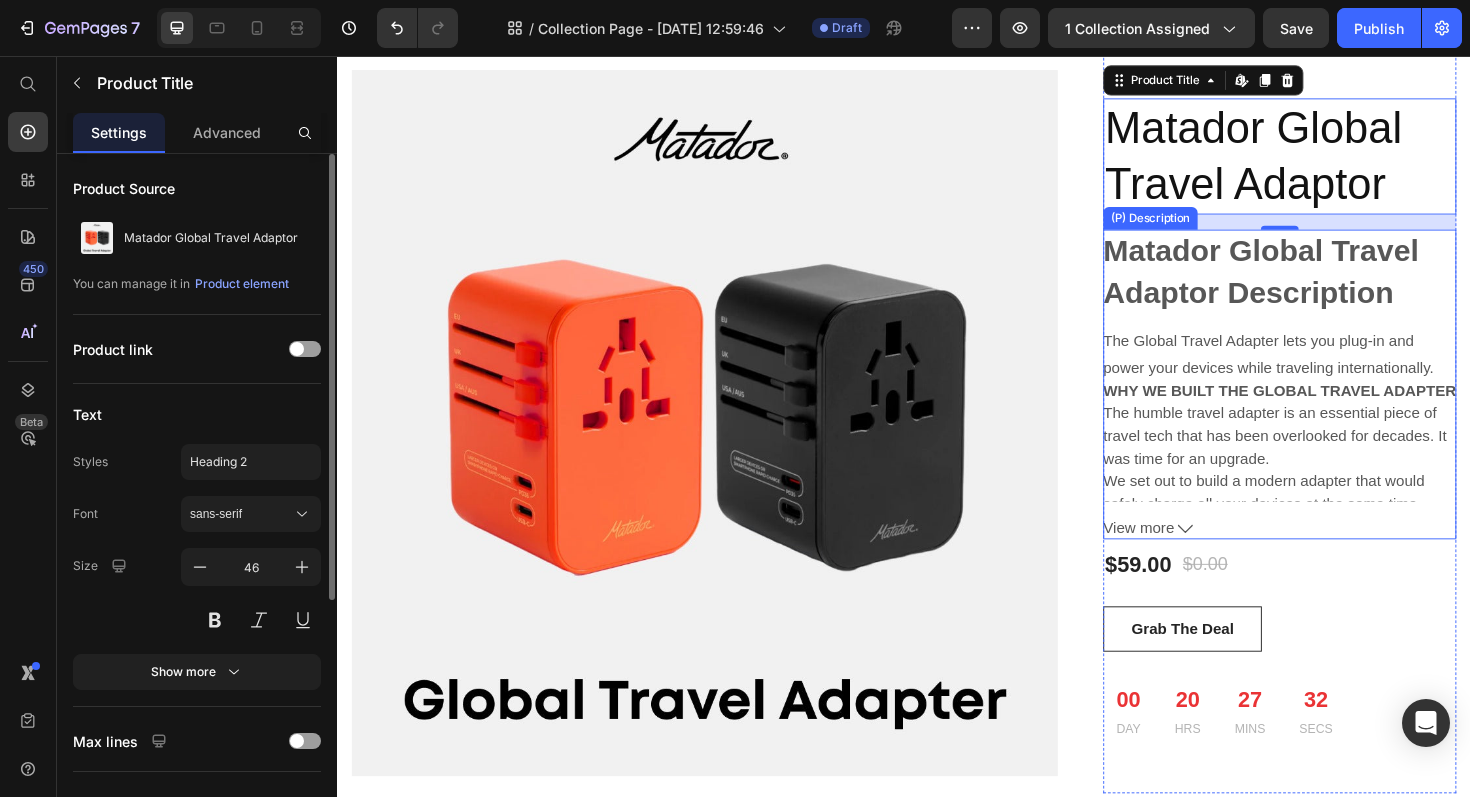 click on "The humble travel adapter is an essential piece of travel tech that has been overlooked for decades. It was time for an upgrade." at bounding box center [1330, 458] 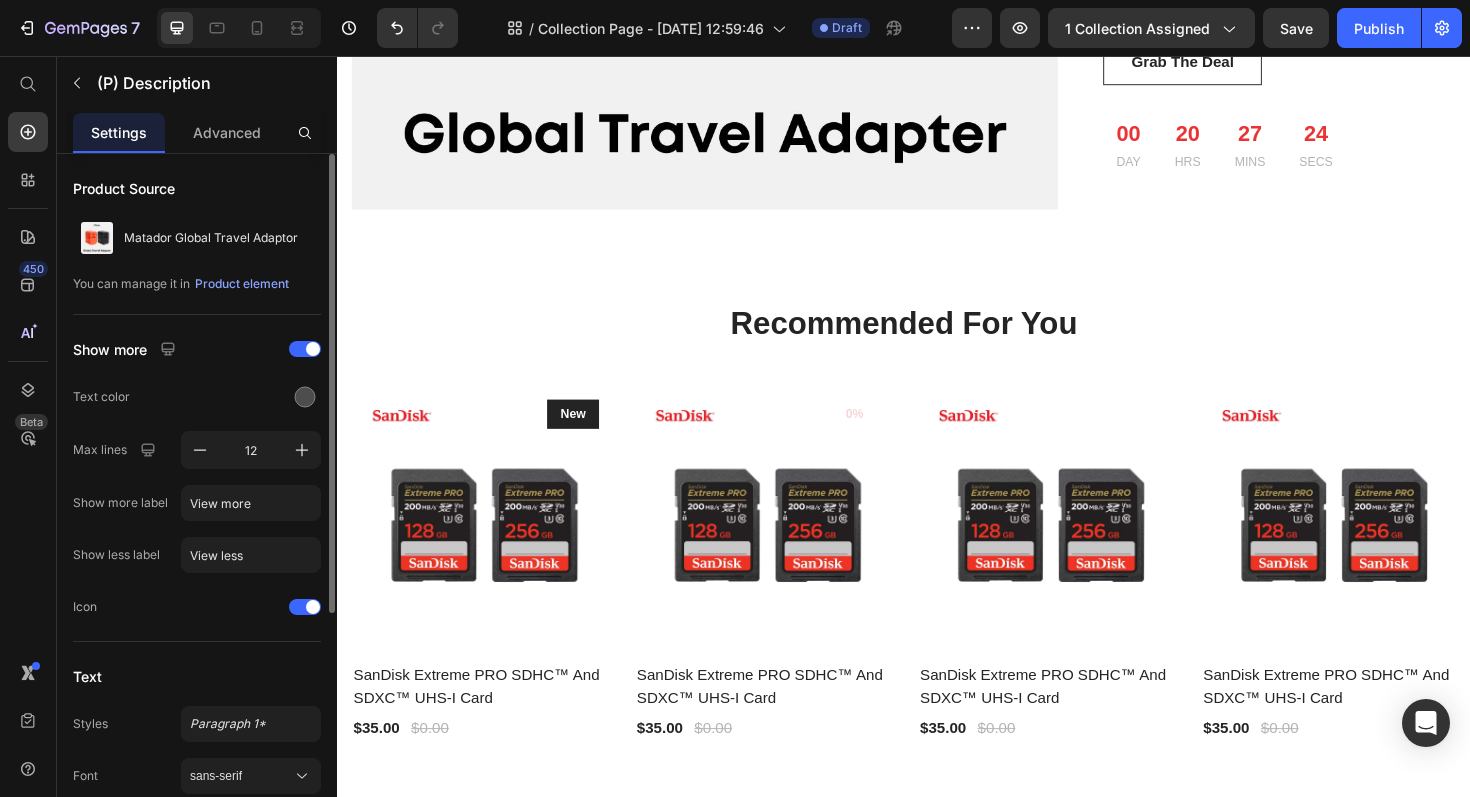 scroll, scrollTop: 2364, scrollLeft: 0, axis: vertical 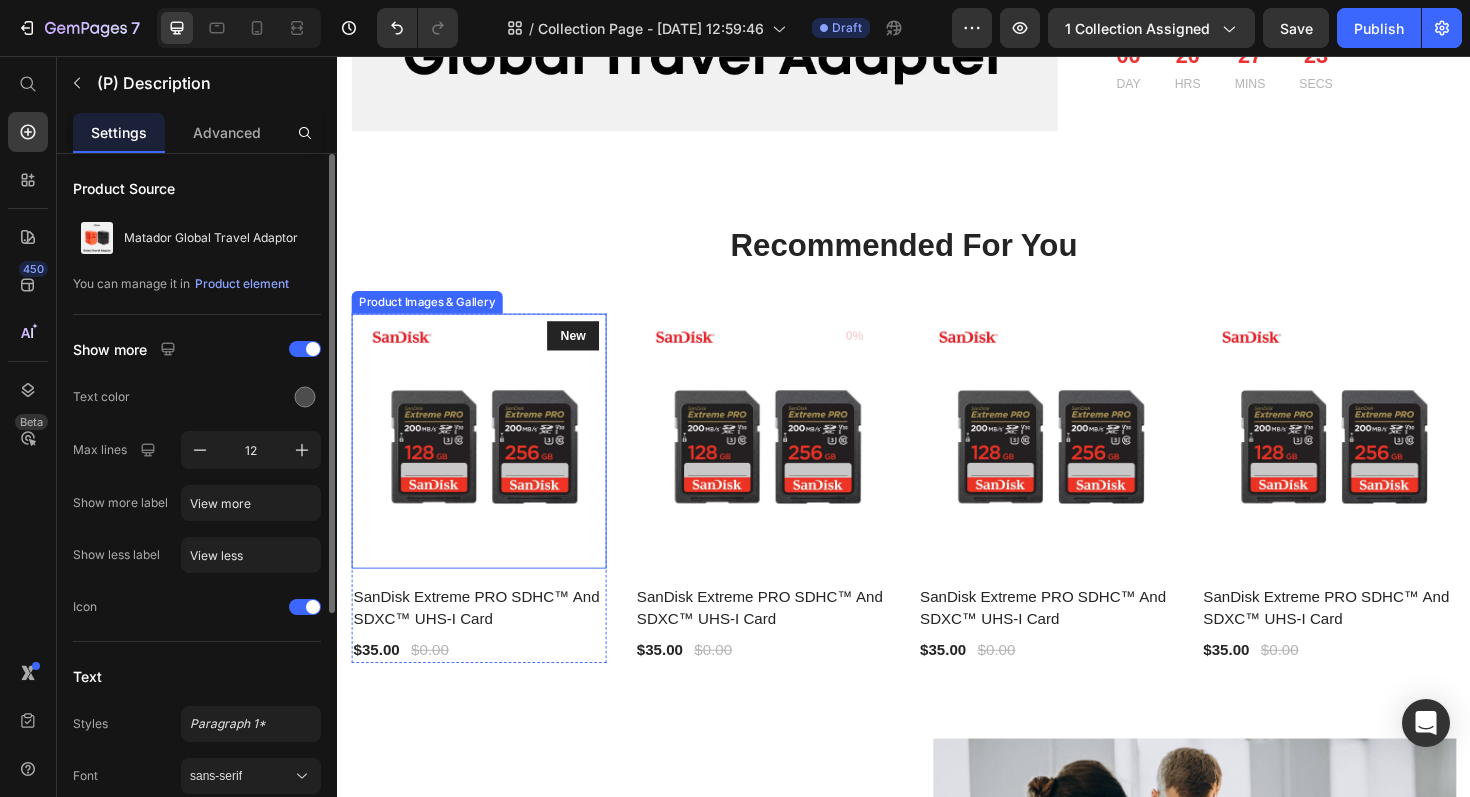 click at bounding box center [487, 464] 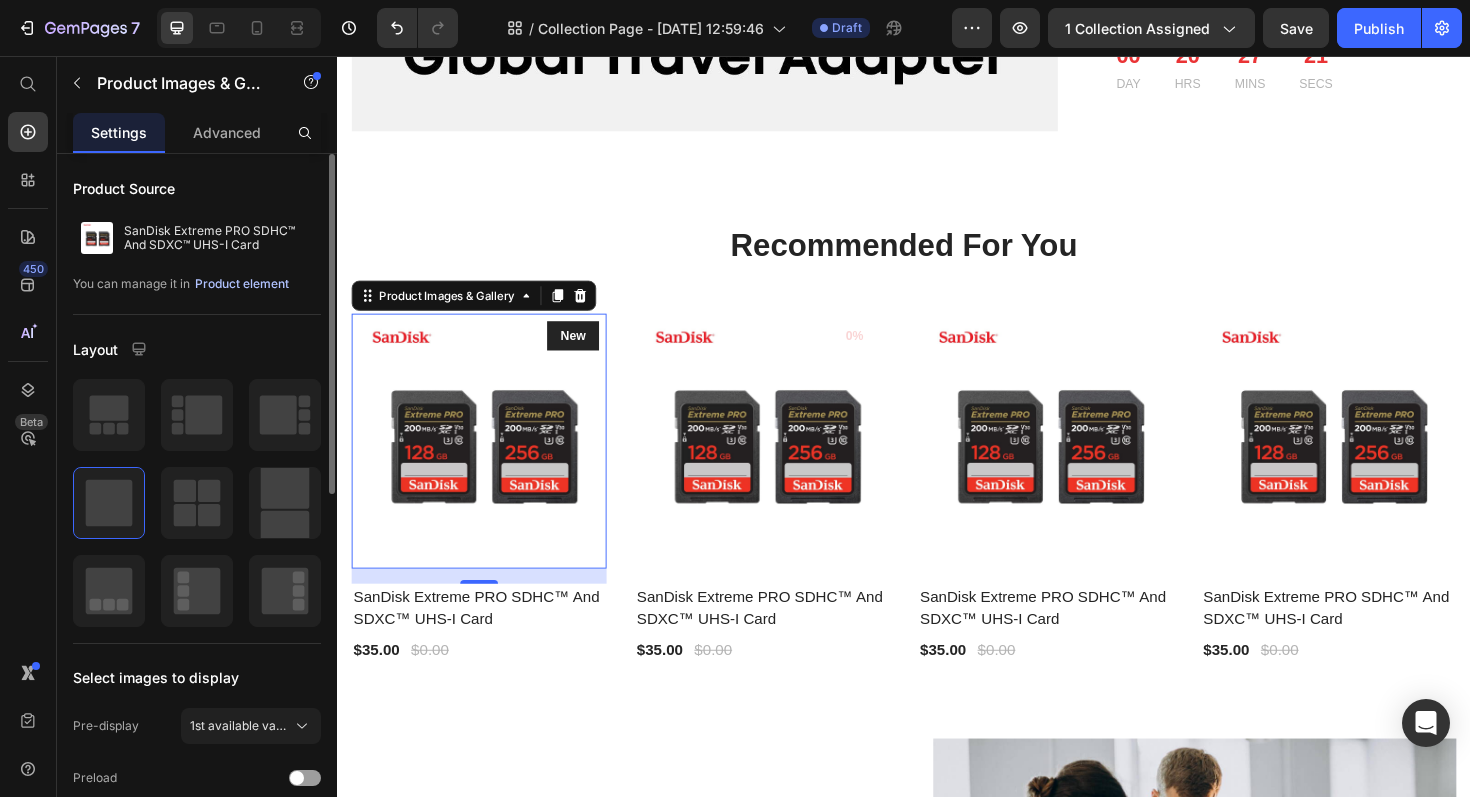 click on "Product element" at bounding box center (242, 284) 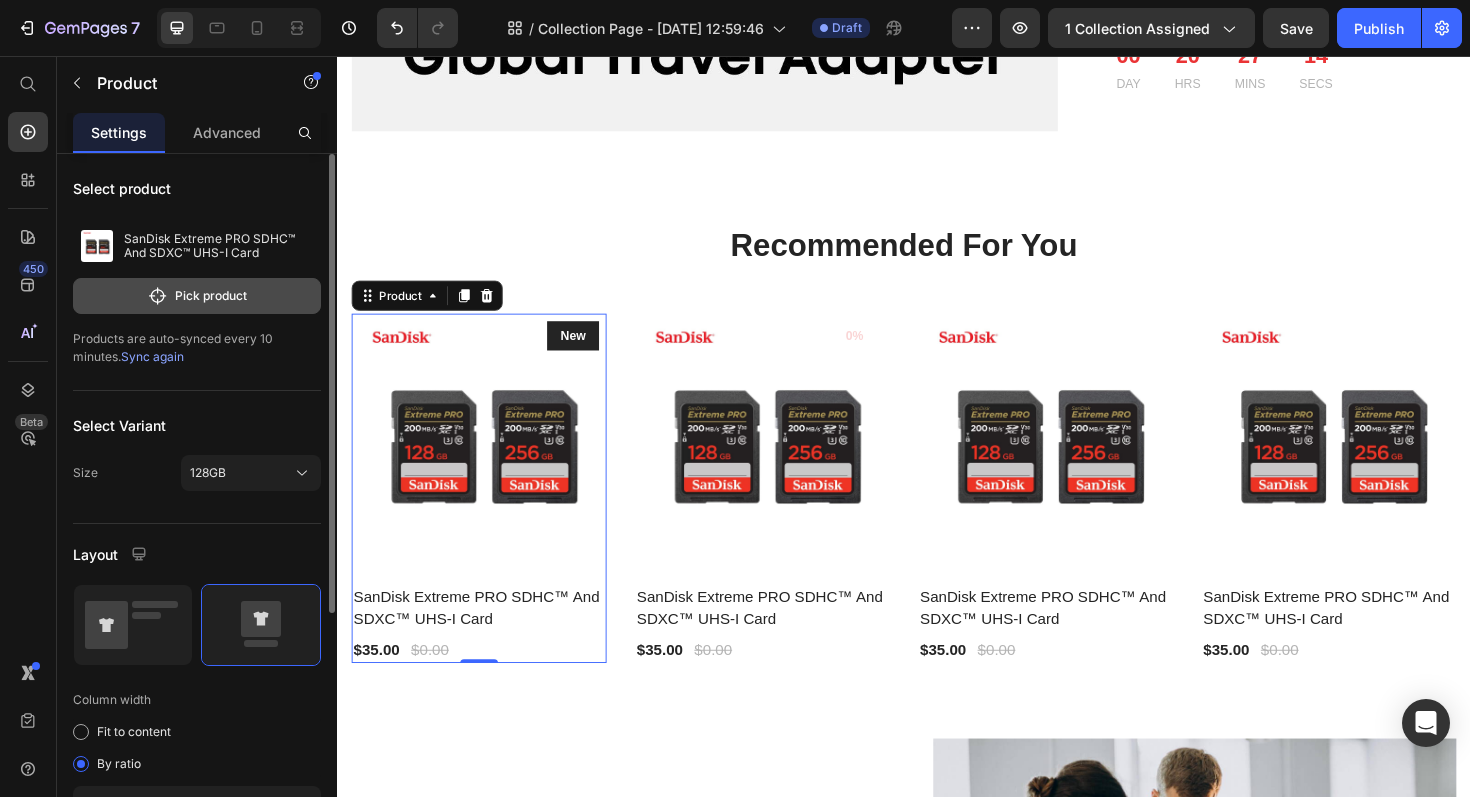 click on "Pick product" at bounding box center [197, 296] 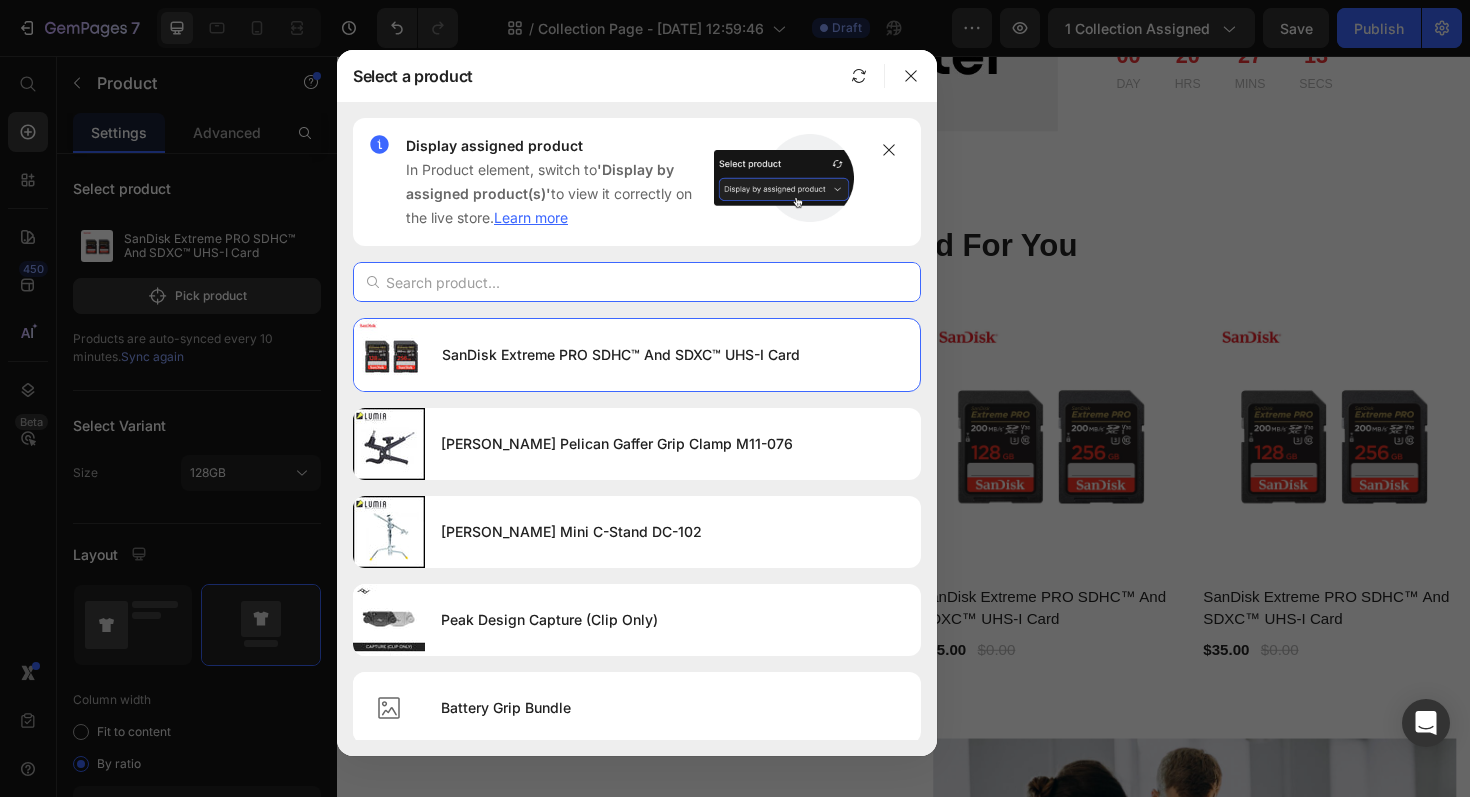 click at bounding box center (637, 282) 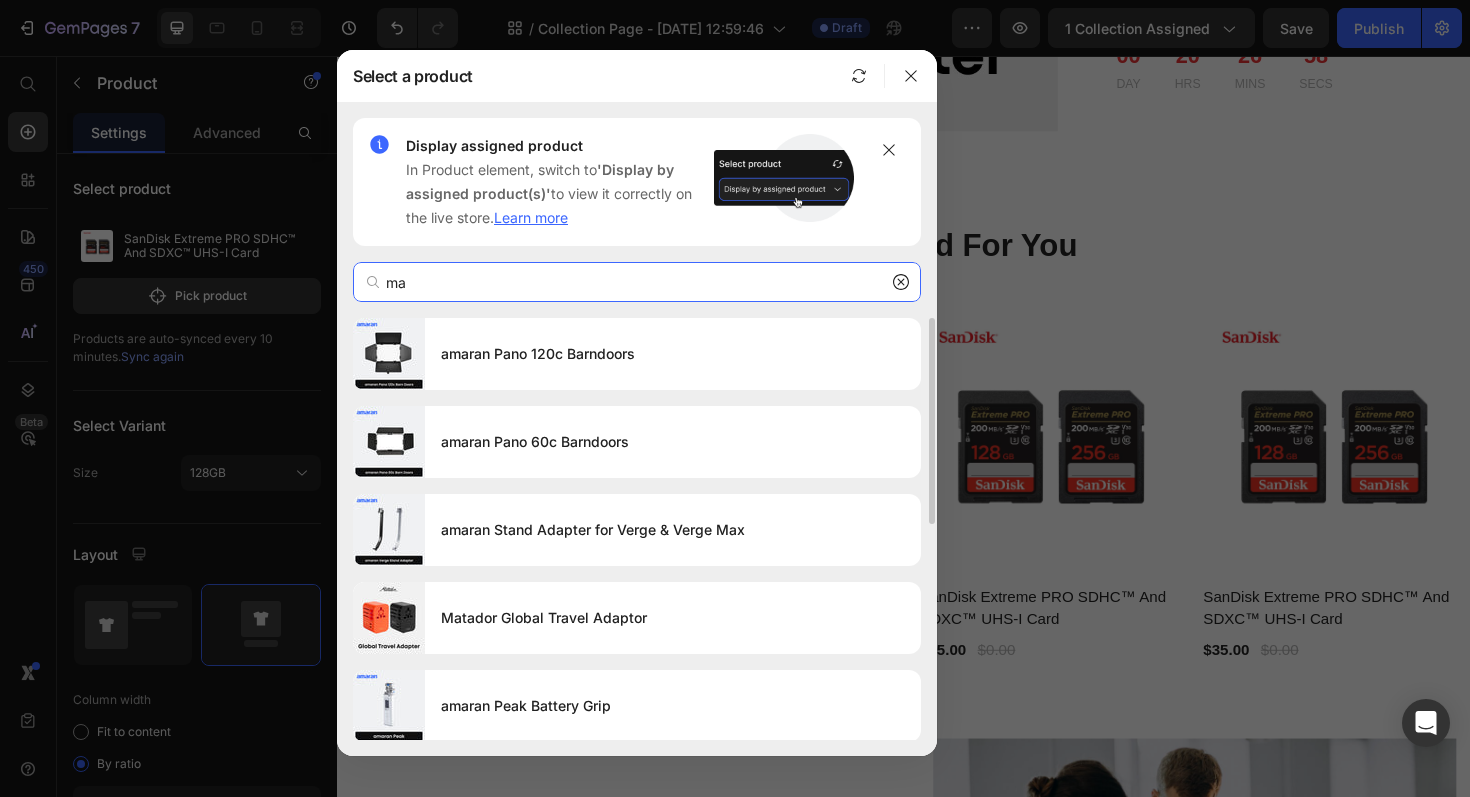 click on "ma" at bounding box center [637, 282] 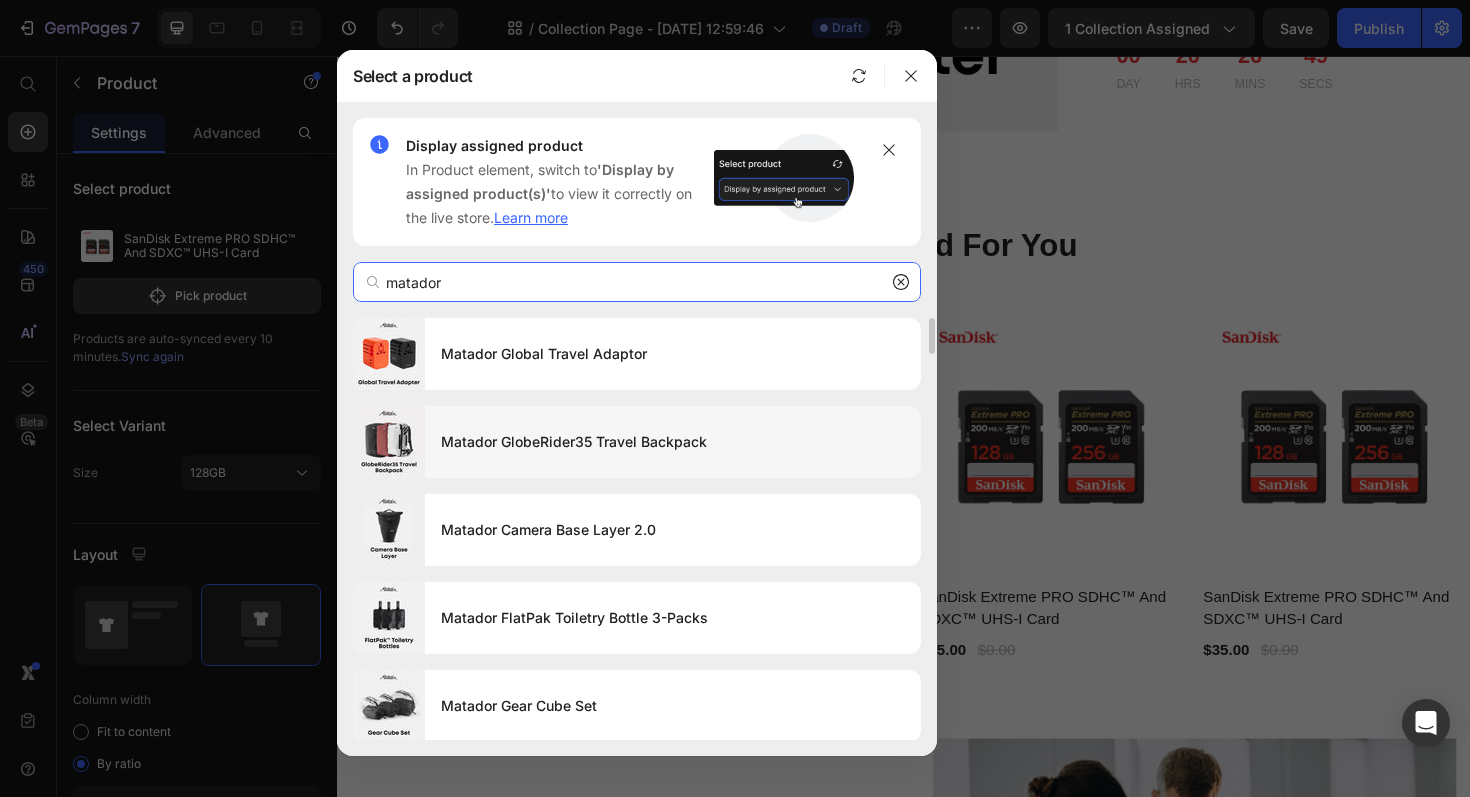 type on "matador" 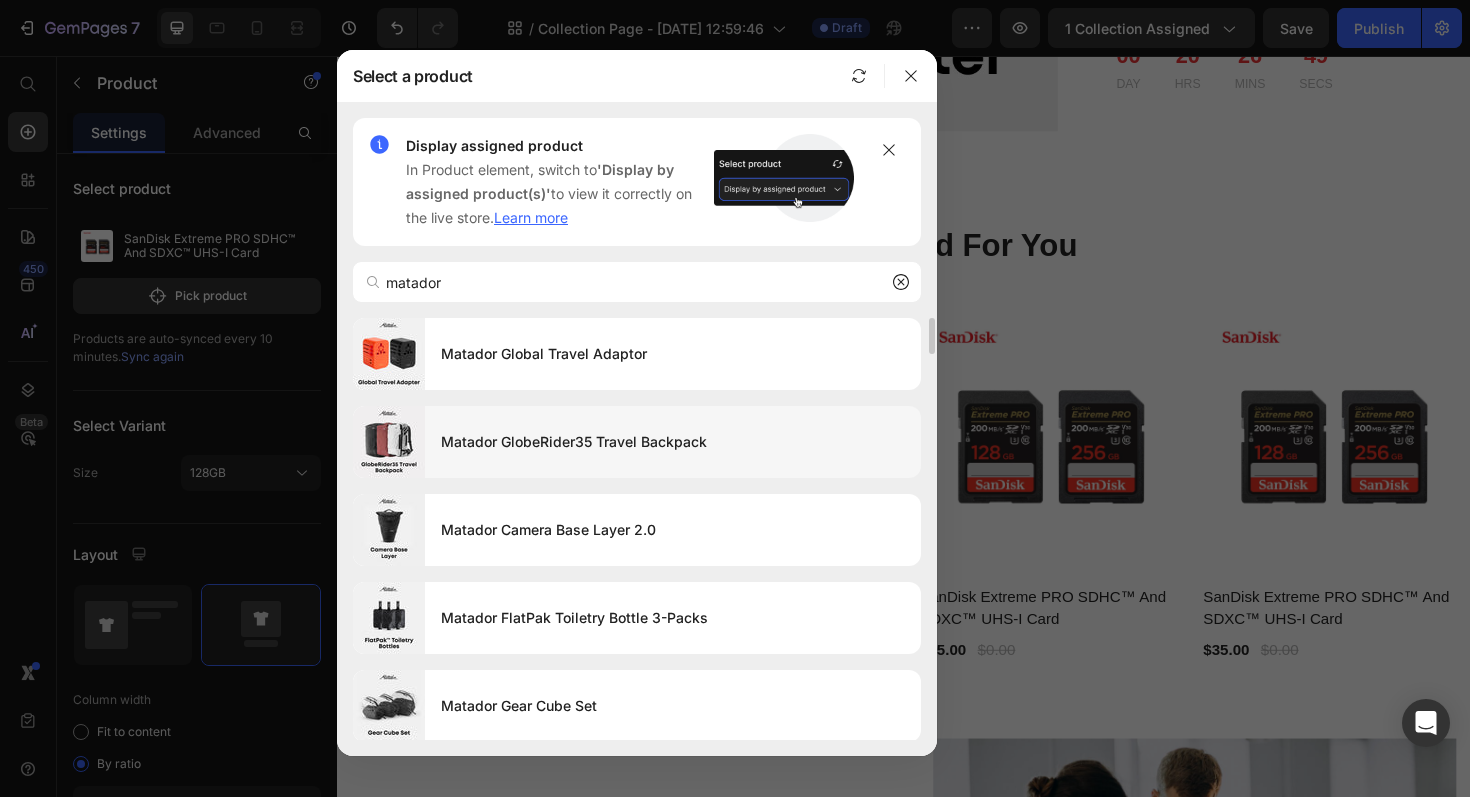 click on "Matador GlobeRider35 Travel Backpack" at bounding box center (673, 442) 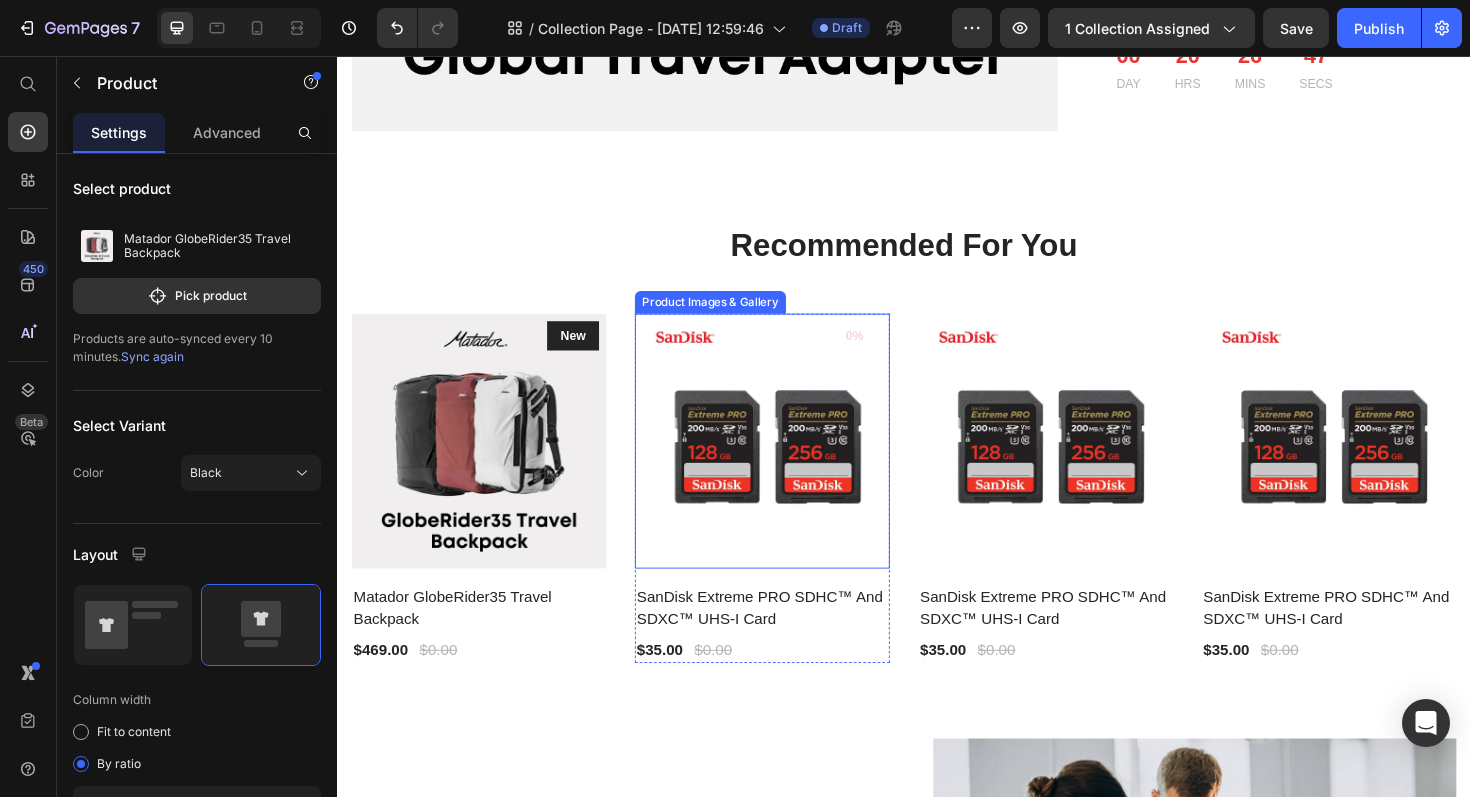 click at bounding box center (787, 464) 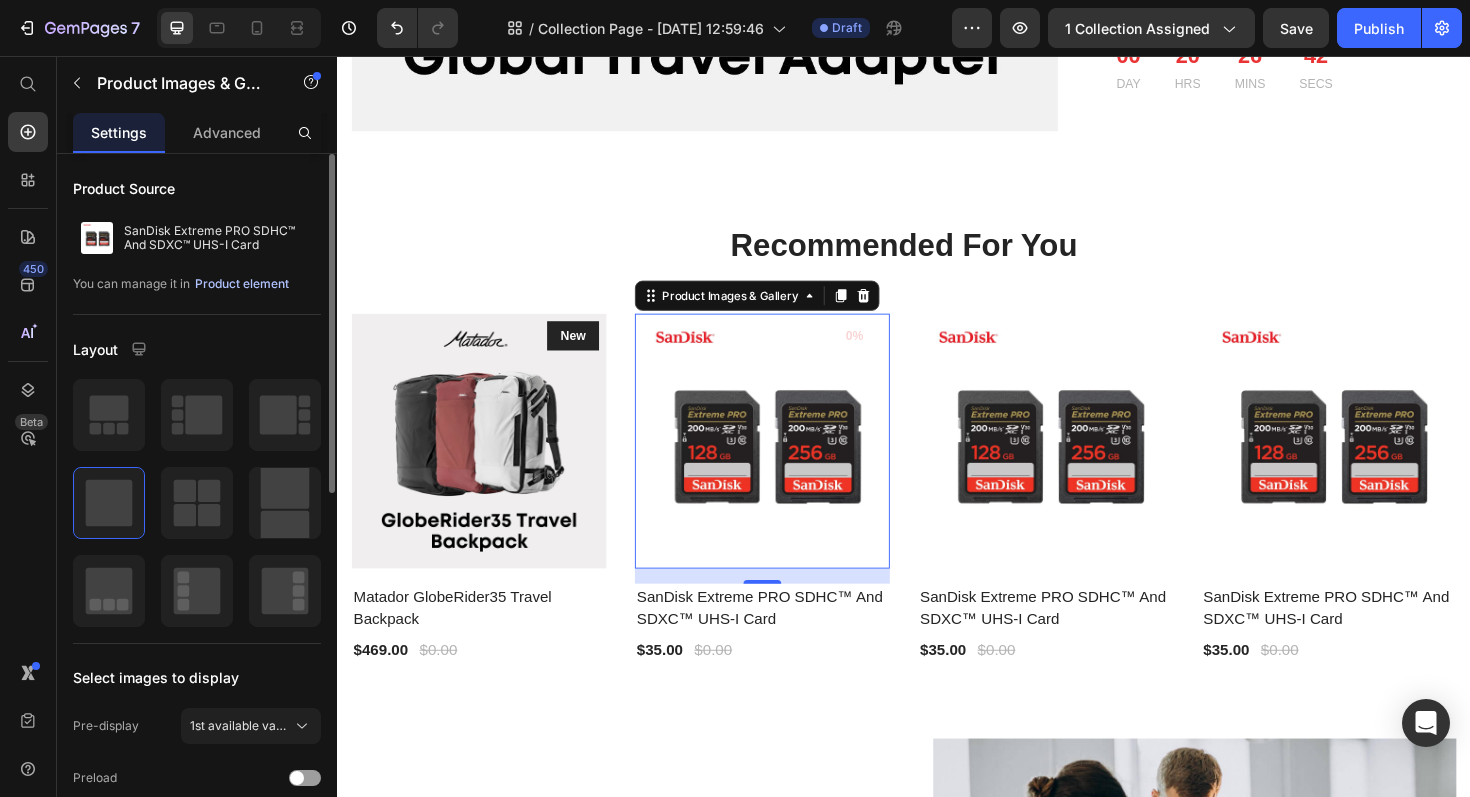 click on "Product element" at bounding box center (242, 284) 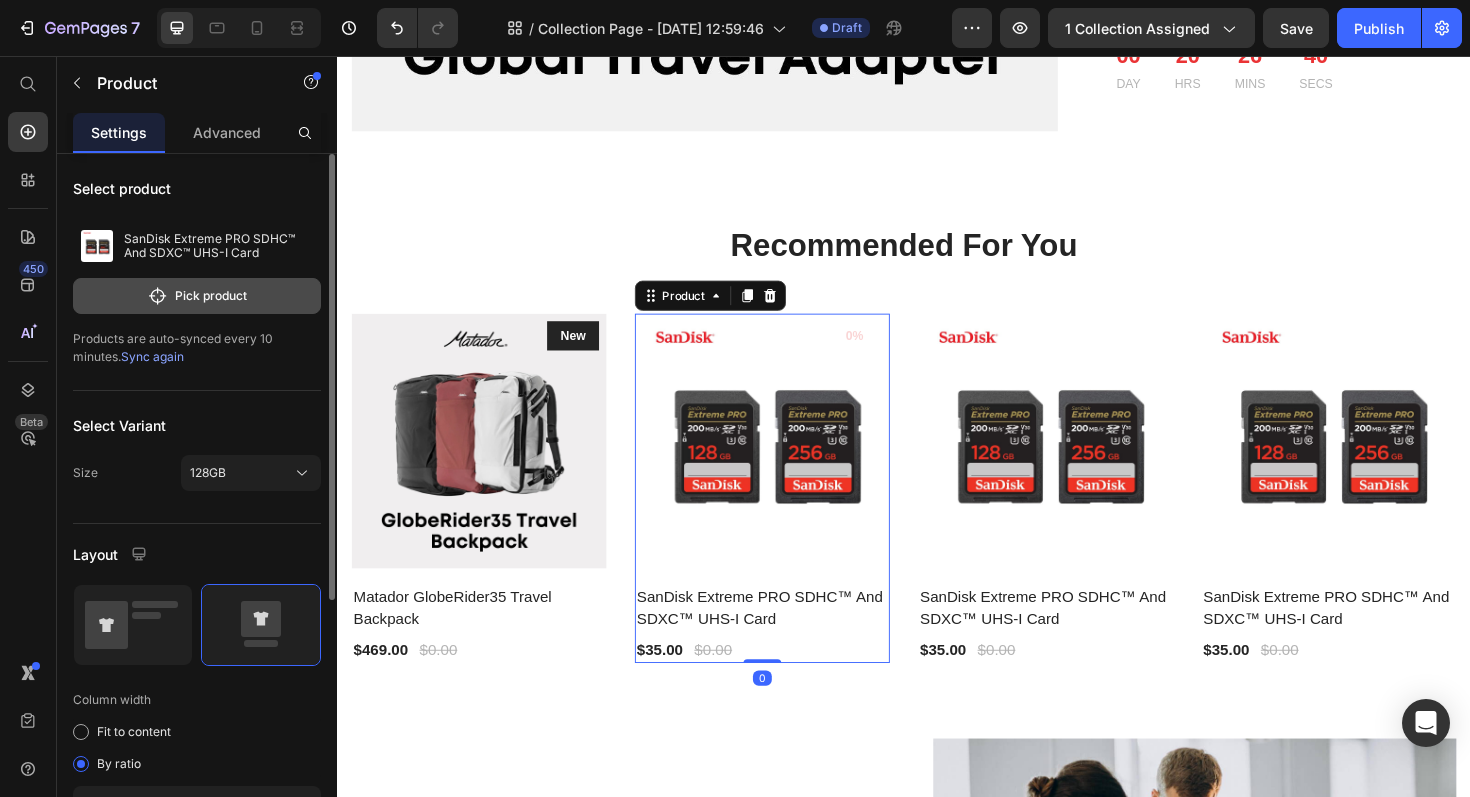 click on "Pick product" 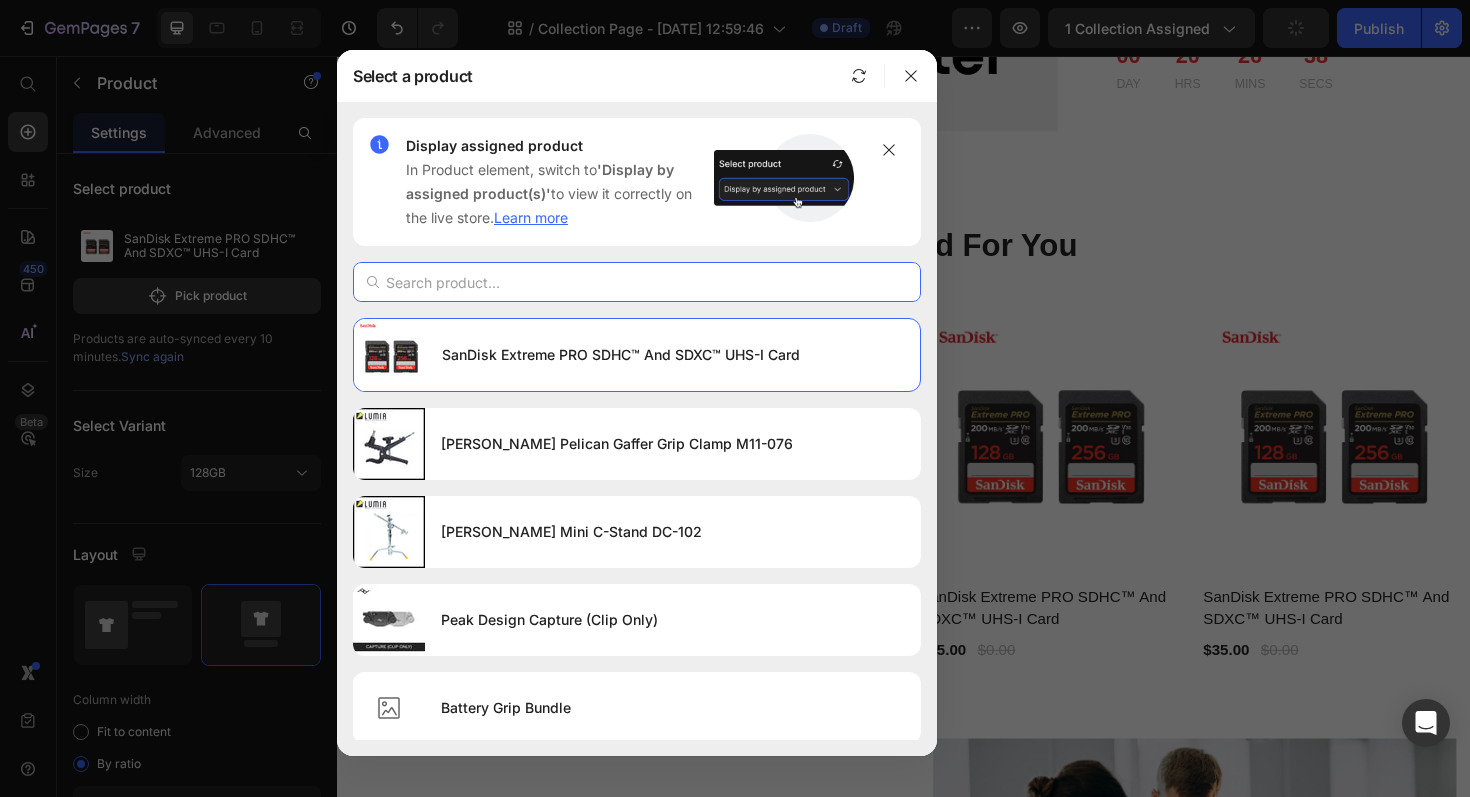 click at bounding box center [637, 282] 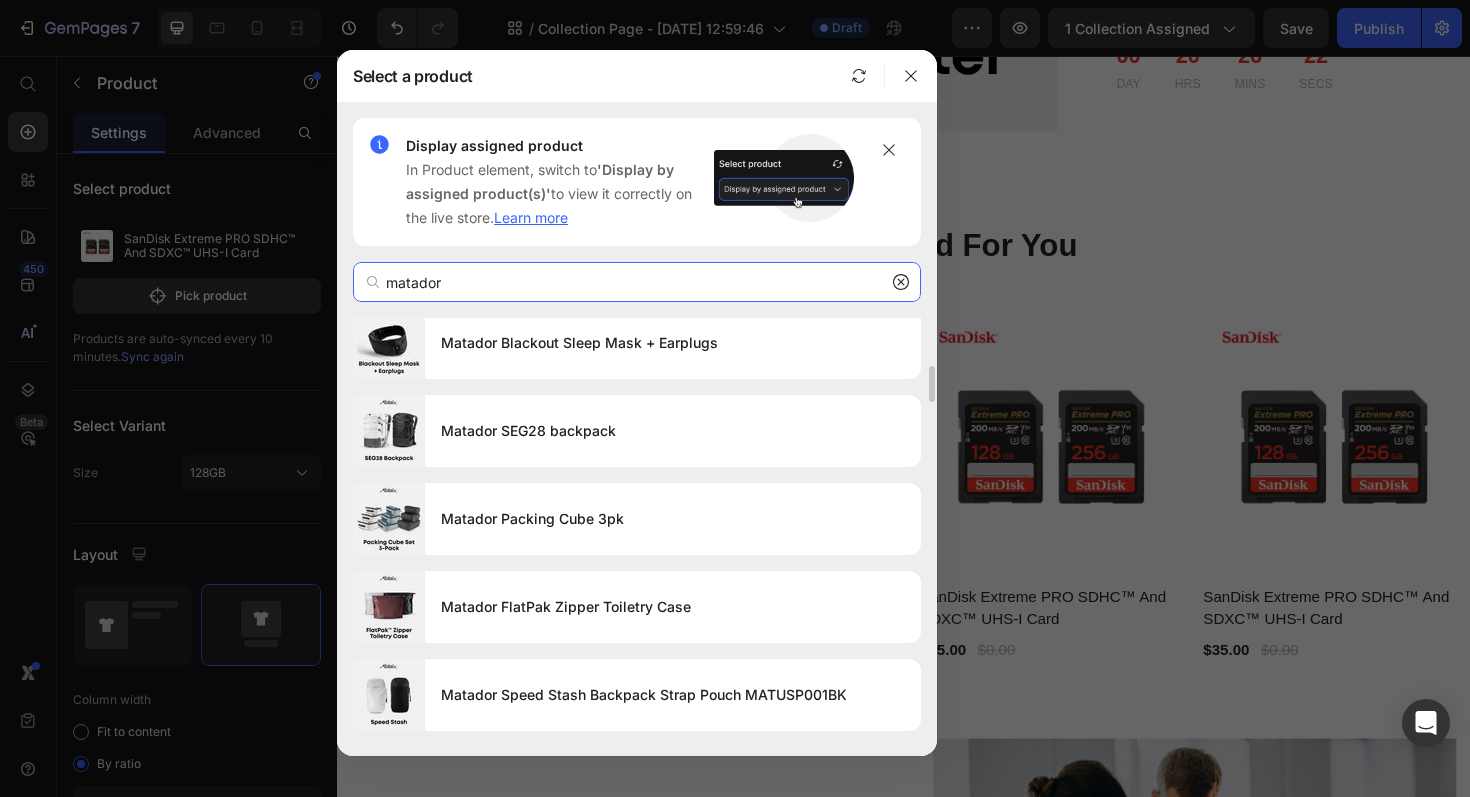 scroll, scrollTop: 539, scrollLeft: 0, axis: vertical 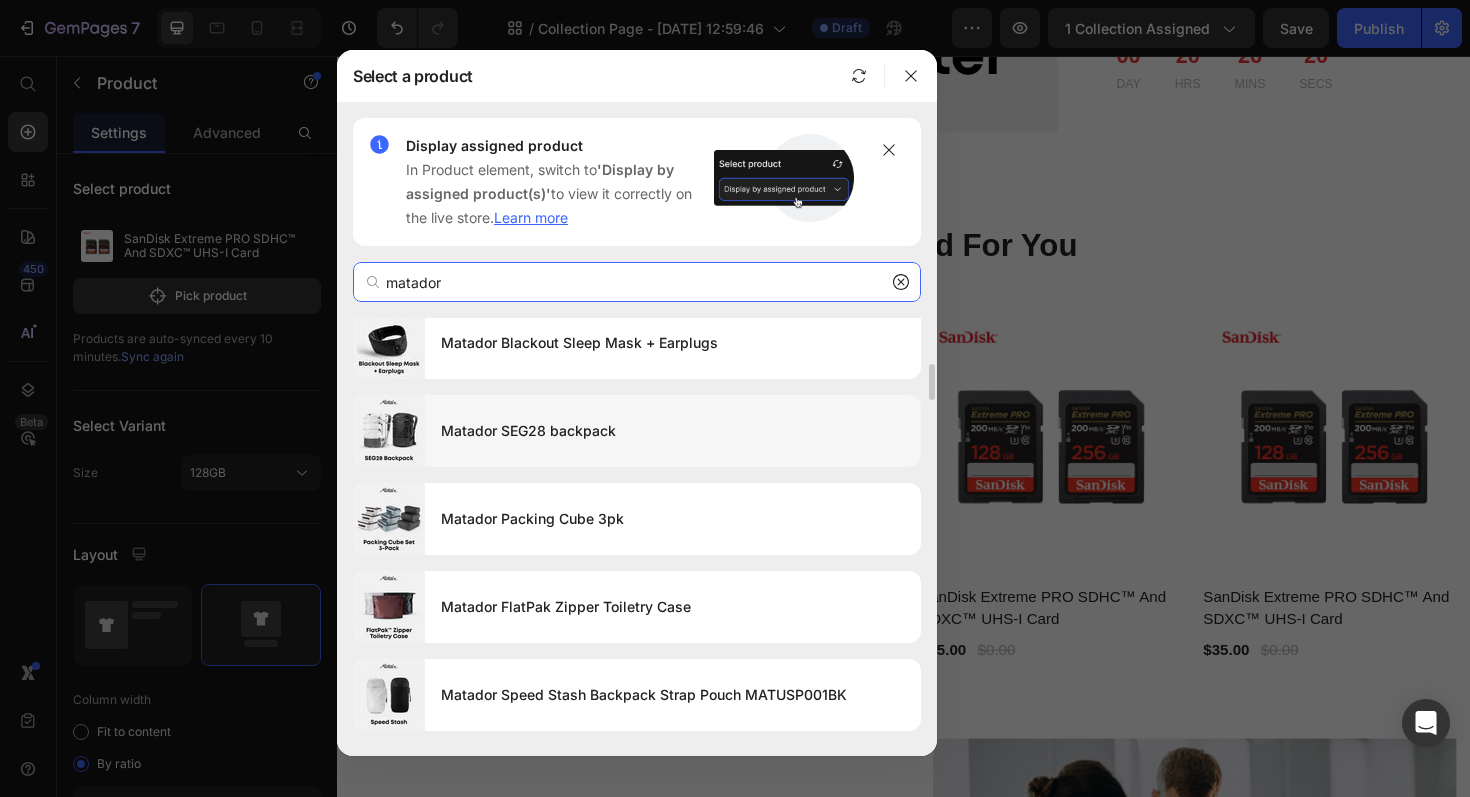 type on "matador" 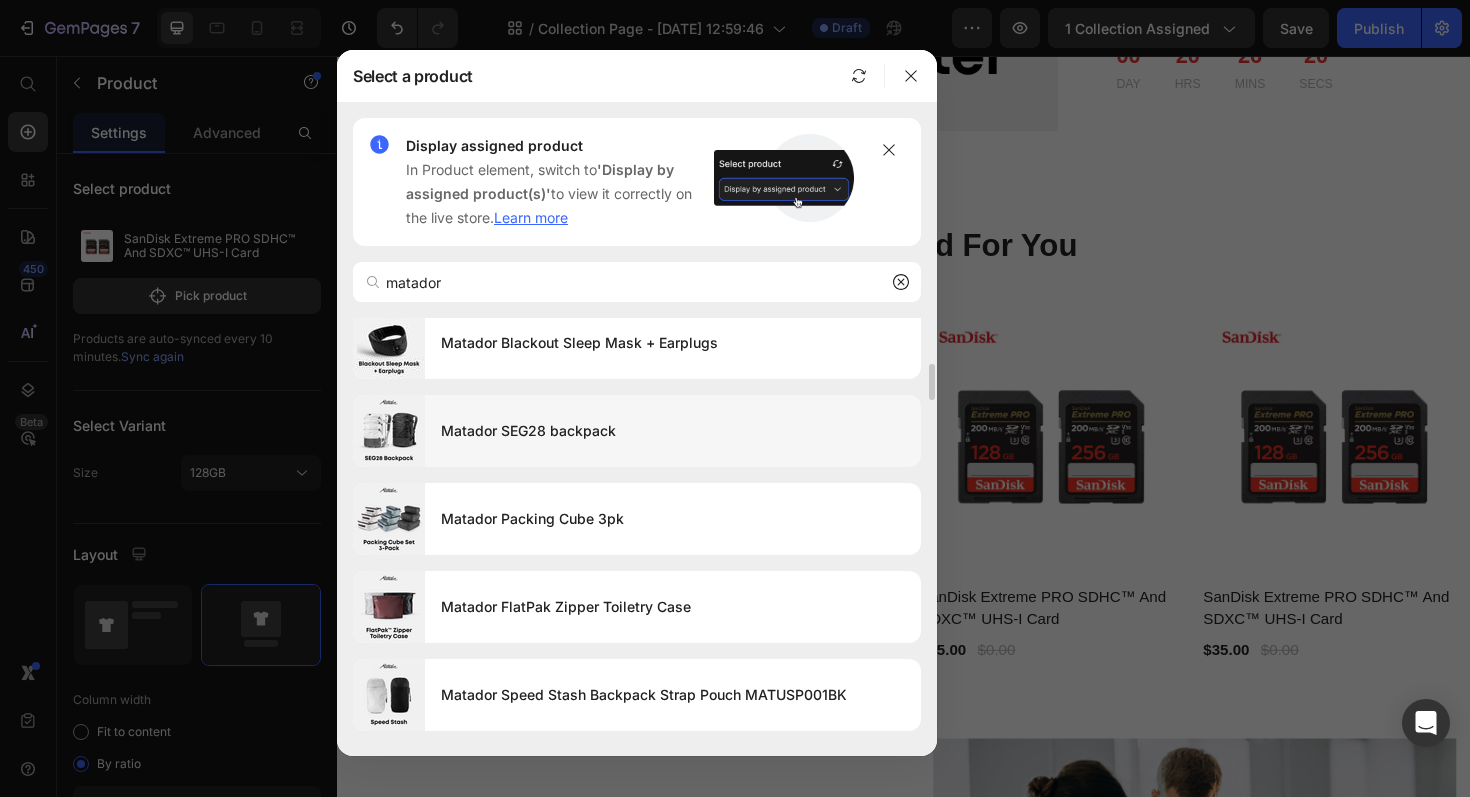 click on "Matador SEG28 backpack" at bounding box center (673, 431) 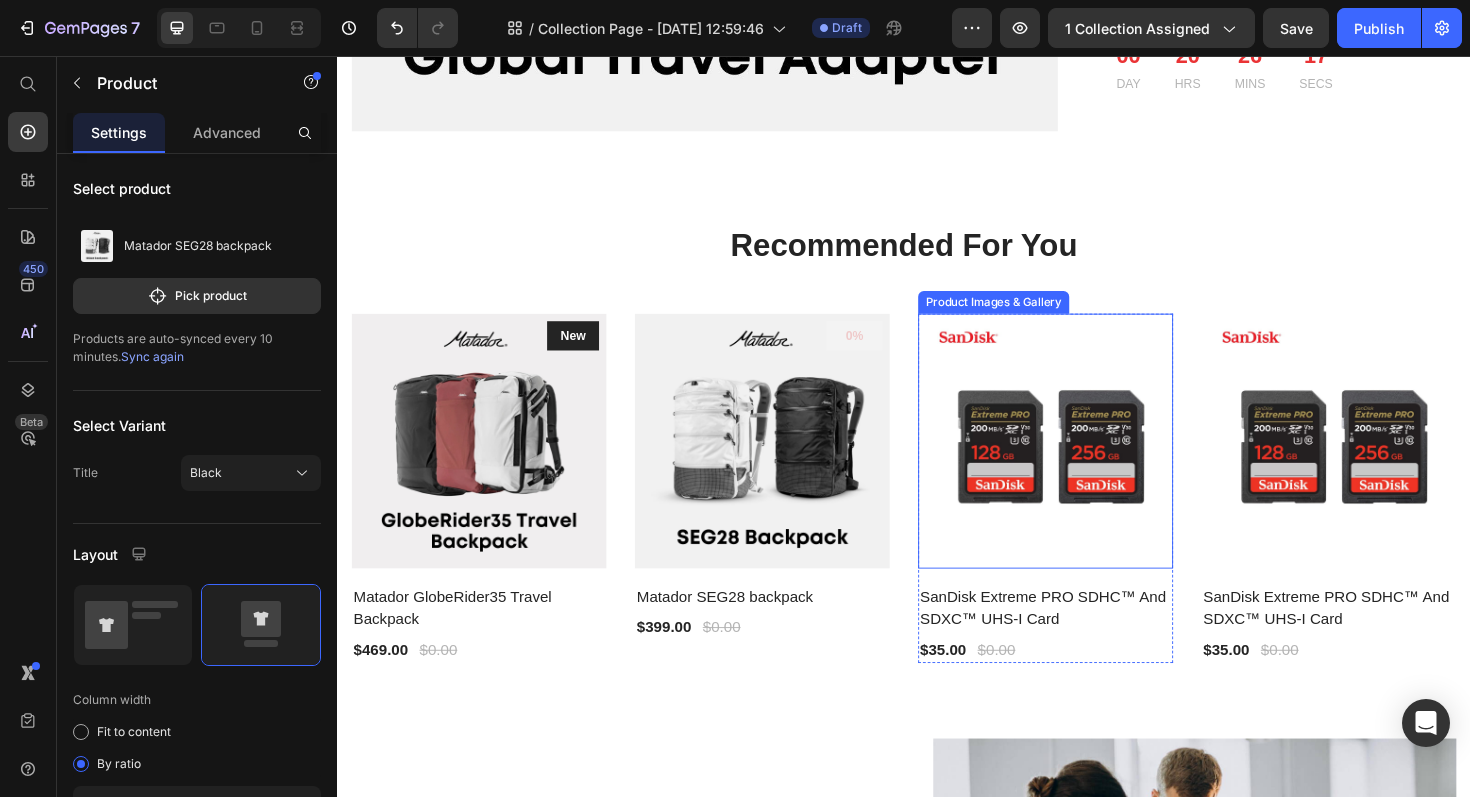 click at bounding box center (1087, 464) 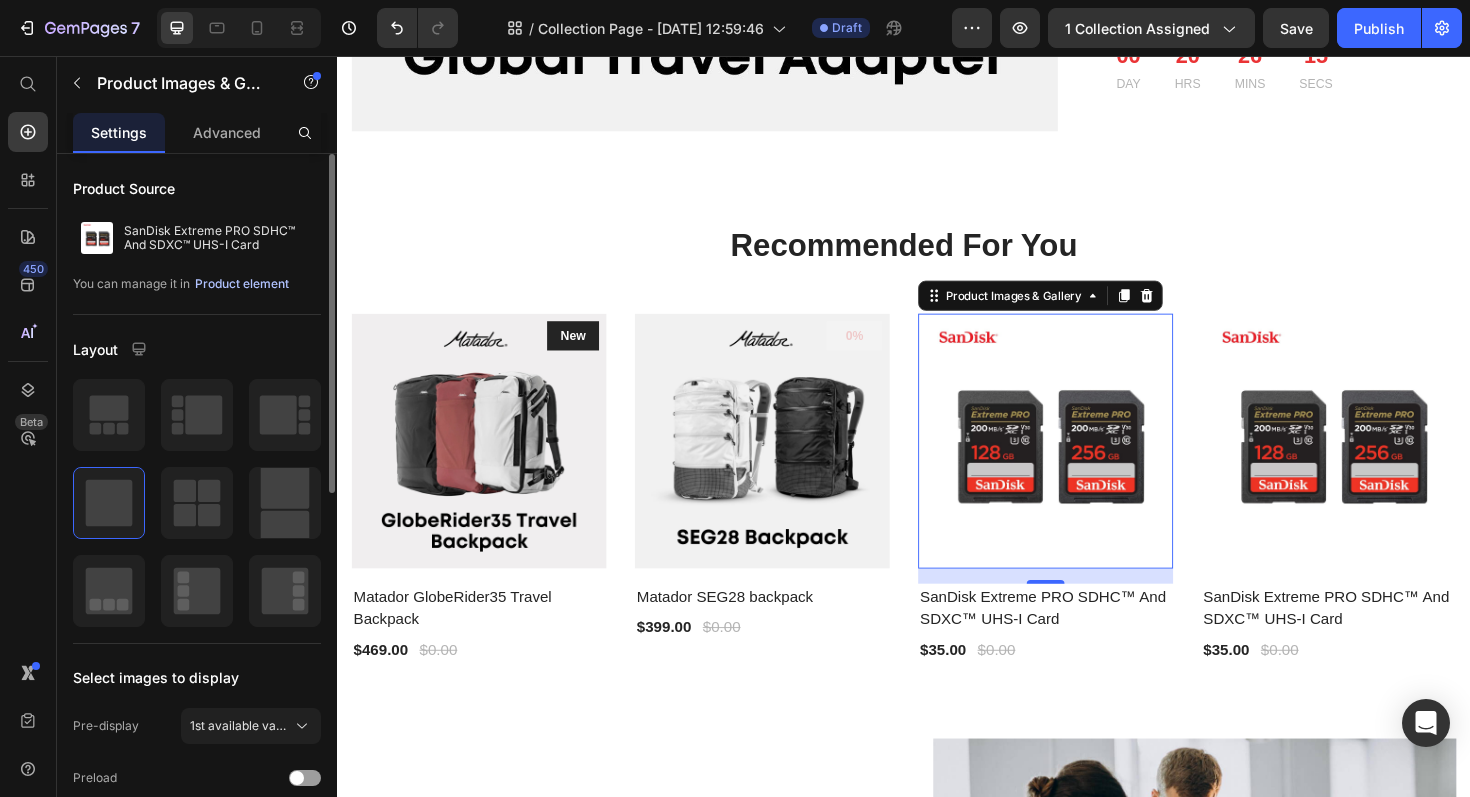 click on "Product element" at bounding box center [242, 284] 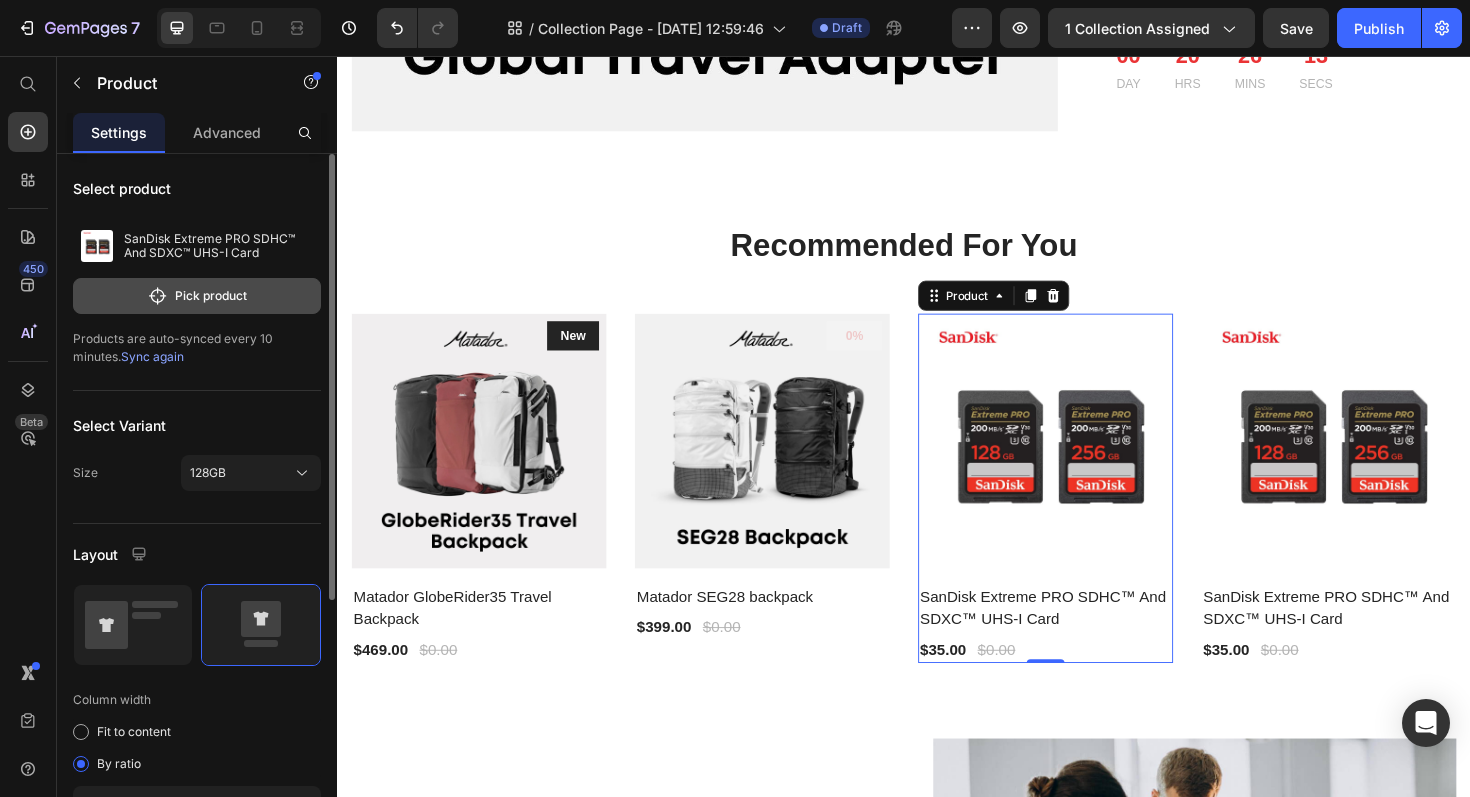 click on "Pick product" at bounding box center (197, 296) 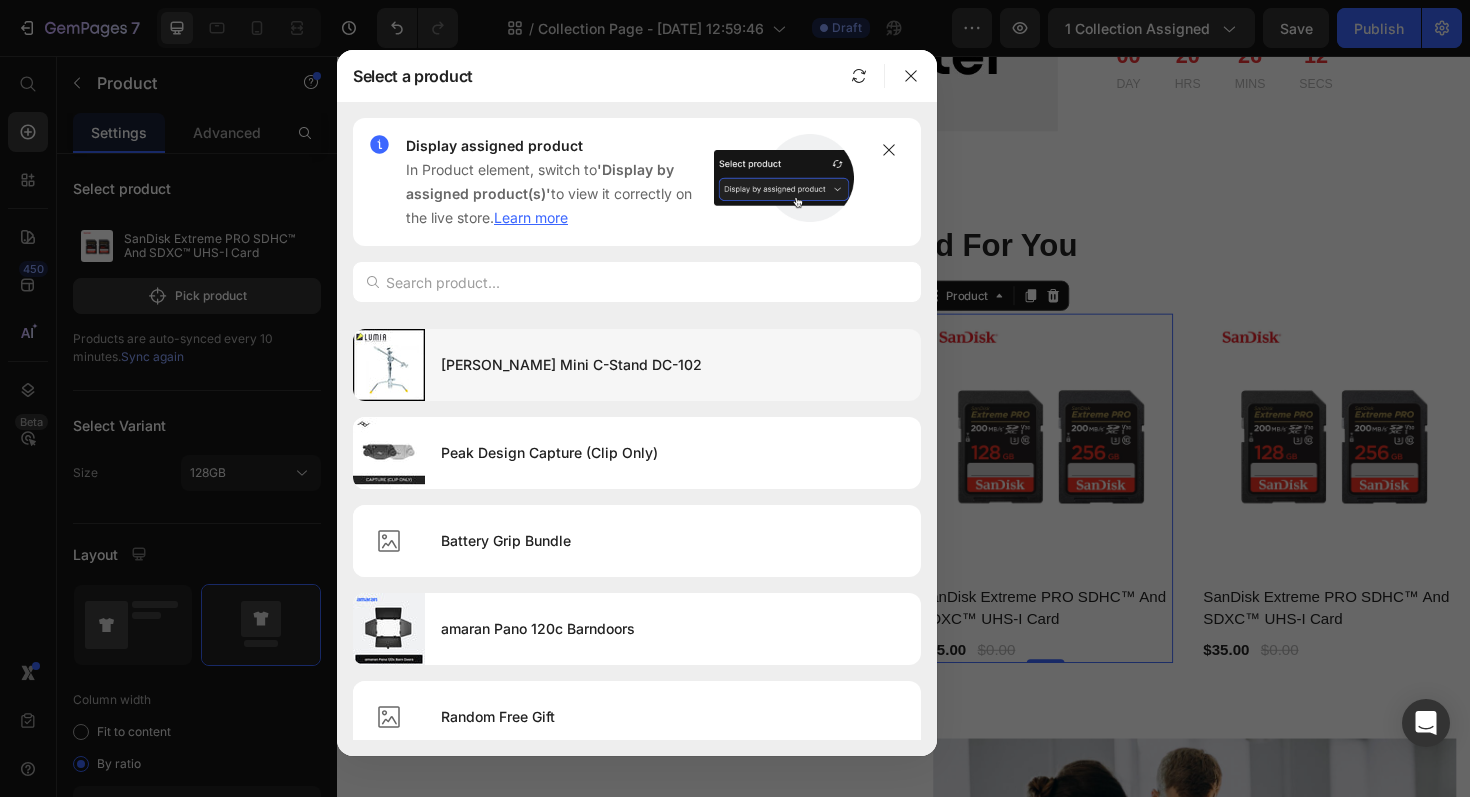 scroll, scrollTop: 0, scrollLeft: 0, axis: both 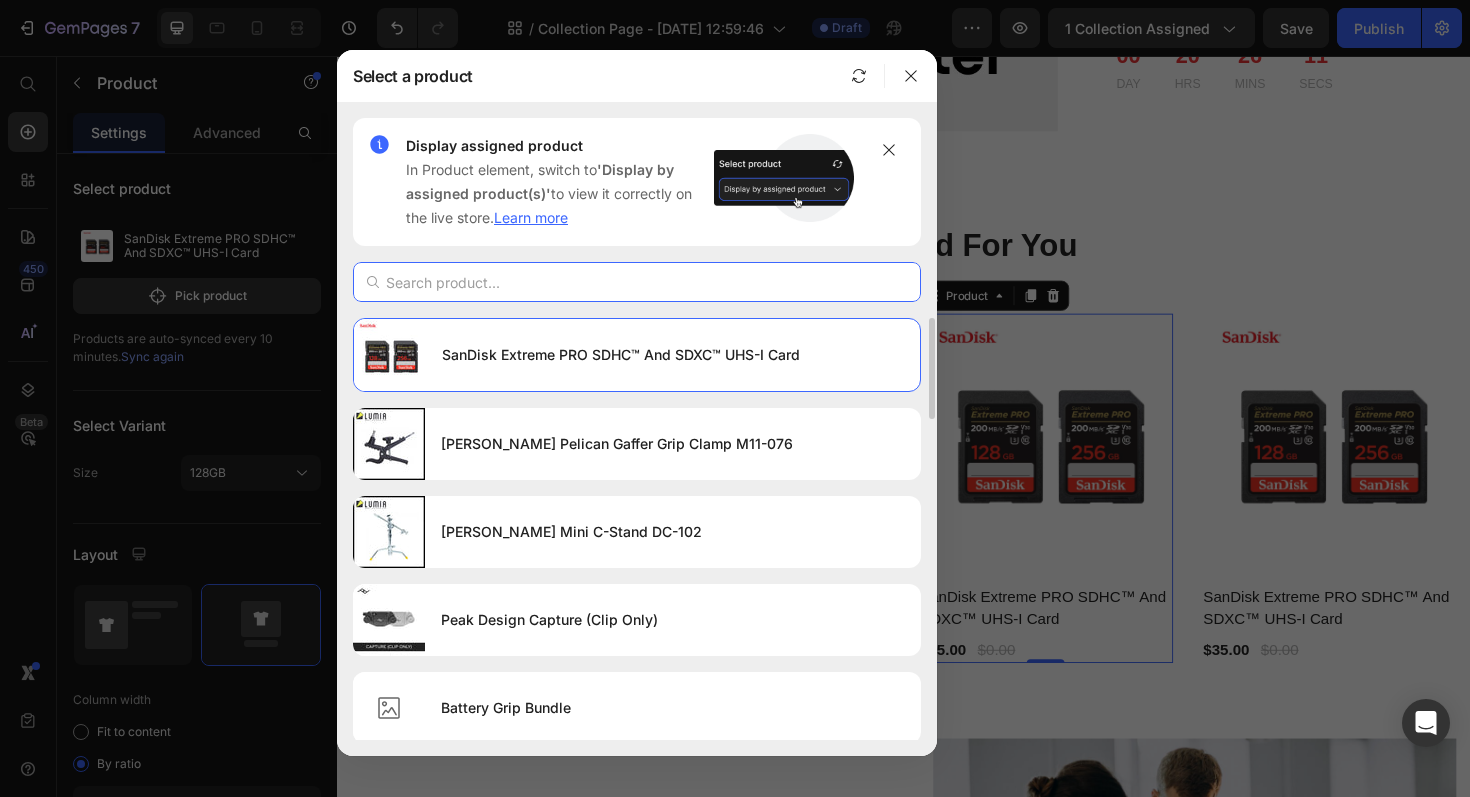 click at bounding box center [637, 282] 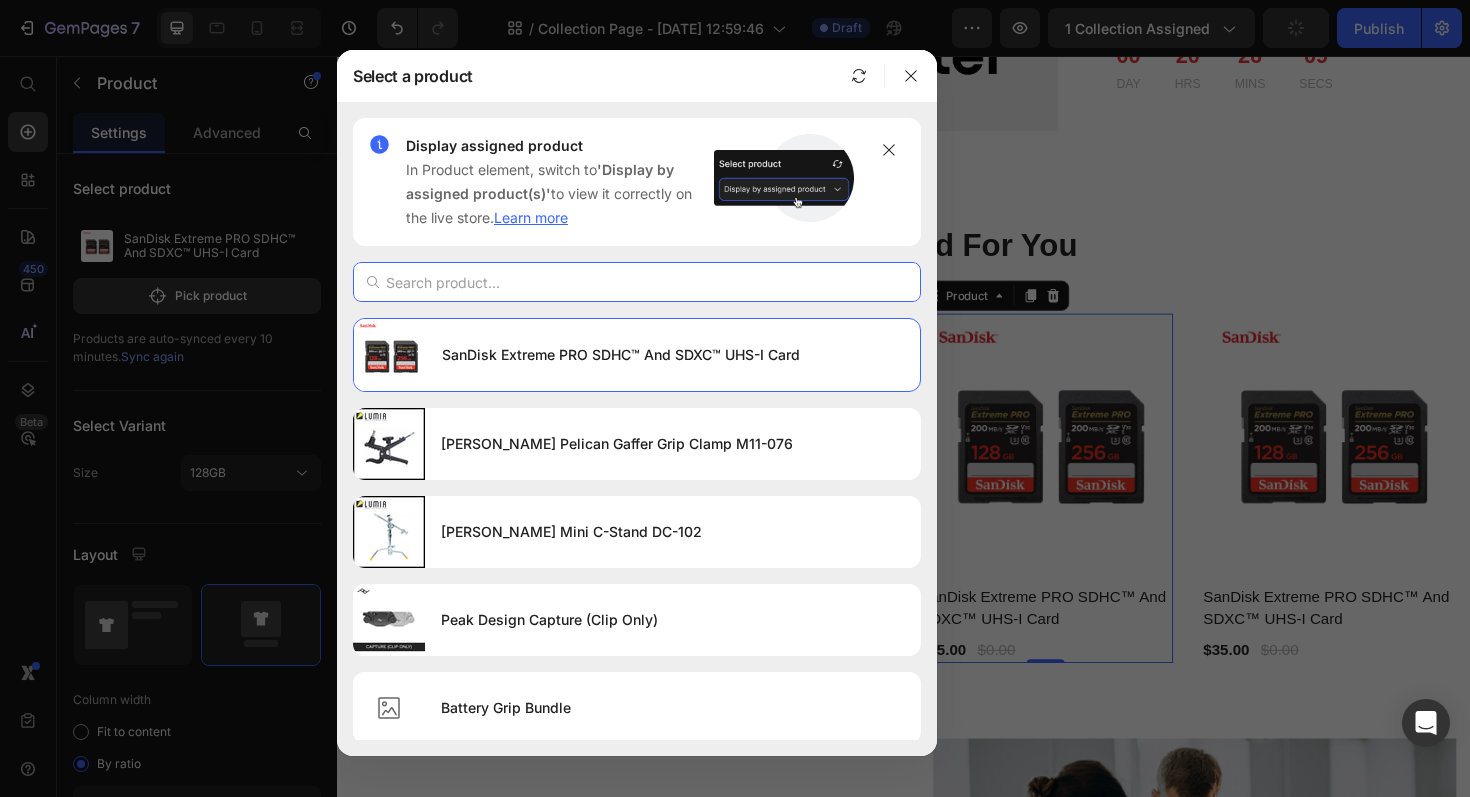 paste on "matador" 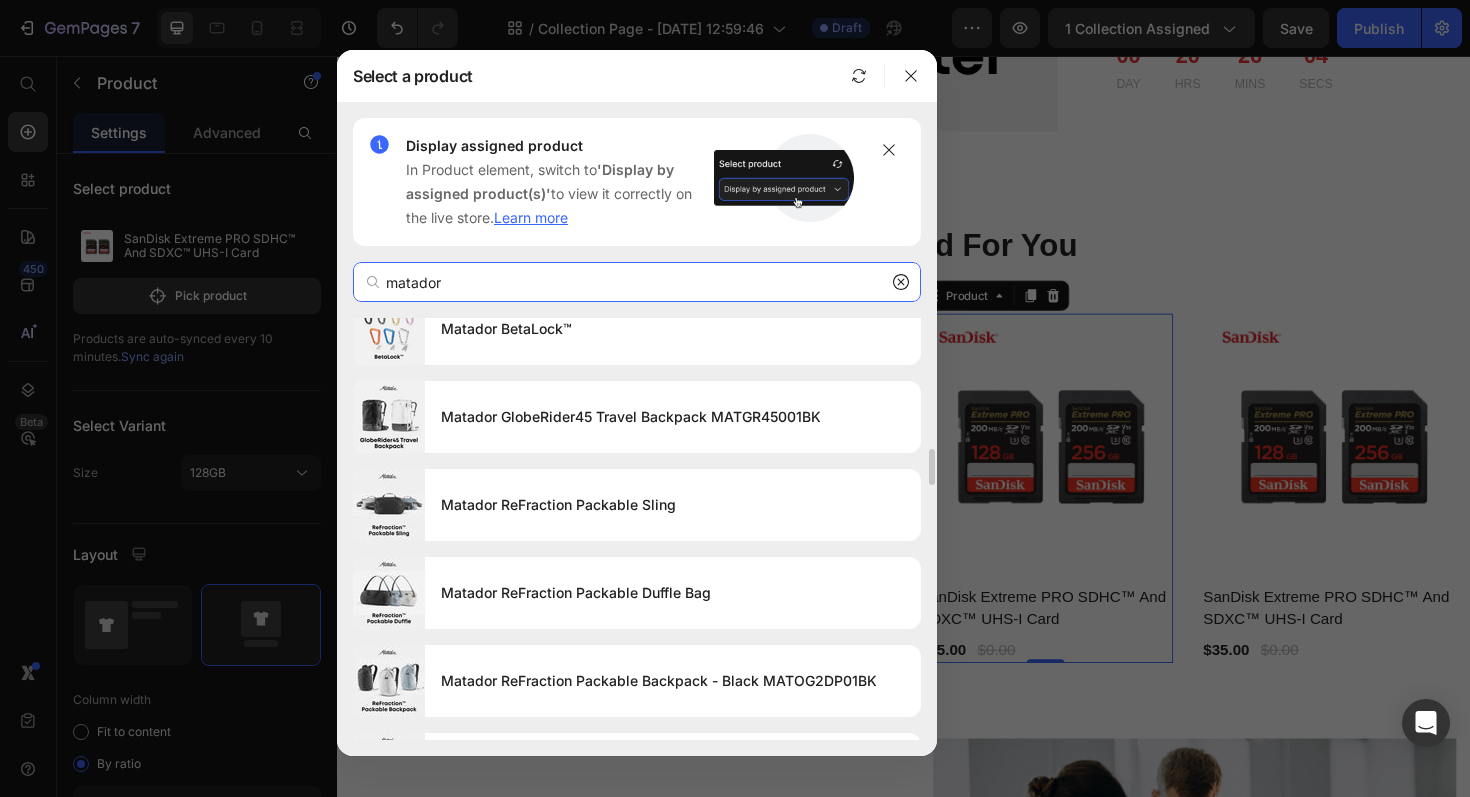 scroll, scrollTop: 1524, scrollLeft: 0, axis: vertical 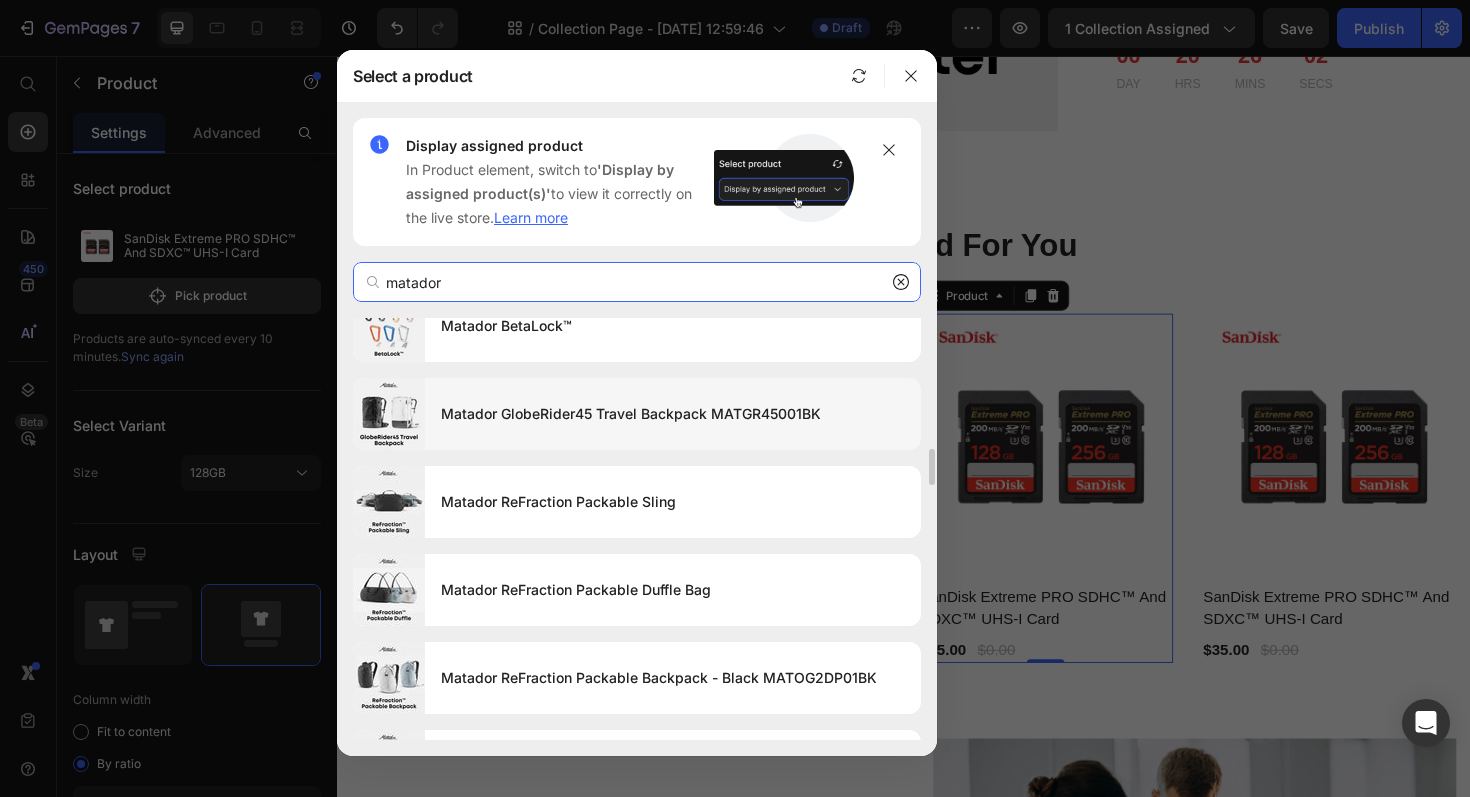 type on "matador" 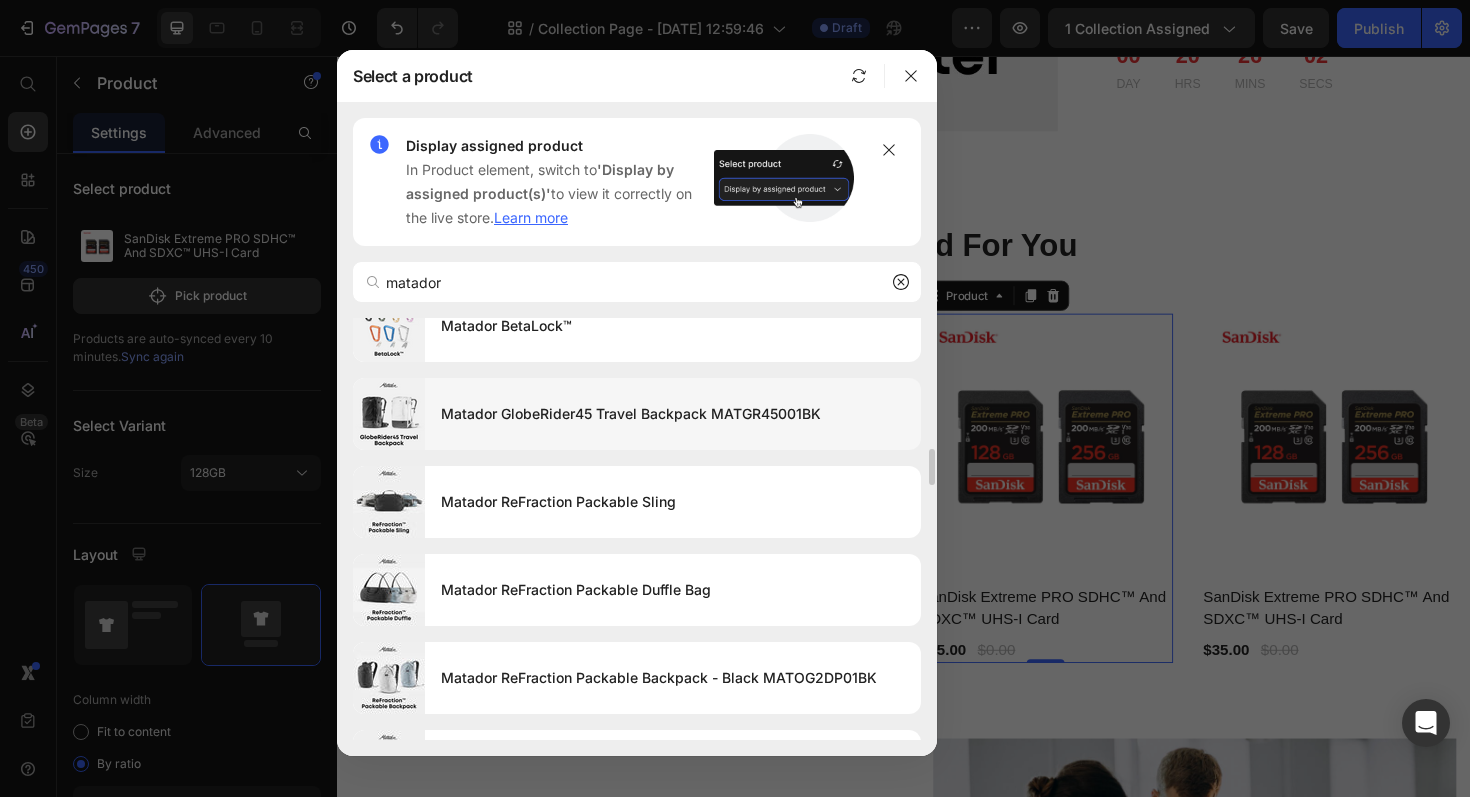 click on "Matador GlobeRider45 Travel Backpack MATGR45001BK" at bounding box center [673, 414] 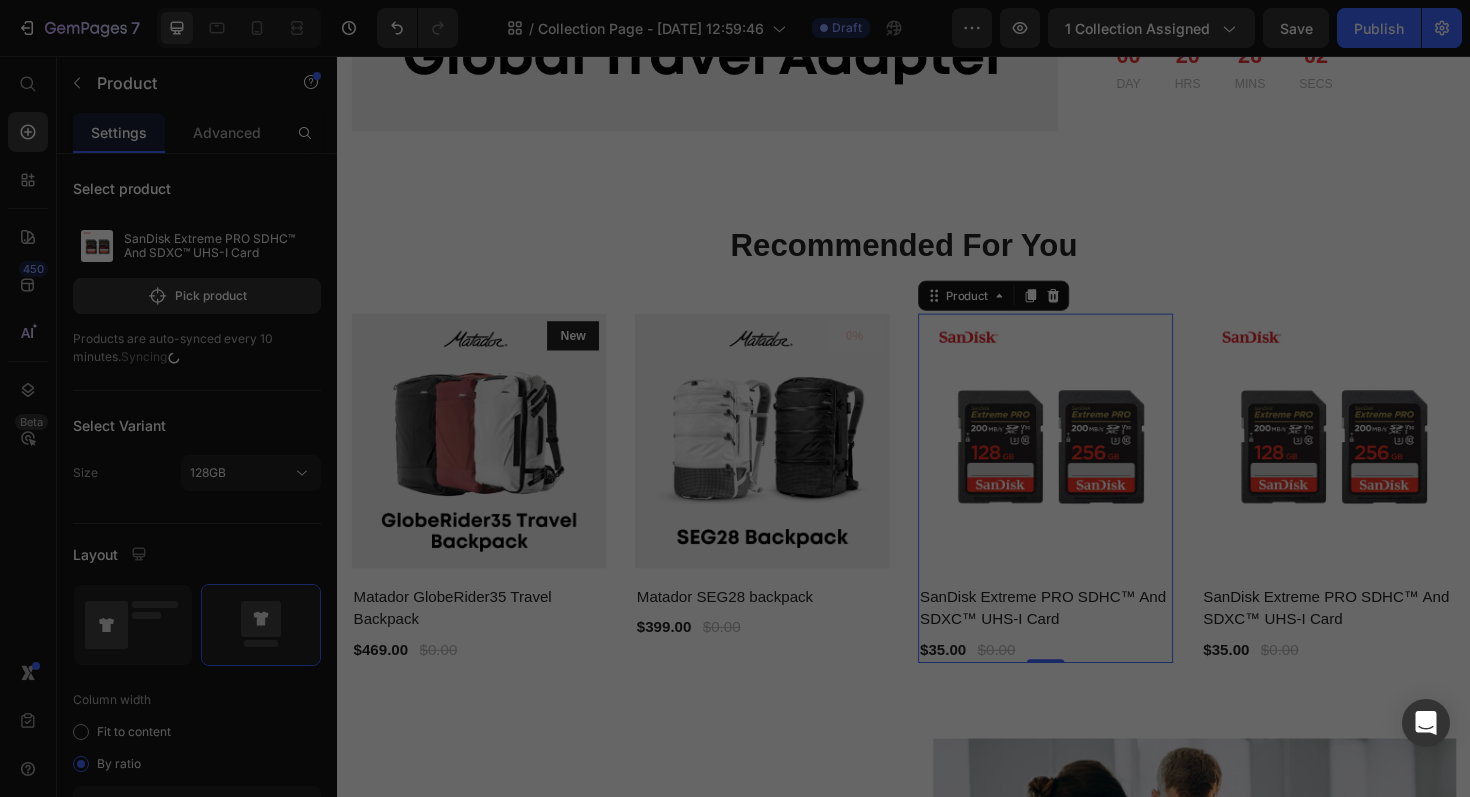 scroll, scrollTop: 0, scrollLeft: 0, axis: both 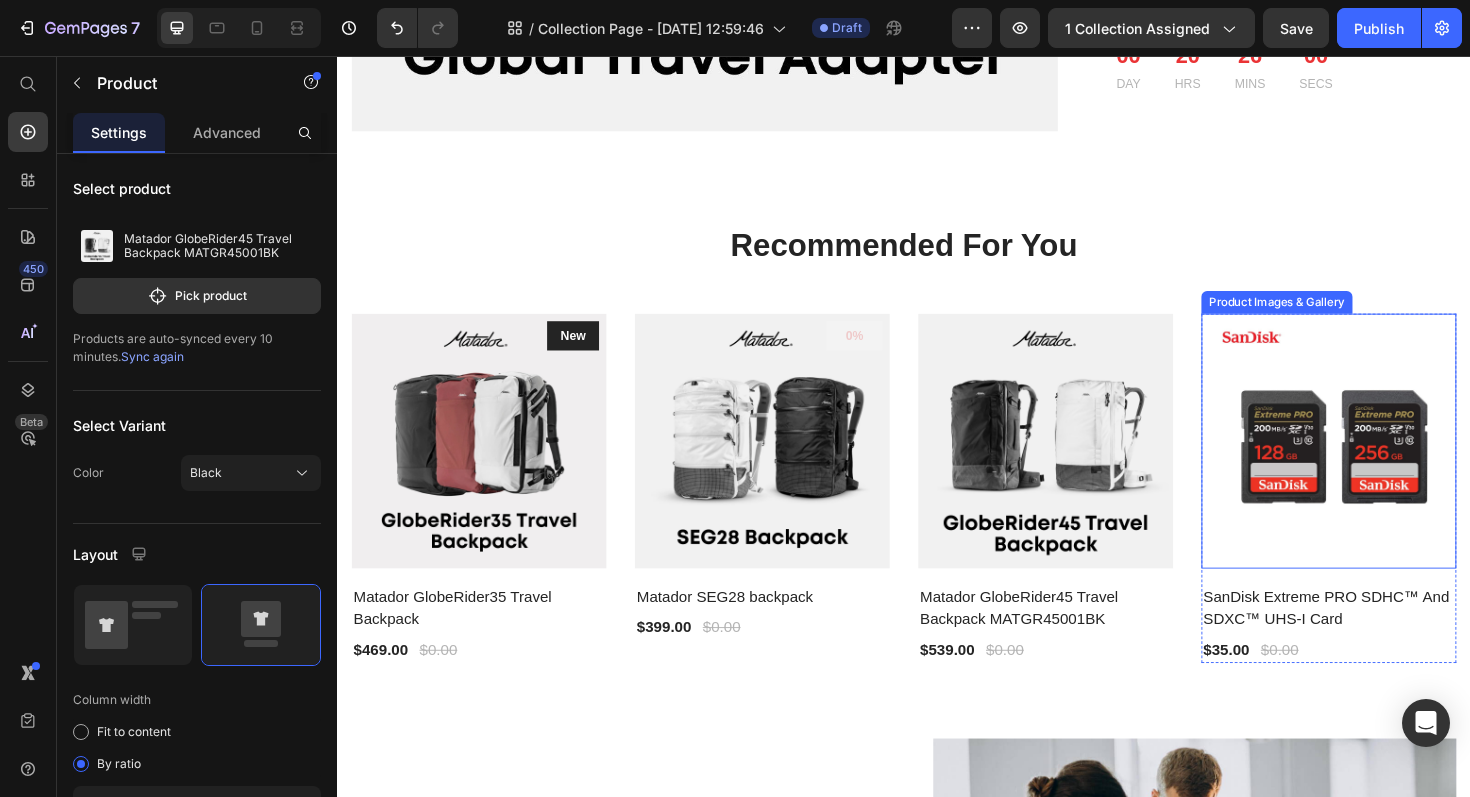 click at bounding box center (1387, 464) 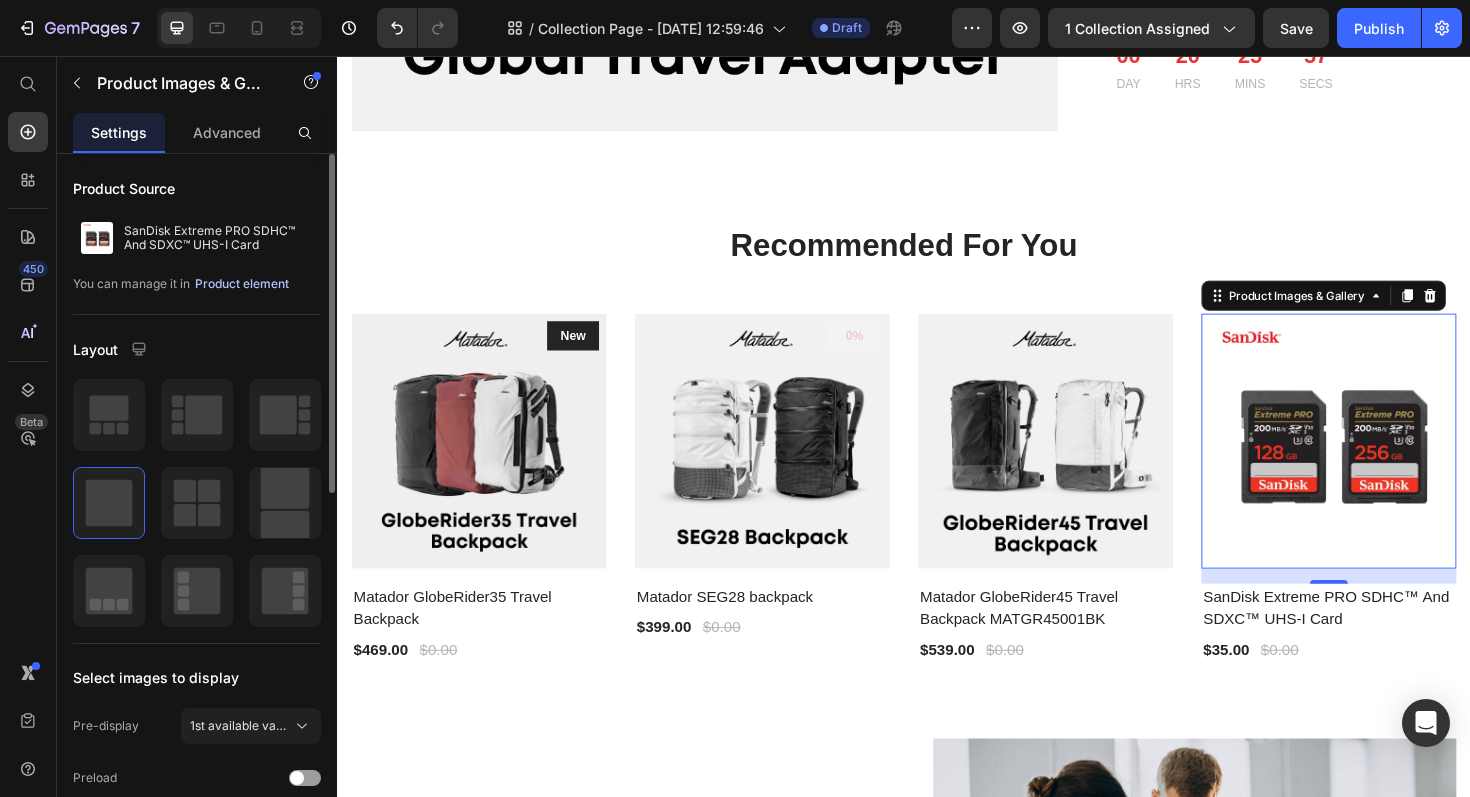 click on "Product element" at bounding box center [242, 284] 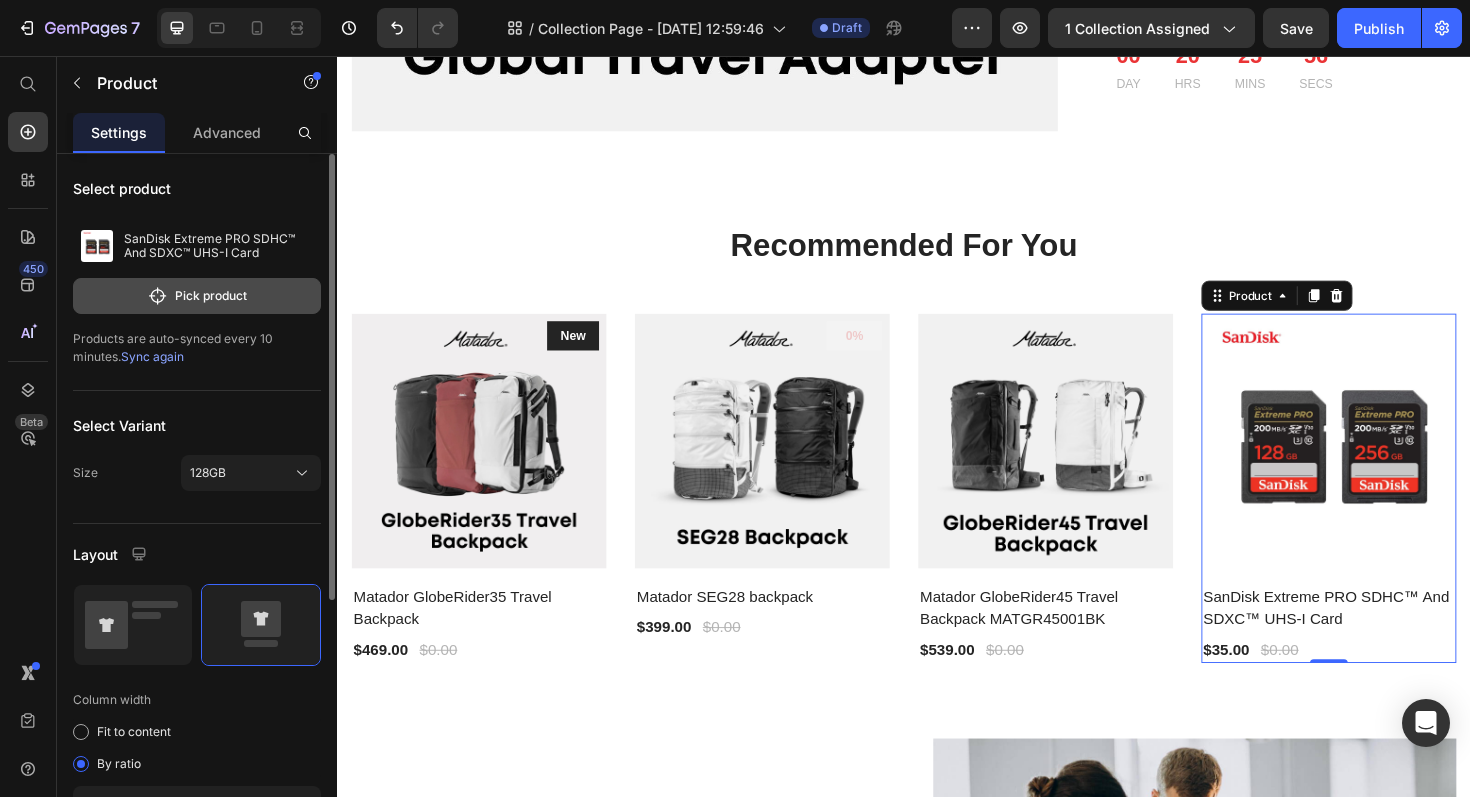 click on "Pick product" 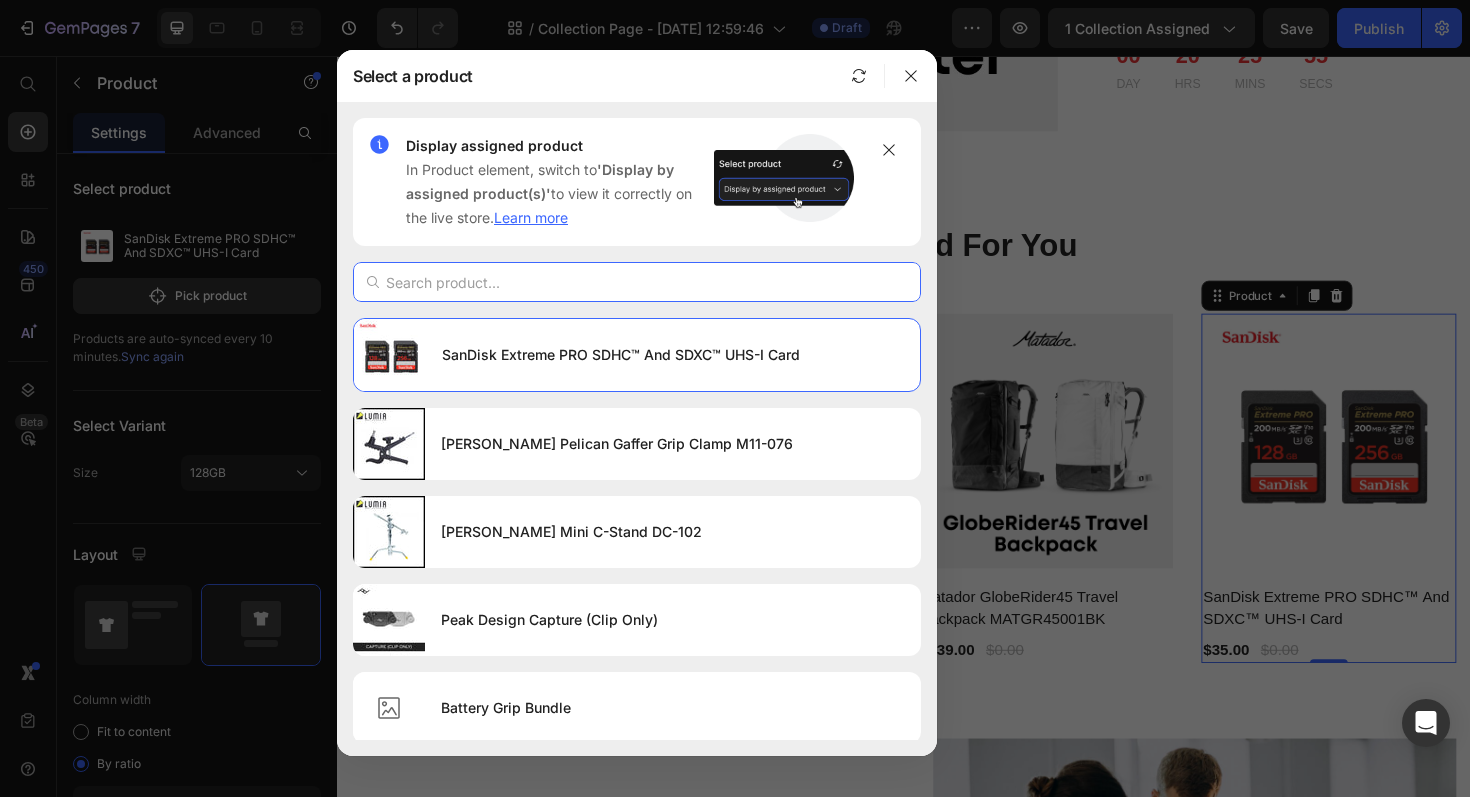 click at bounding box center [637, 282] 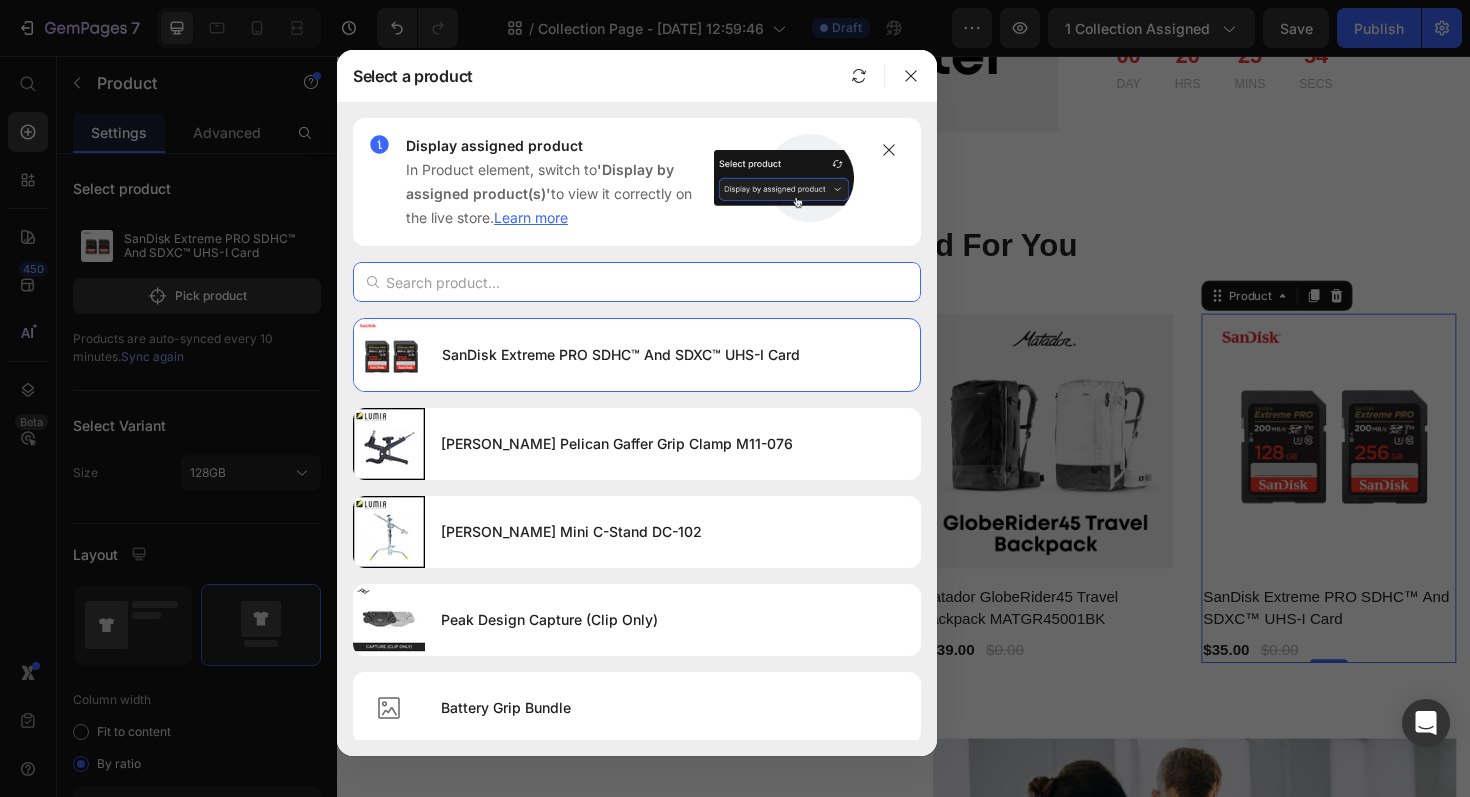 paste on "matador" 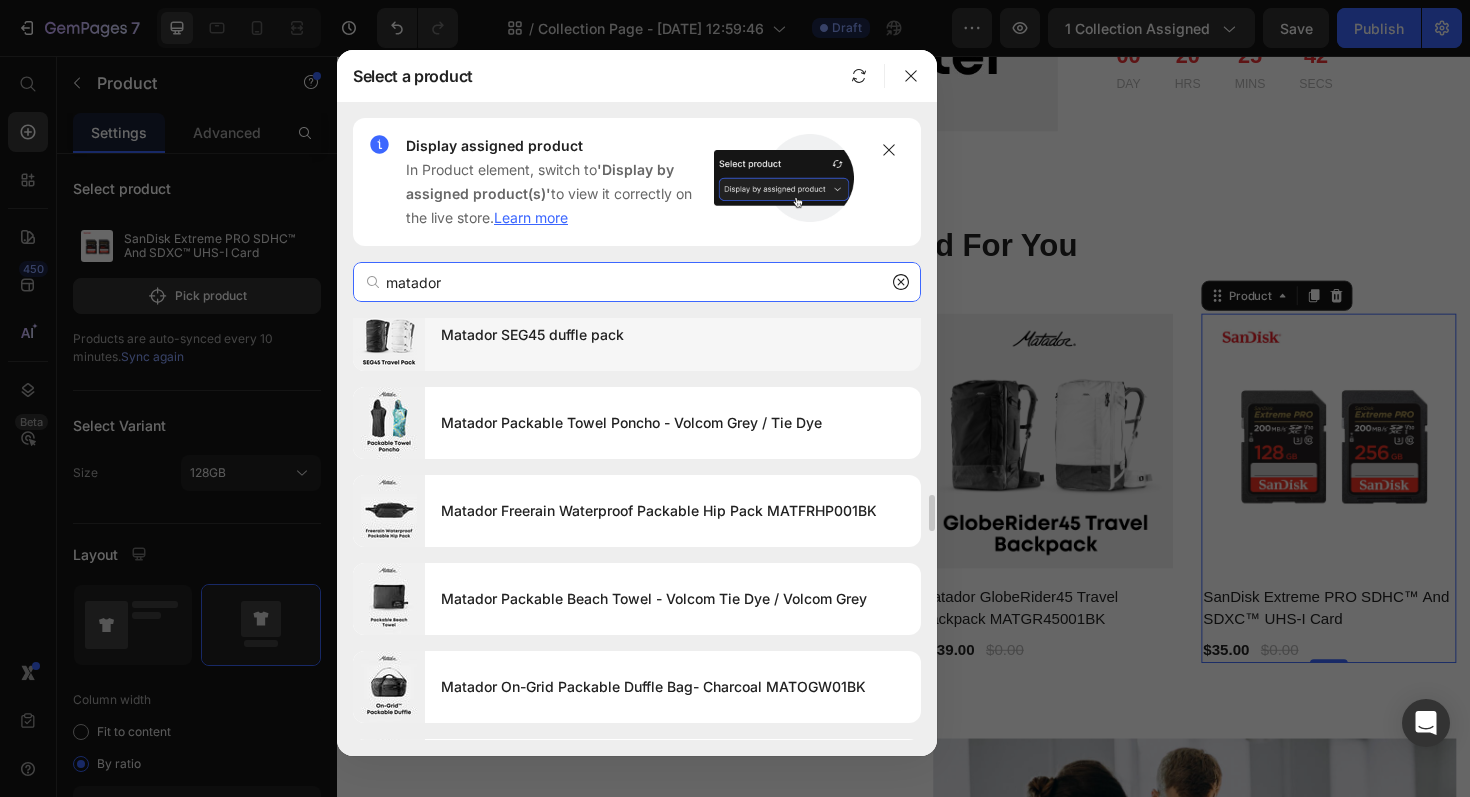 scroll, scrollTop: 2123, scrollLeft: 0, axis: vertical 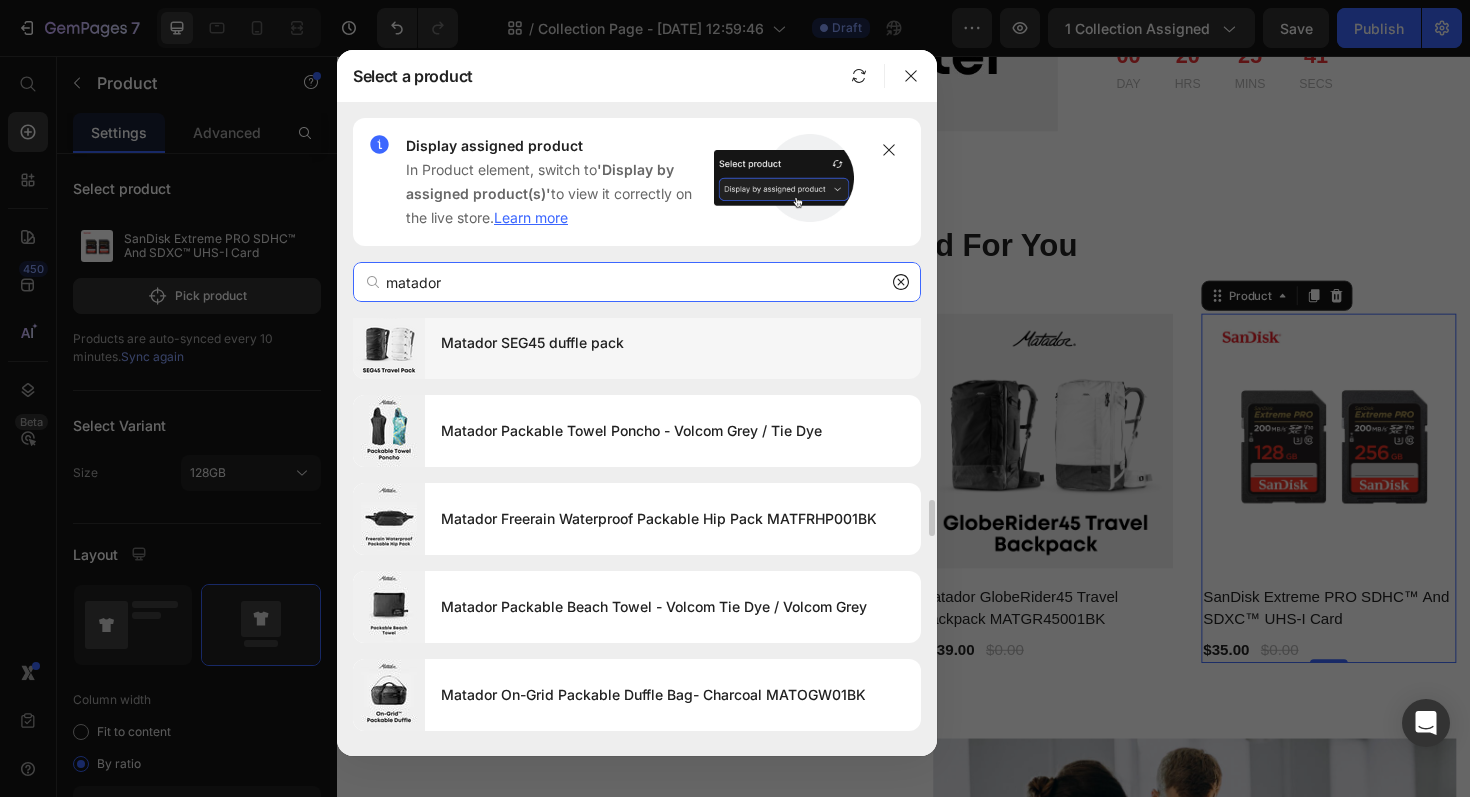 type on "matador" 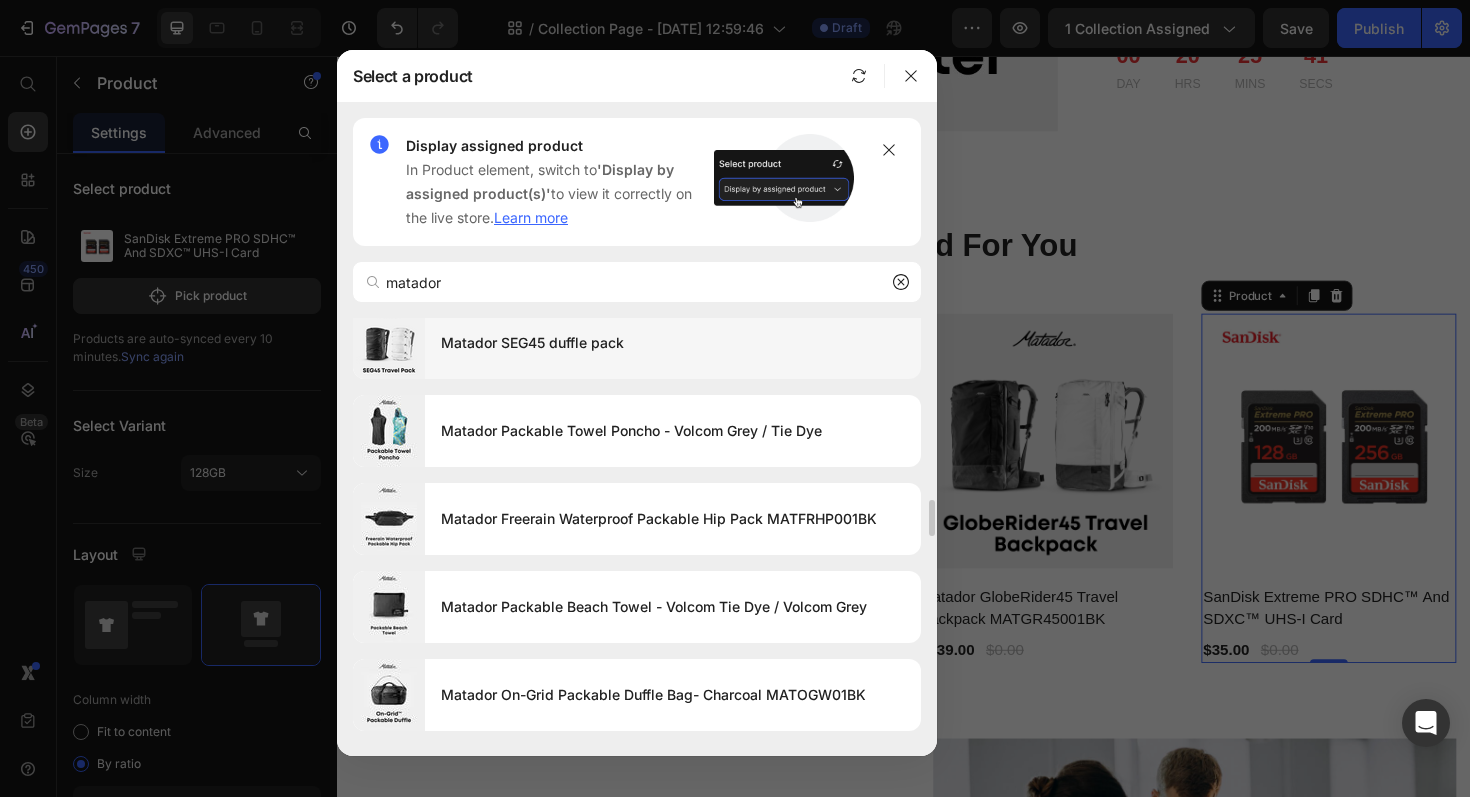 click on "Matador SEG45 duffle pack" at bounding box center (673, 343) 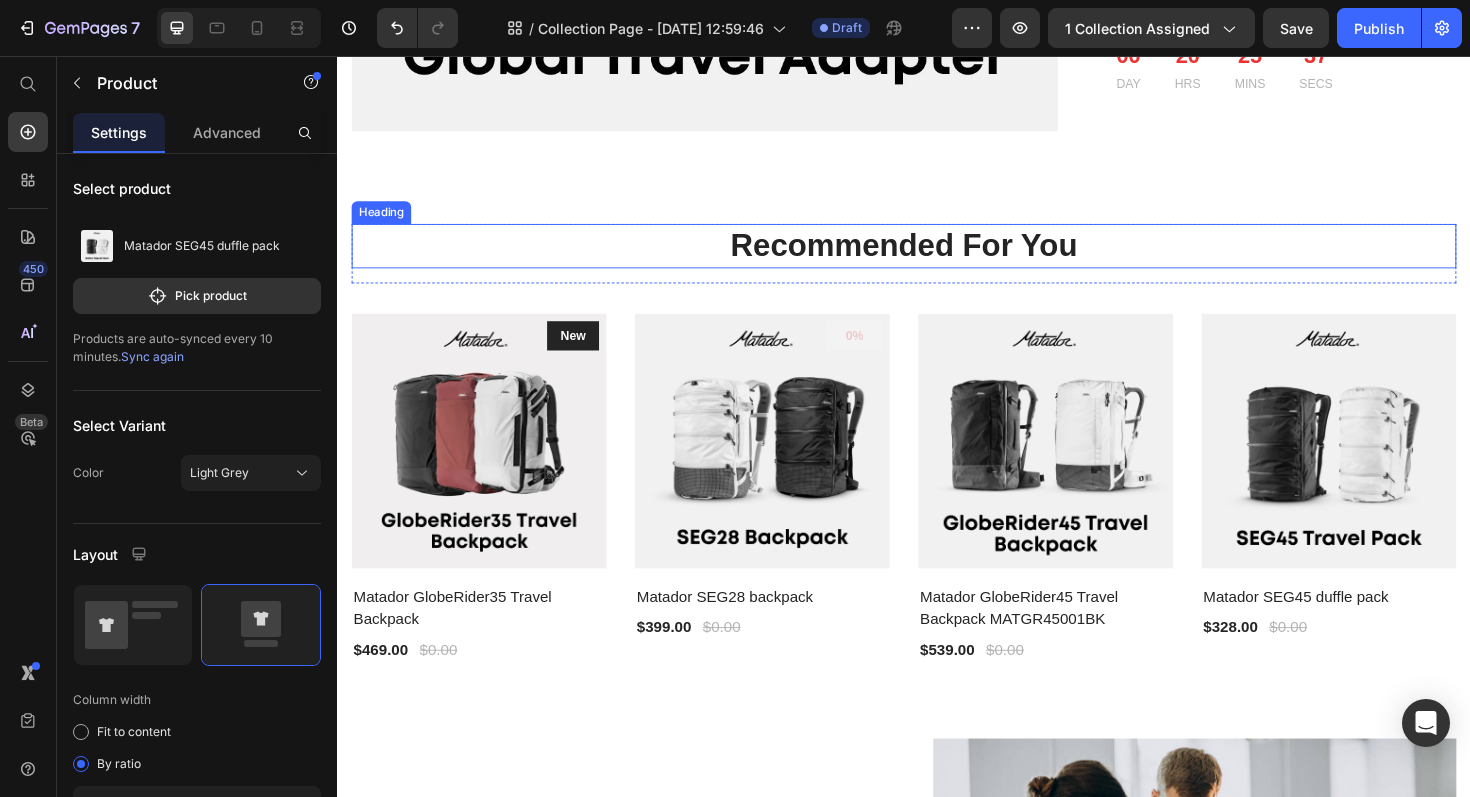 click on "Recommended For You" at bounding box center [937, 257] 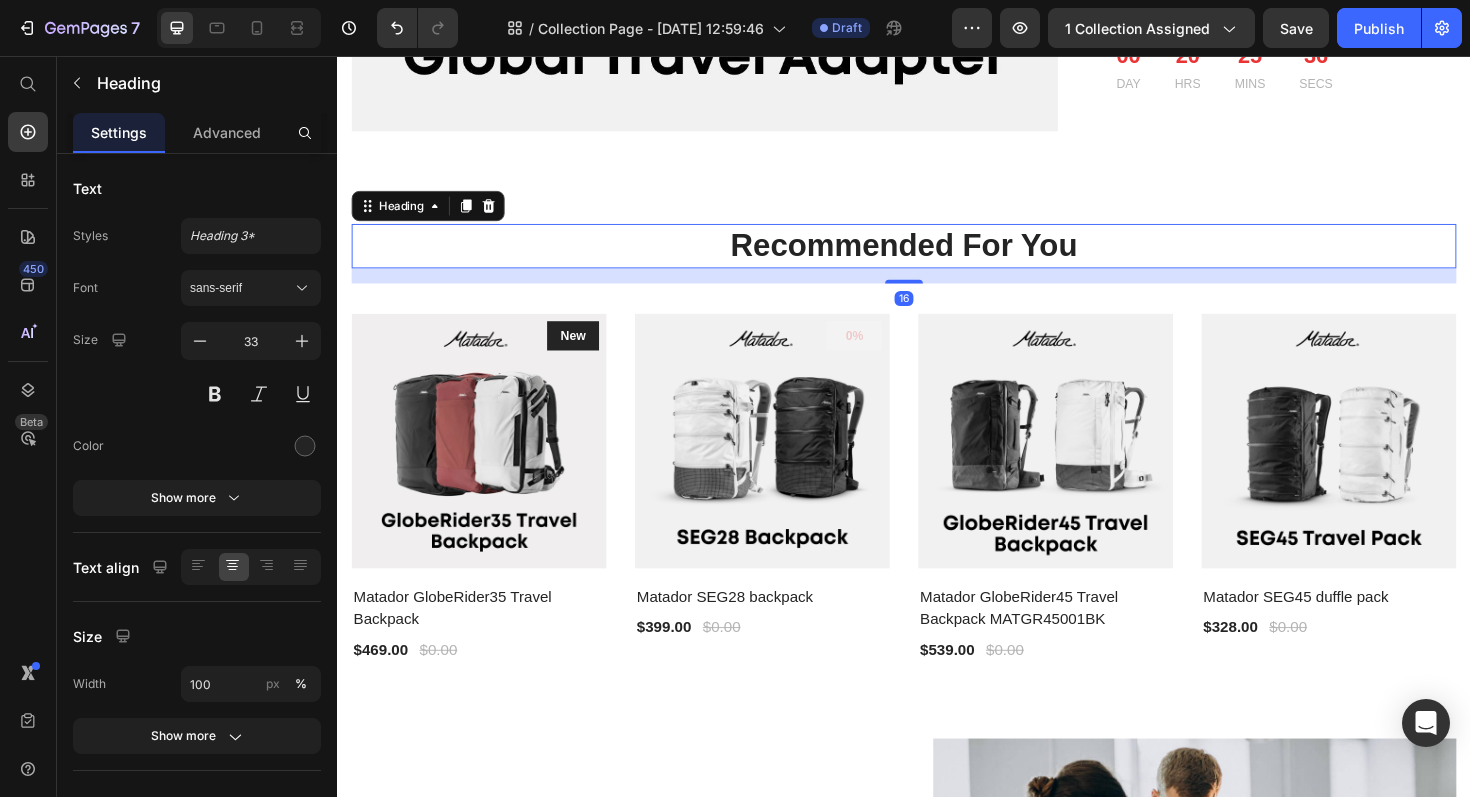 click on "Recommended For You" at bounding box center (937, 257) 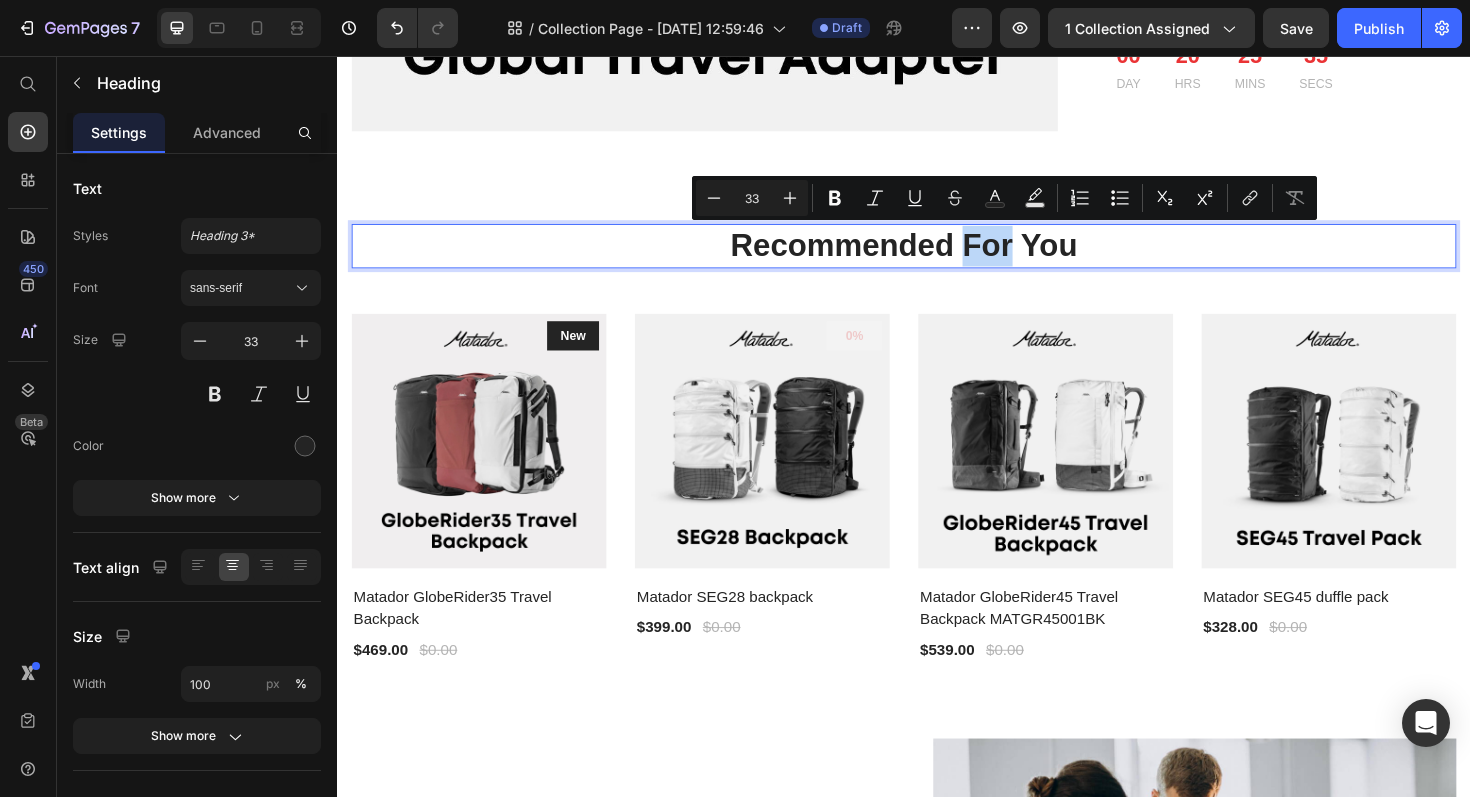 click on "Recommended For You" at bounding box center [937, 257] 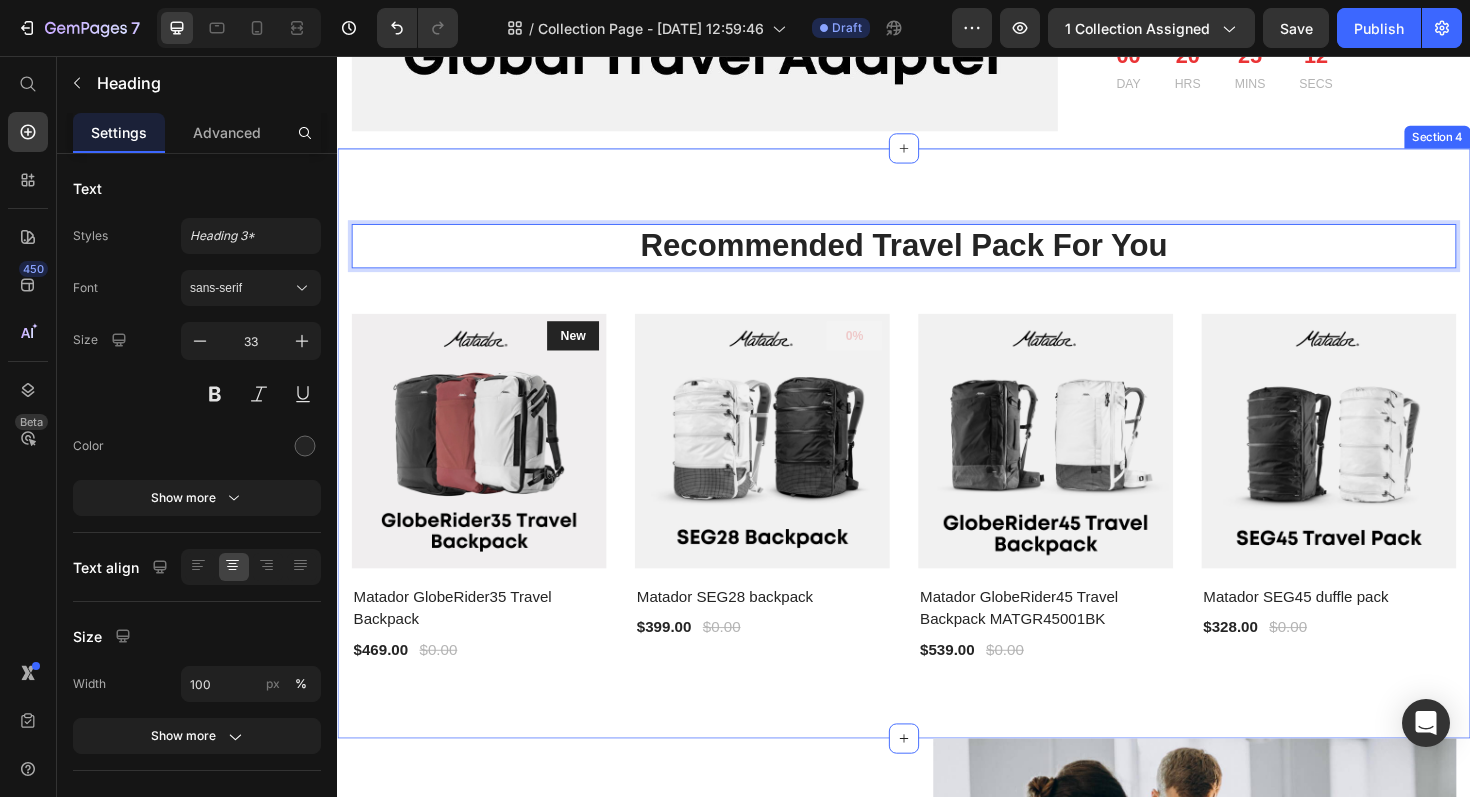 click on "Recommended Travel Pack For You Heading   16 Row Product Images & Gallery New Text block Row Matador GlobeRider35 Travel Backpack (P) Title $469.00 (P) Price $0.00 (P) Price Row Product 0% (P) Tag Product Images & Gallery Matador SEG28 backpack (P) Title $399.00 (P) Price $0.00 (P) Price Row Product Product Images & Gallery Matador GlobeRider45 Travel Backpack MATGR45001BK (P) Title $539.00 (P) Price $0.00 (P) Price Row Product Product Images & Gallery Matador SEG45 duffle pack (P) Title $328.00 (P) Price $0.00 (P) Price Row Product Row Section 4" at bounding box center (937, 466) 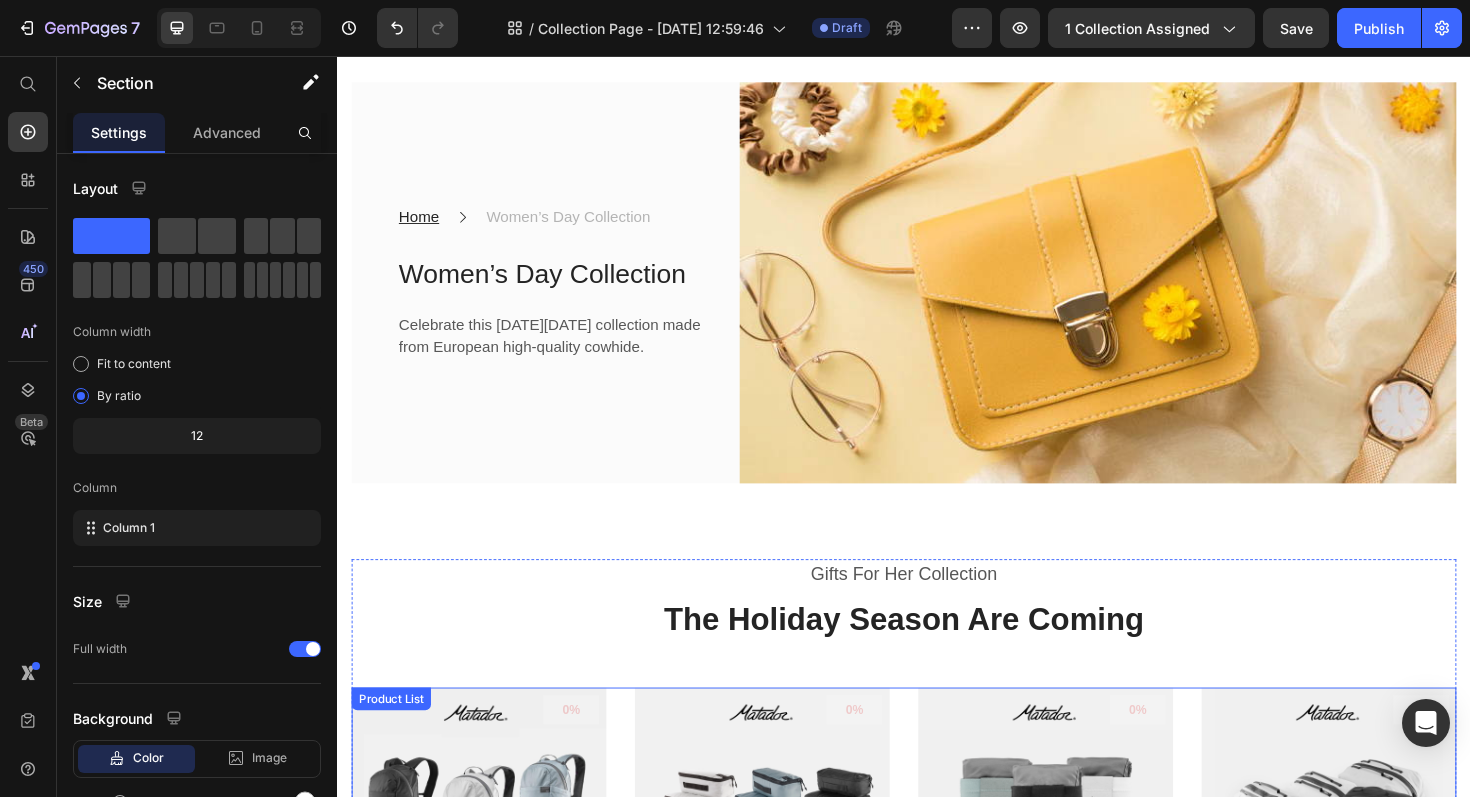 scroll, scrollTop: 0, scrollLeft: 0, axis: both 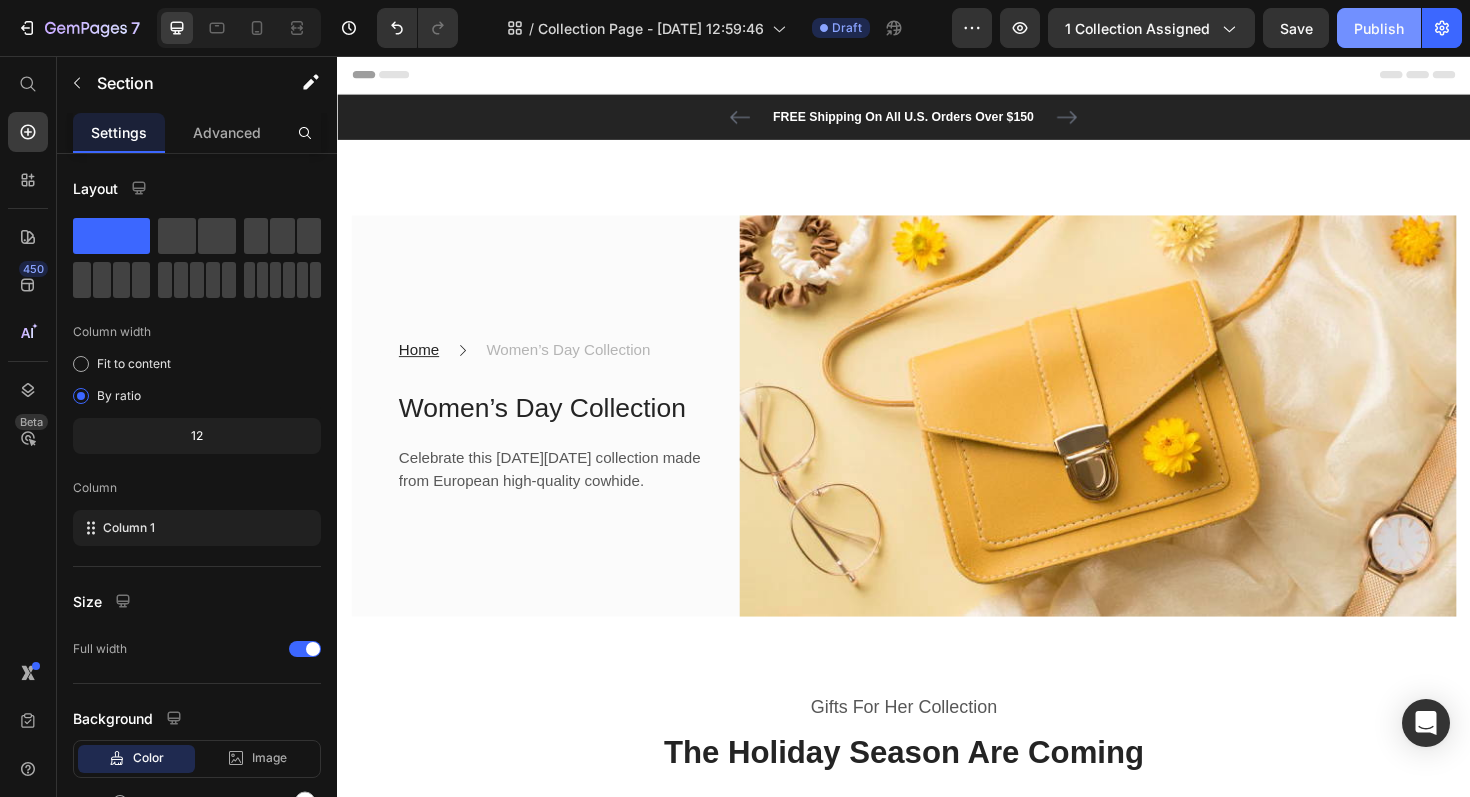 click on "Publish" 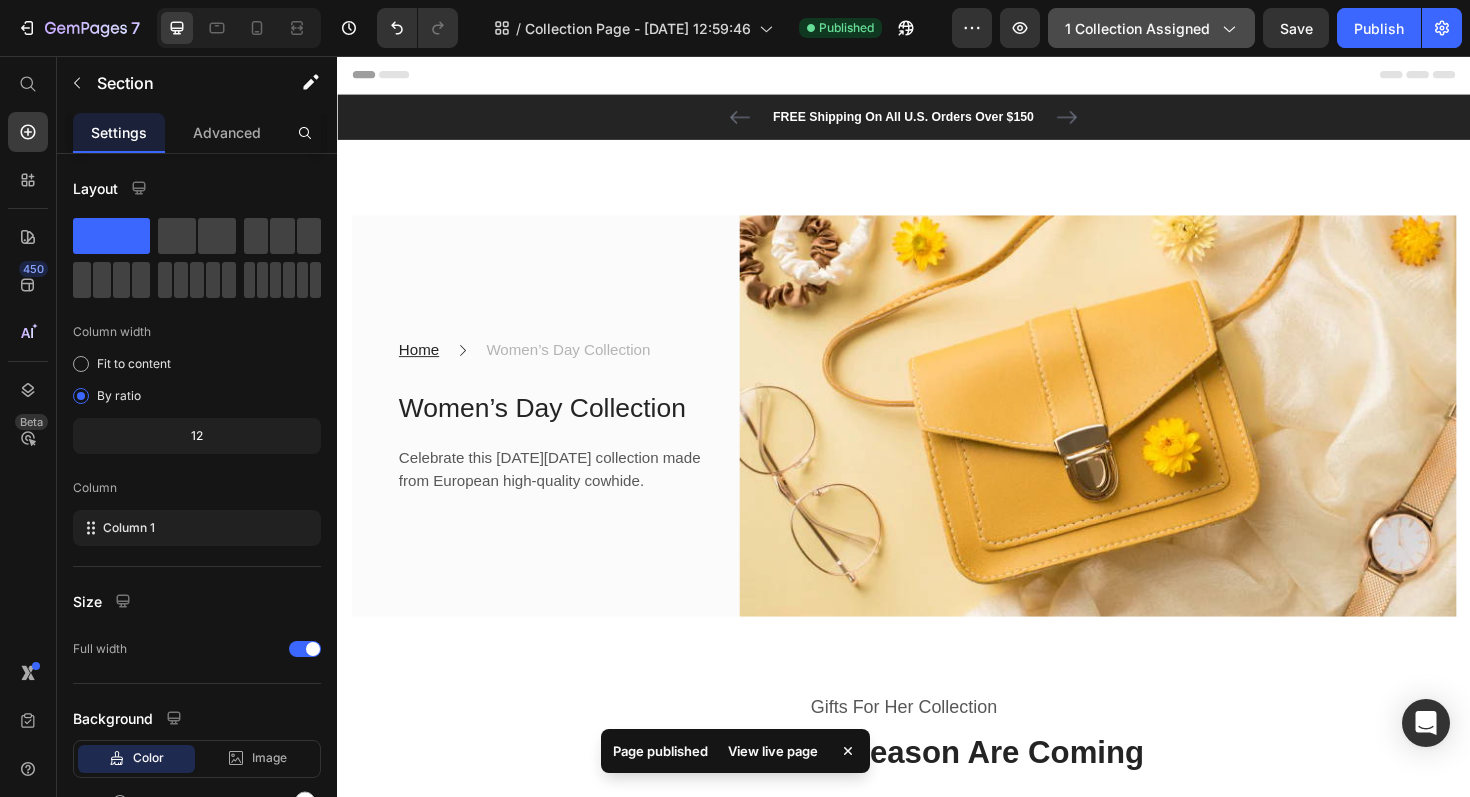 click 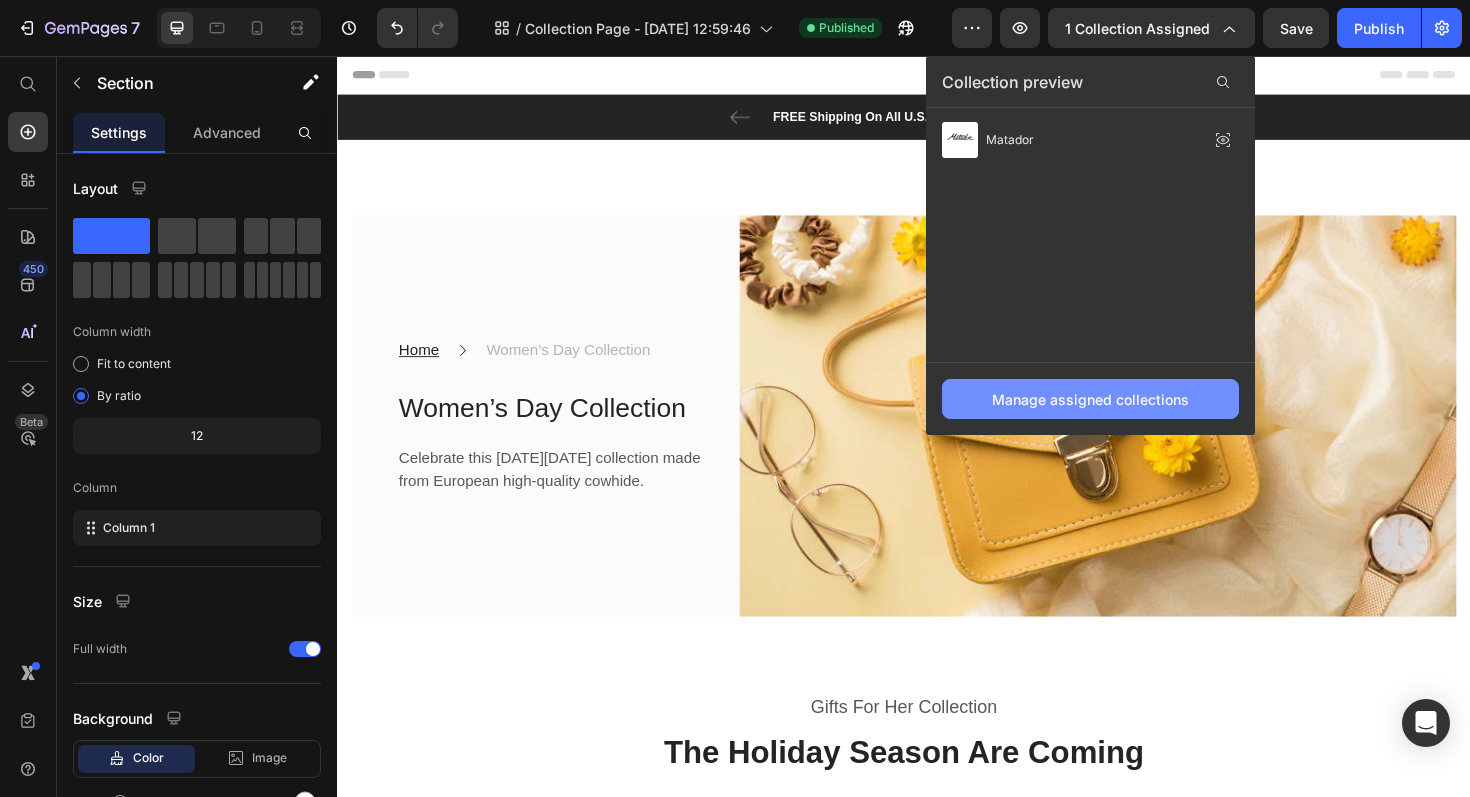 click on "Manage assigned collections" at bounding box center [1090, 399] 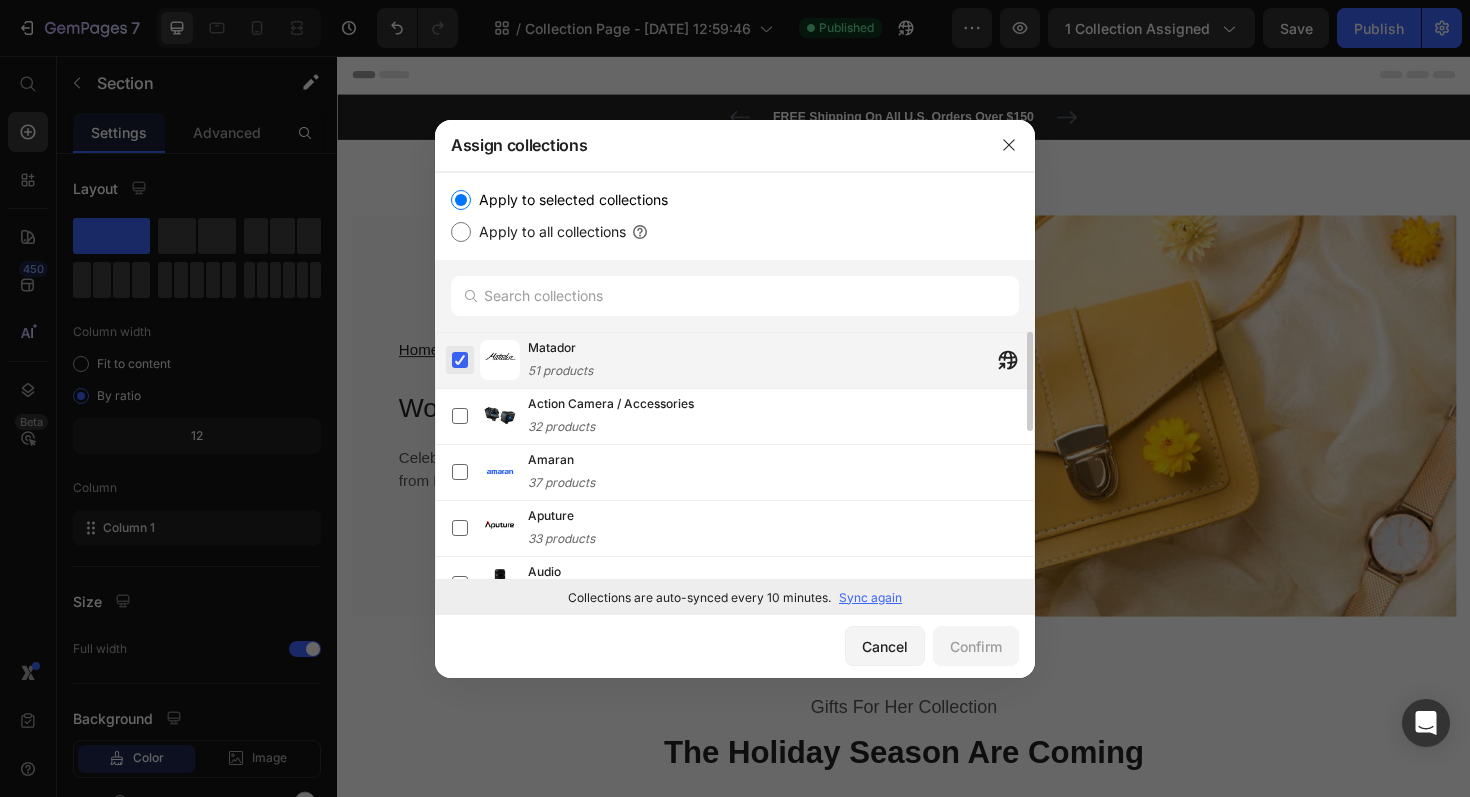 click at bounding box center [460, 360] 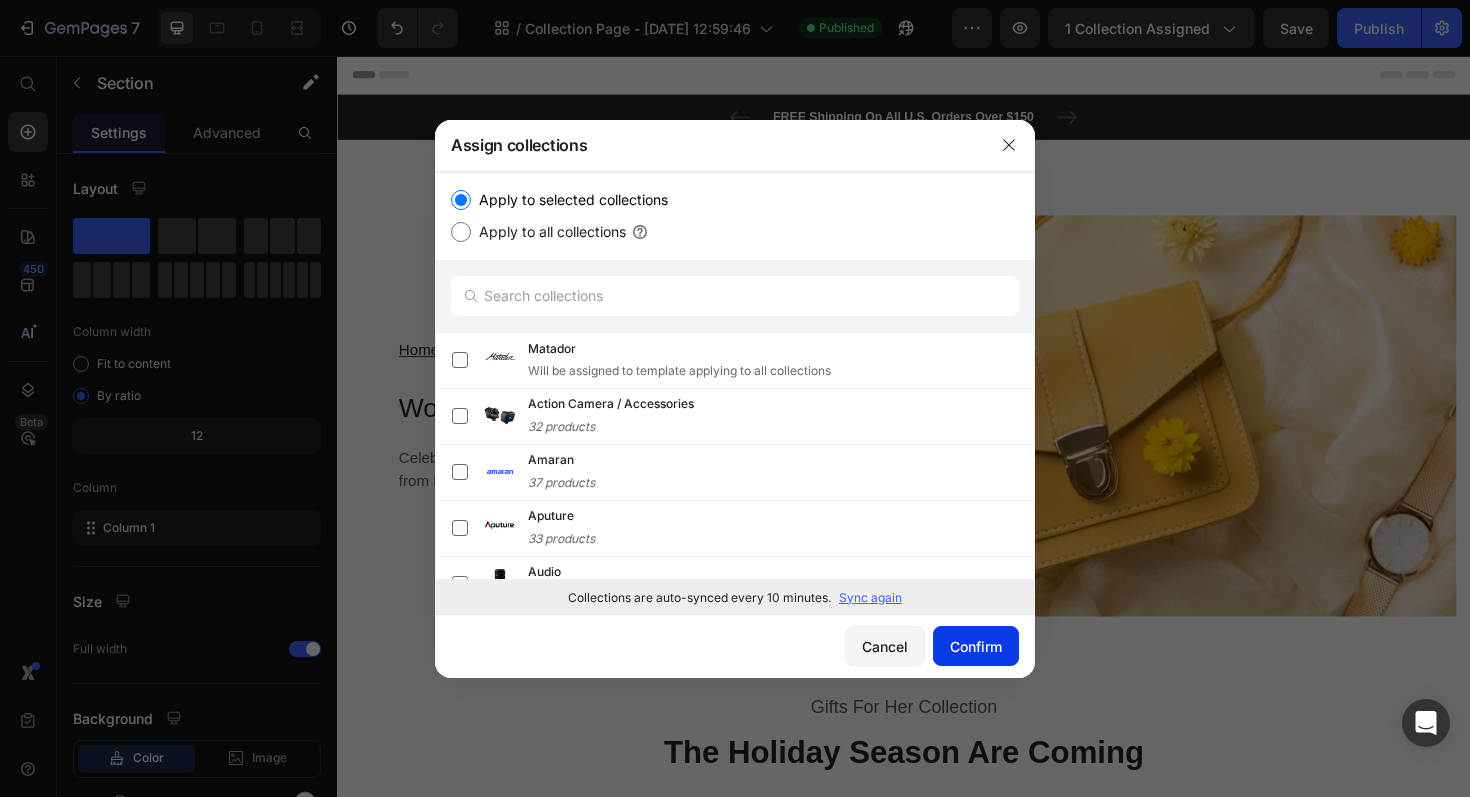 click on "Confirm" at bounding box center (976, 646) 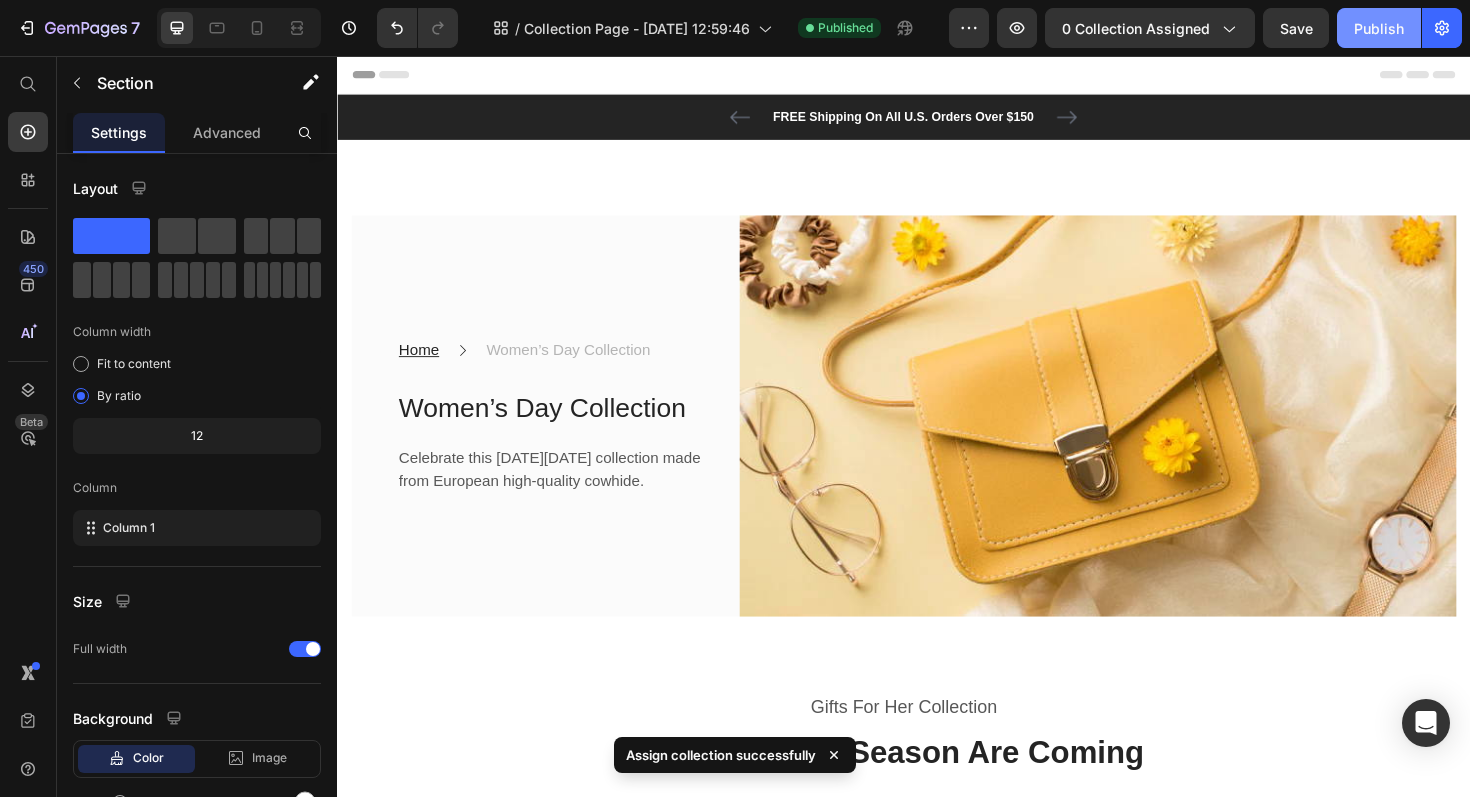click on "Publish" at bounding box center (1379, 28) 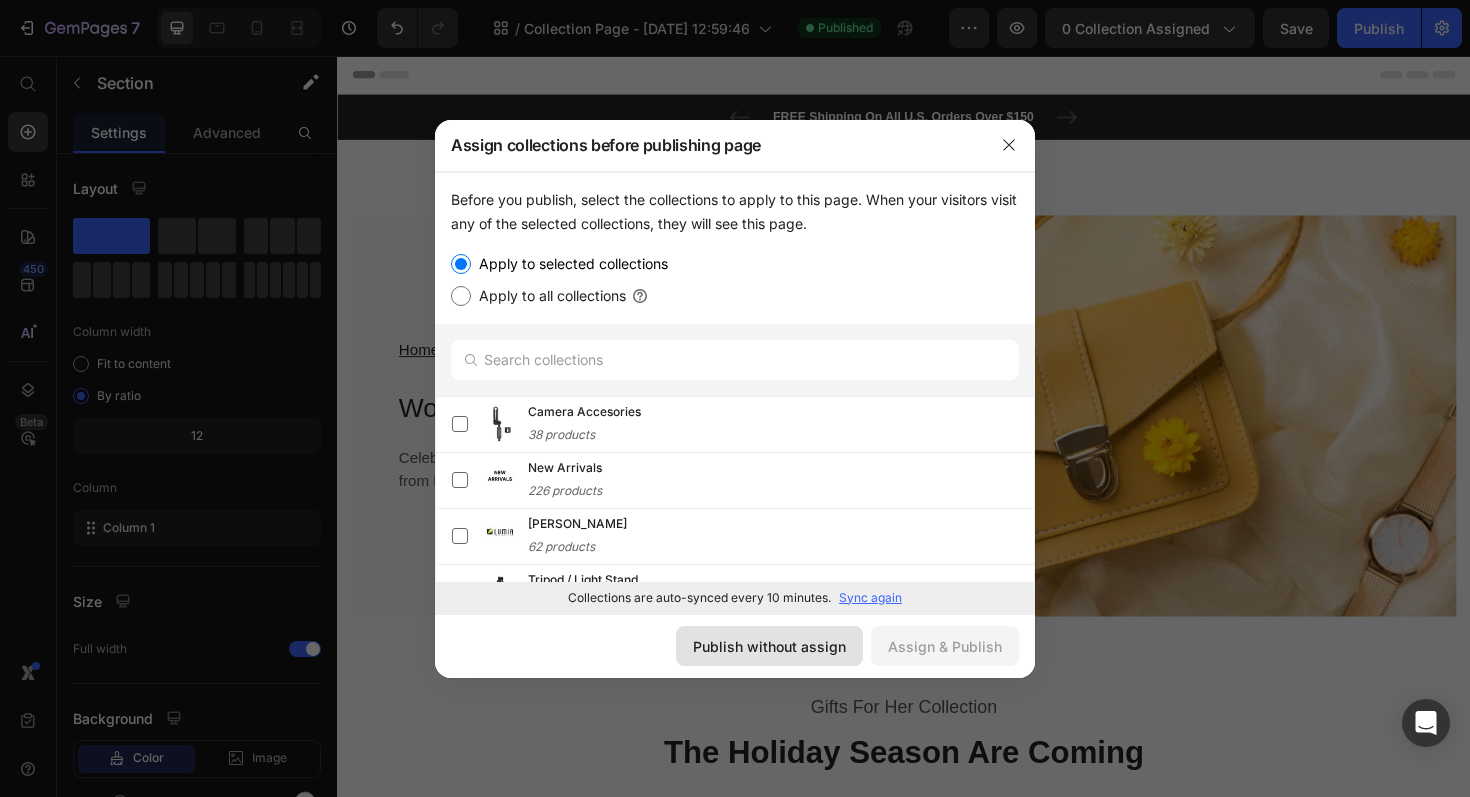 click on "Publish without assign" at bounding box center [769, 646] 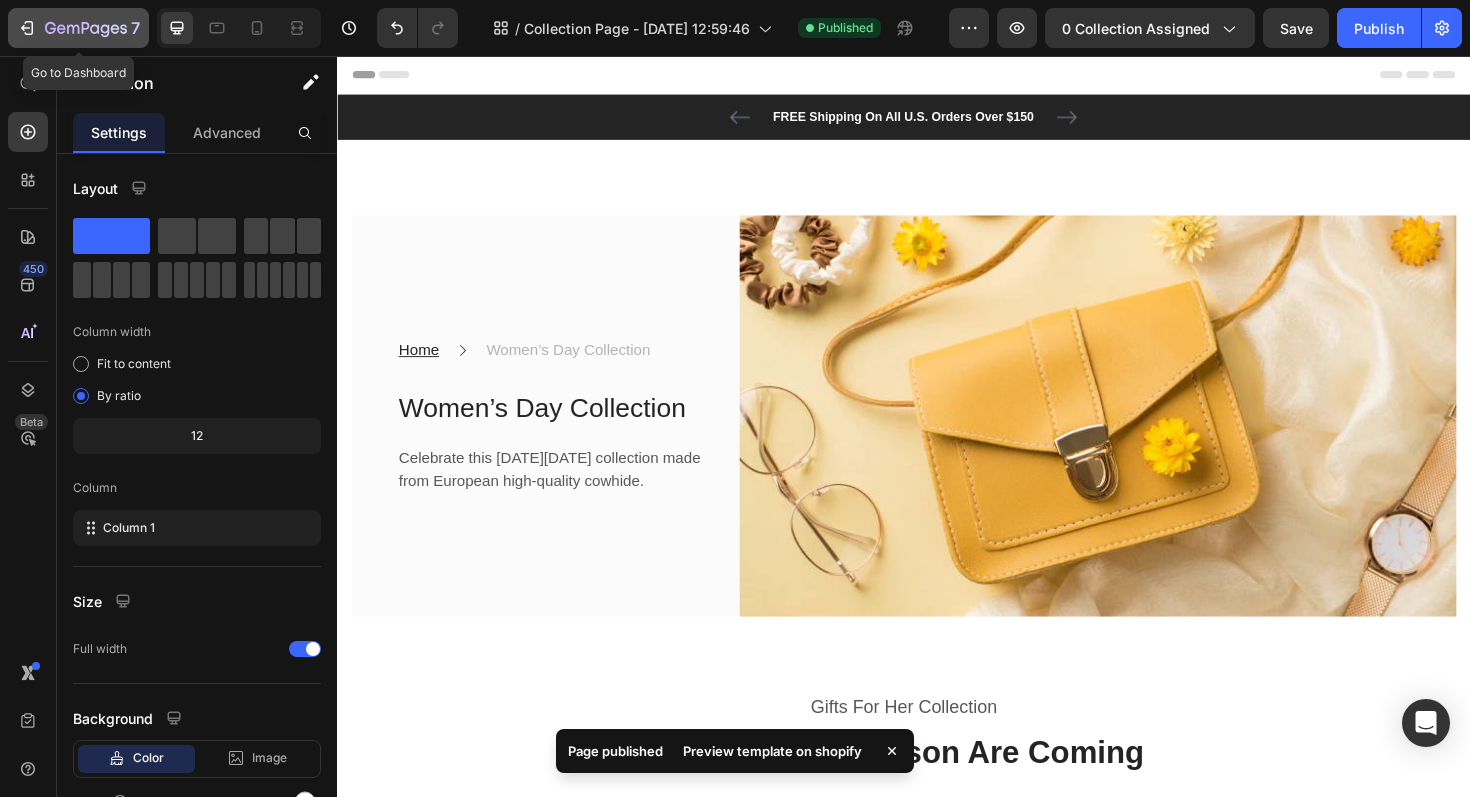 click 